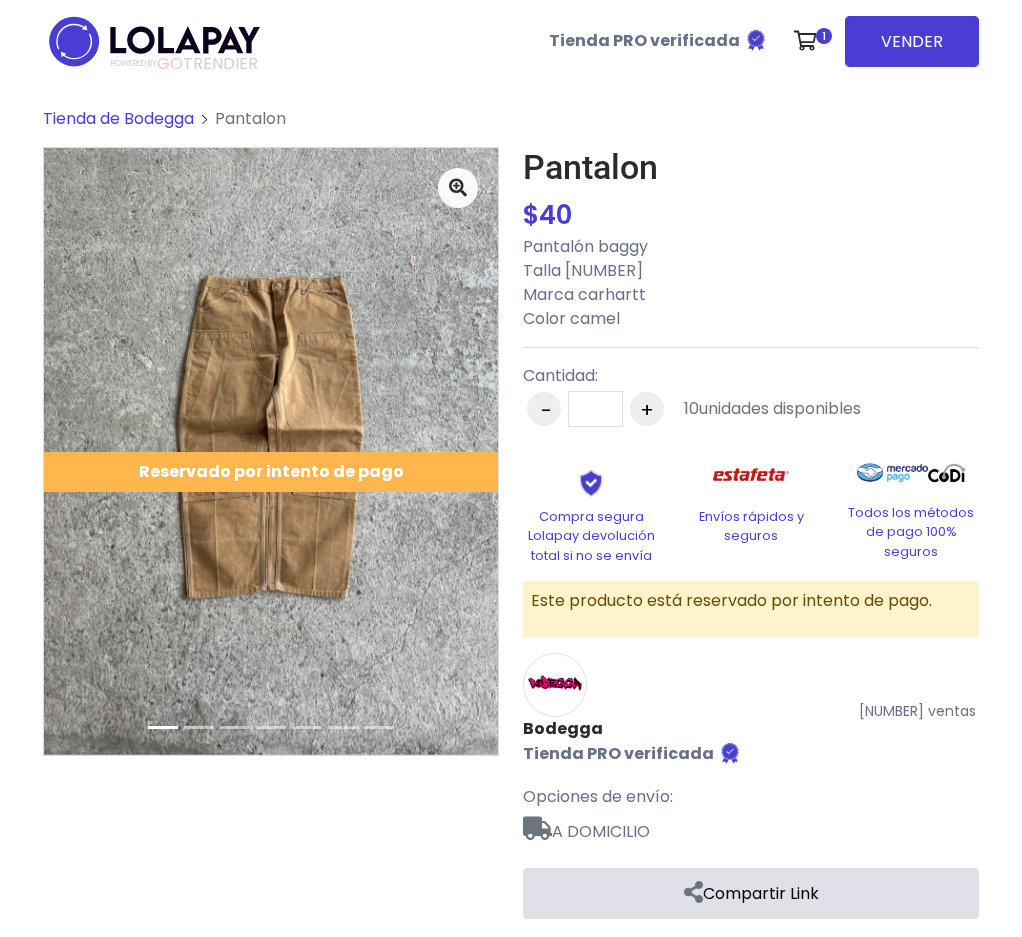scroll, scrollTop: 0, scrollLeft: 0, axis: both 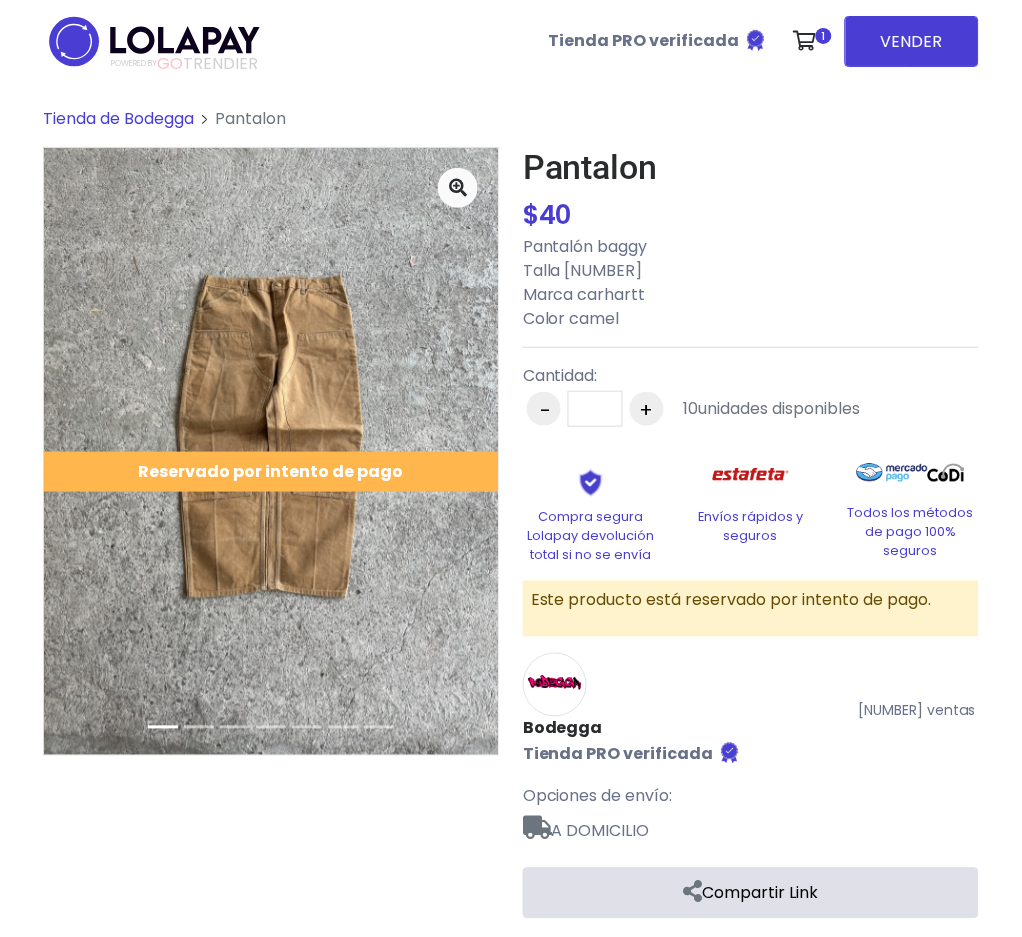click on "Tienda de Bodegga" at bounding box center (118, 118) 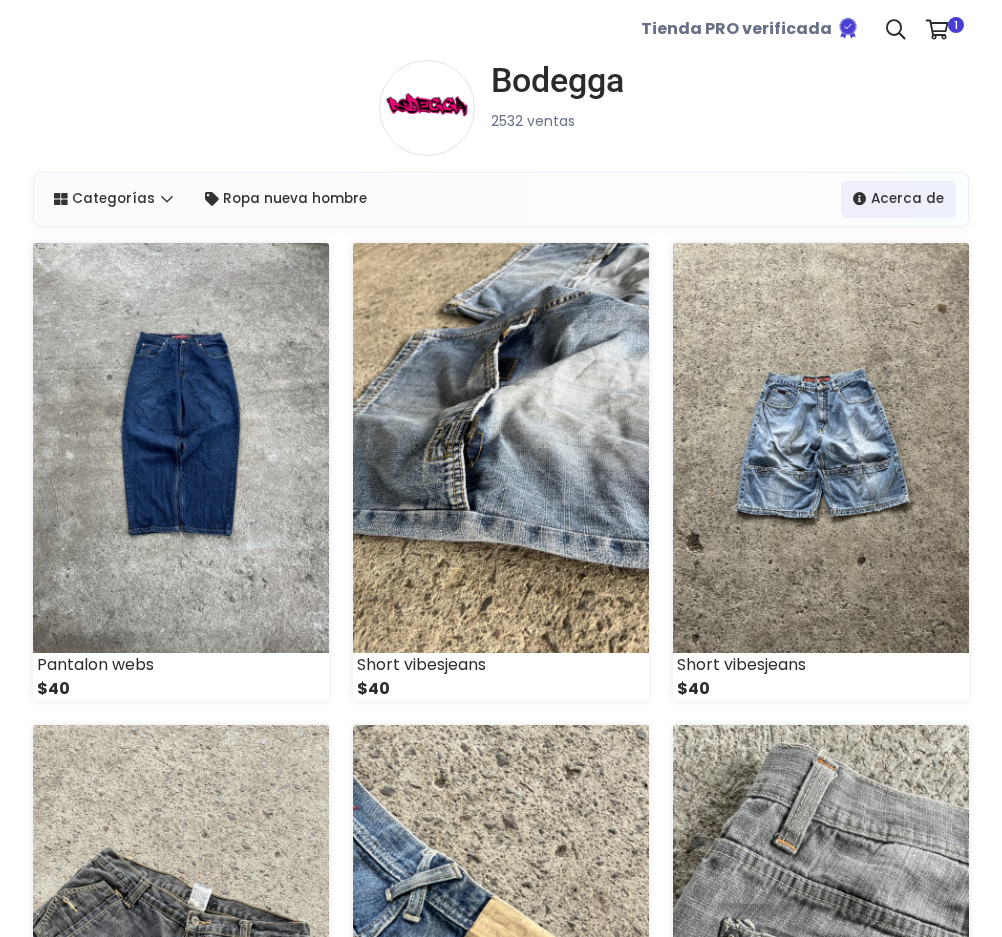 scroll, scrollTop: 0, scrollLeft: 0, axis: both 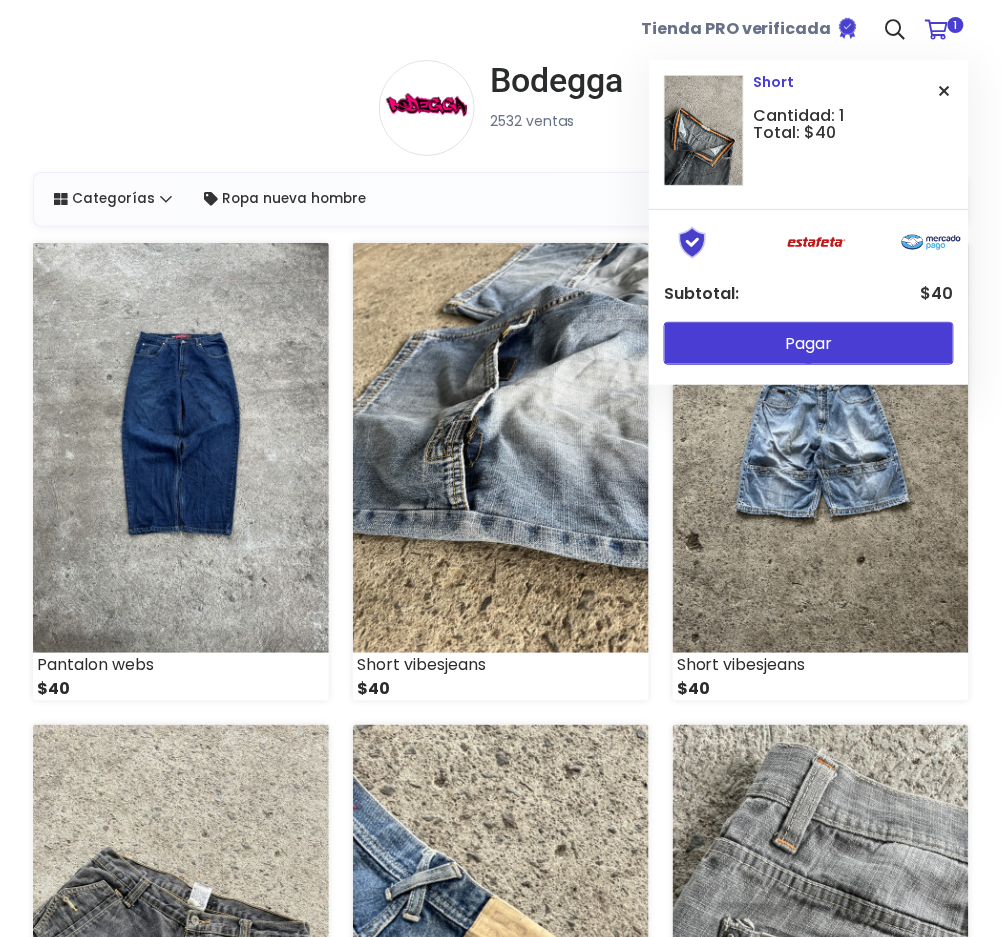click at bounding box center (945, 91) 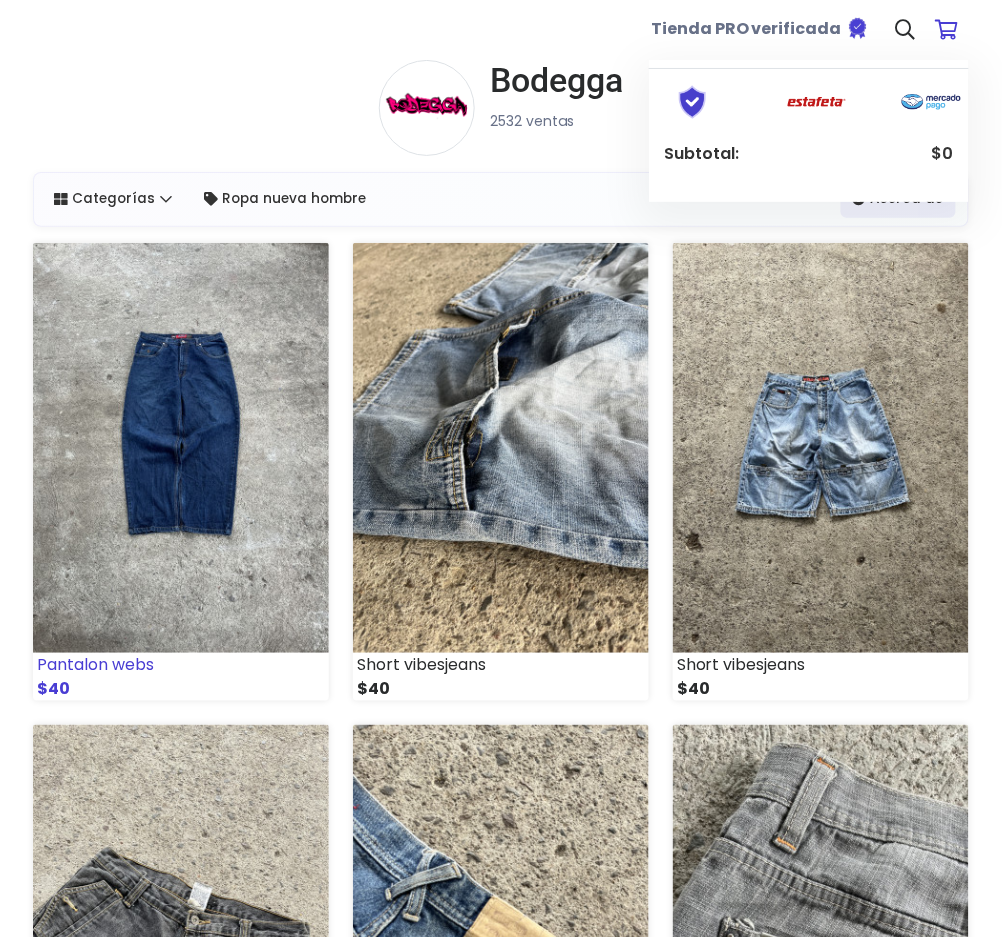 click at bounding box center (181, 448) 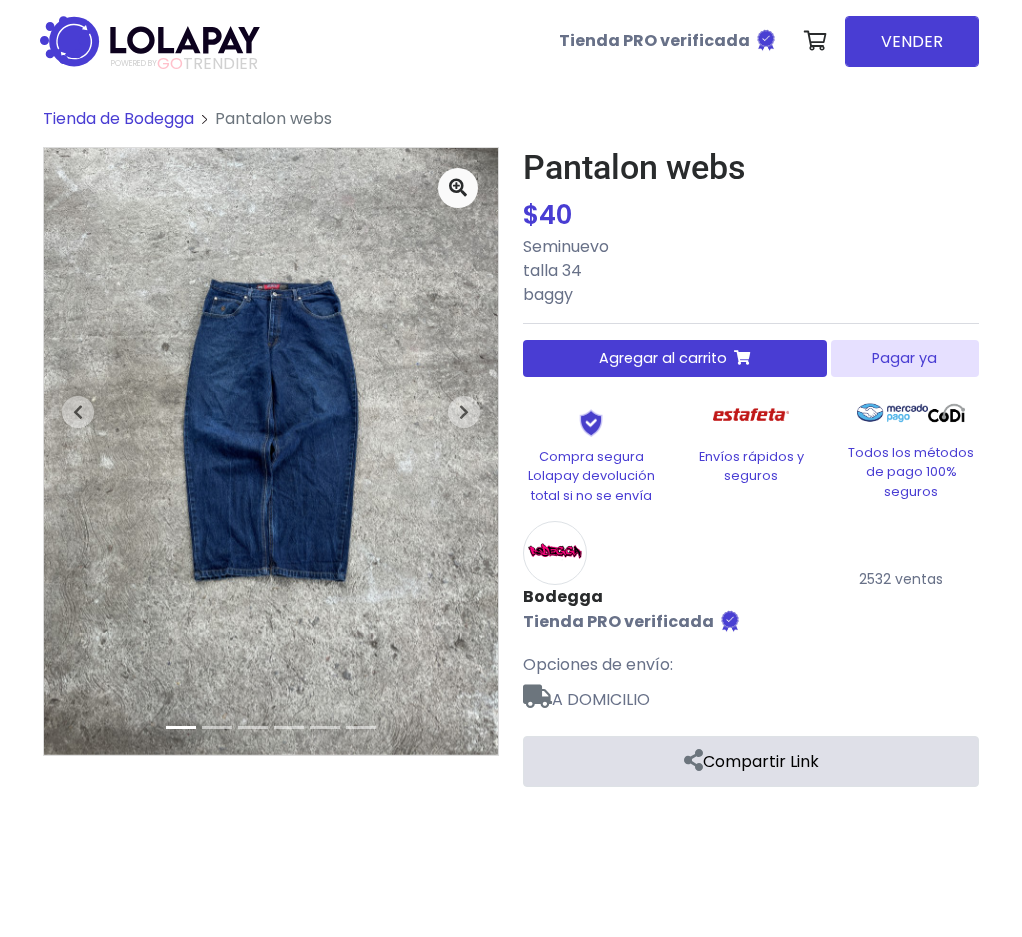 scroll, scrollTop: 0, scrollLeft: 0, axis: both 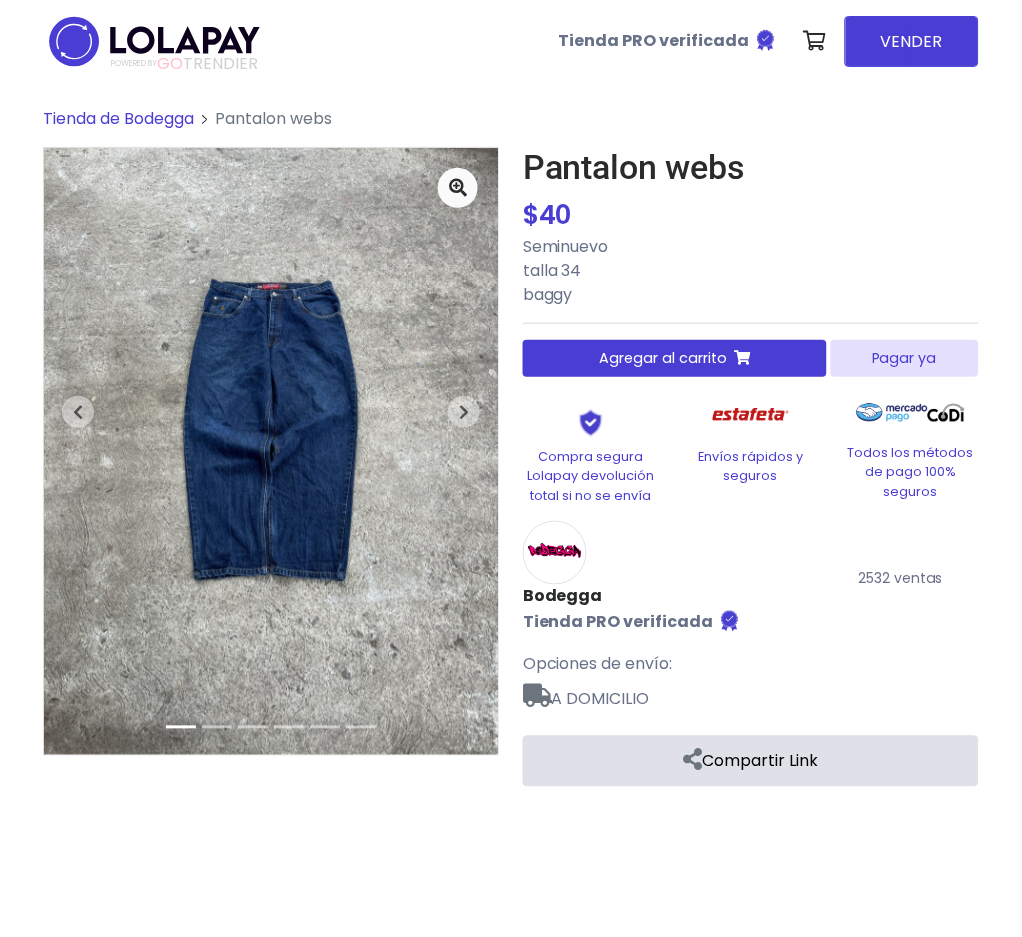 click on "Pagar ya" at bounding box center (905, 358) 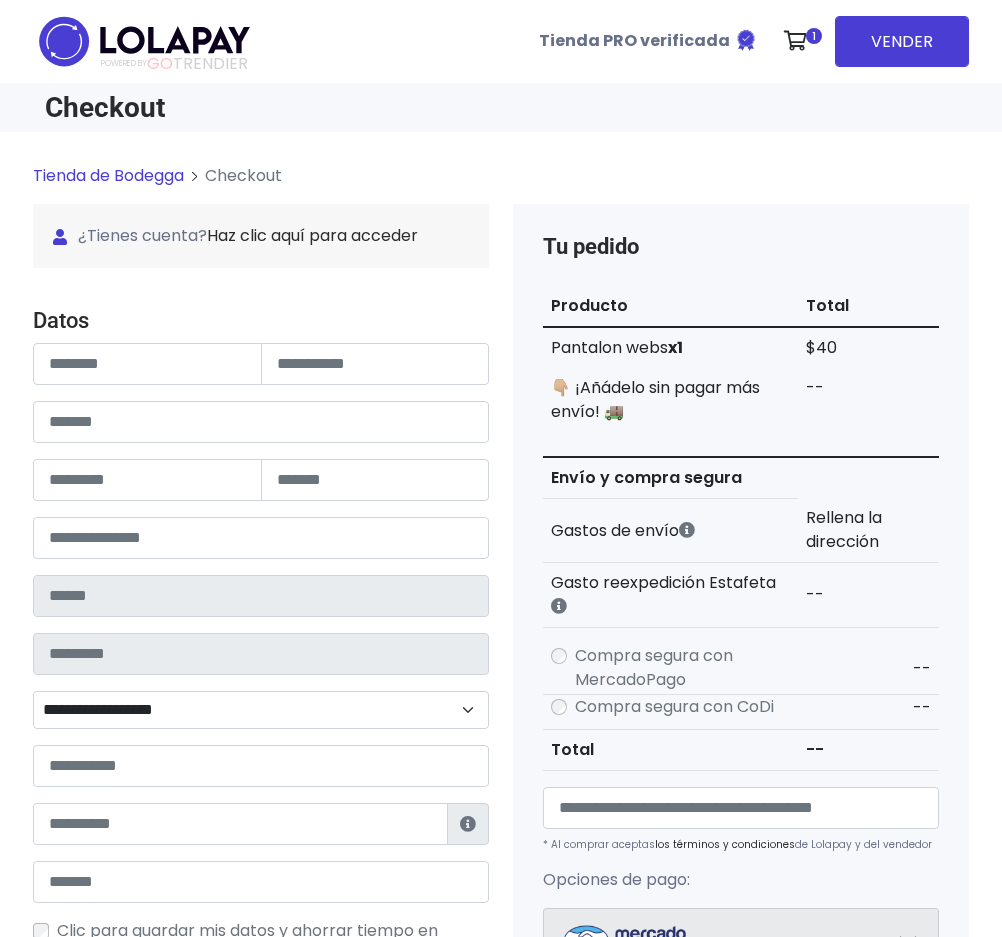 scroll, scrollTop: 0, scrollLeft: 0, axis: both 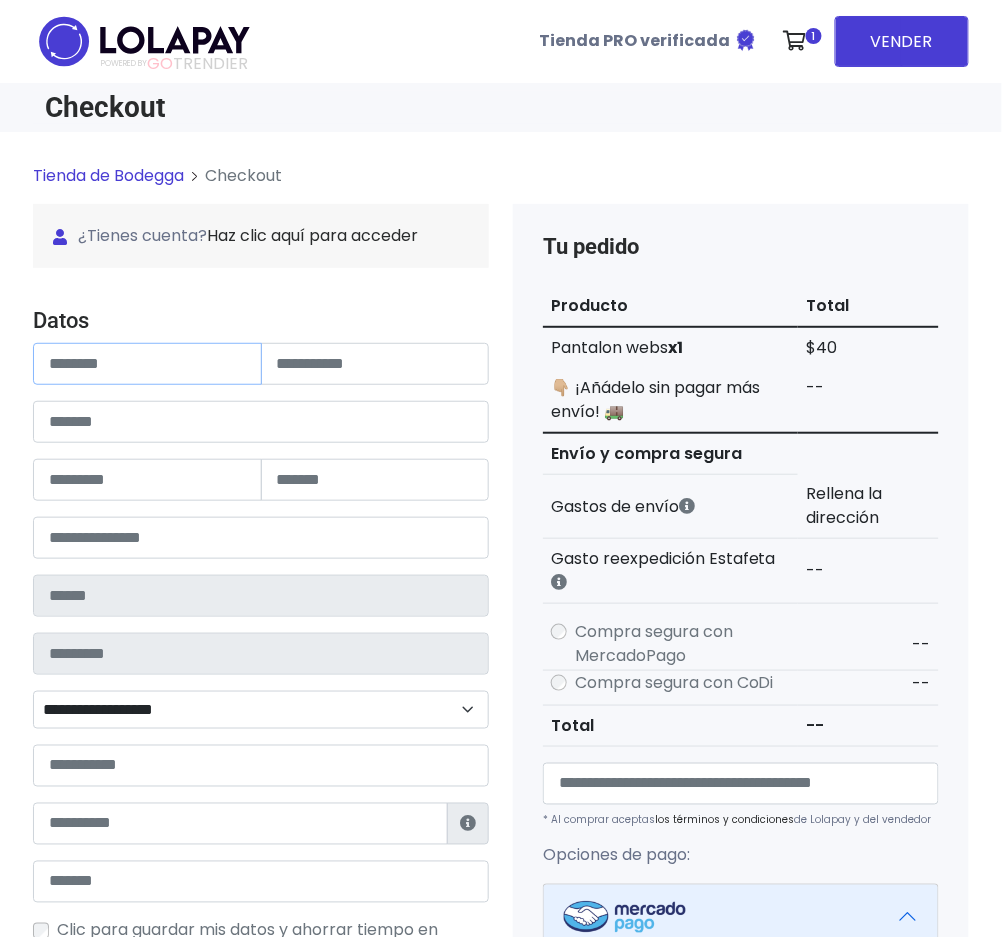 click at bounding box center (147, 364) 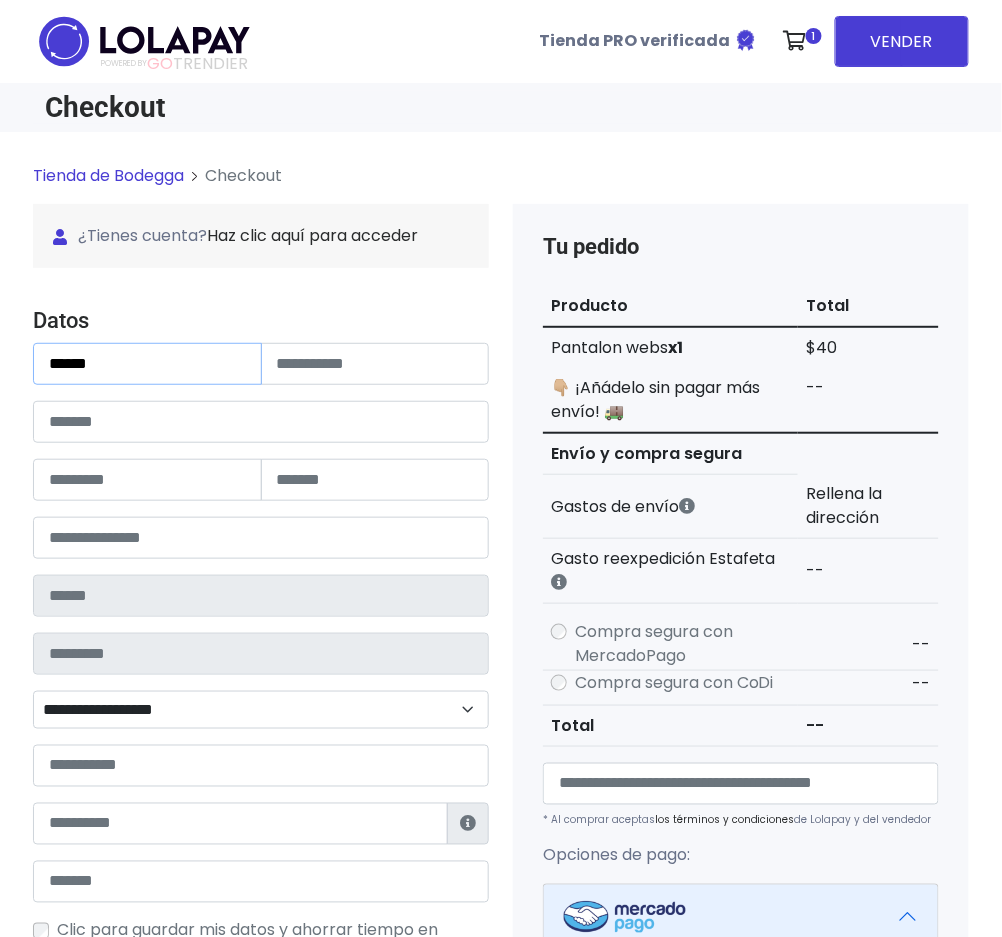 type on "*****" 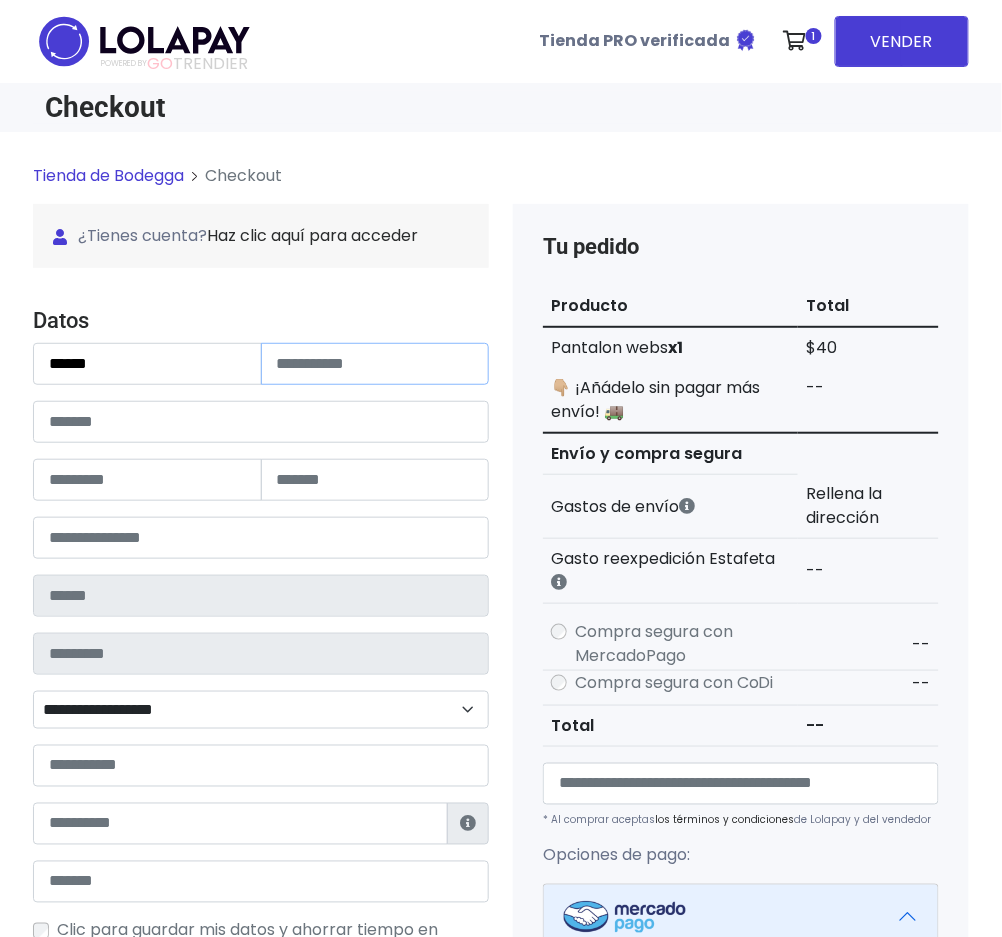 click at bounding box center [375, 364] 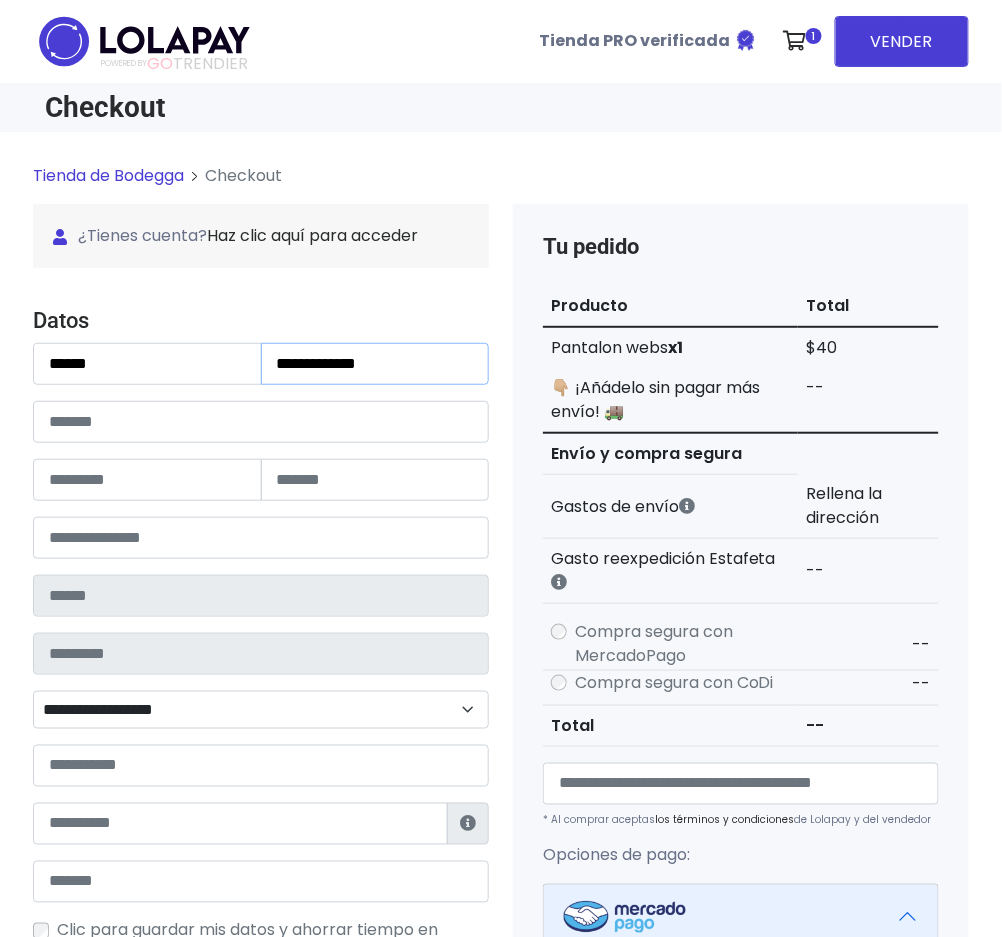 type on "**********" 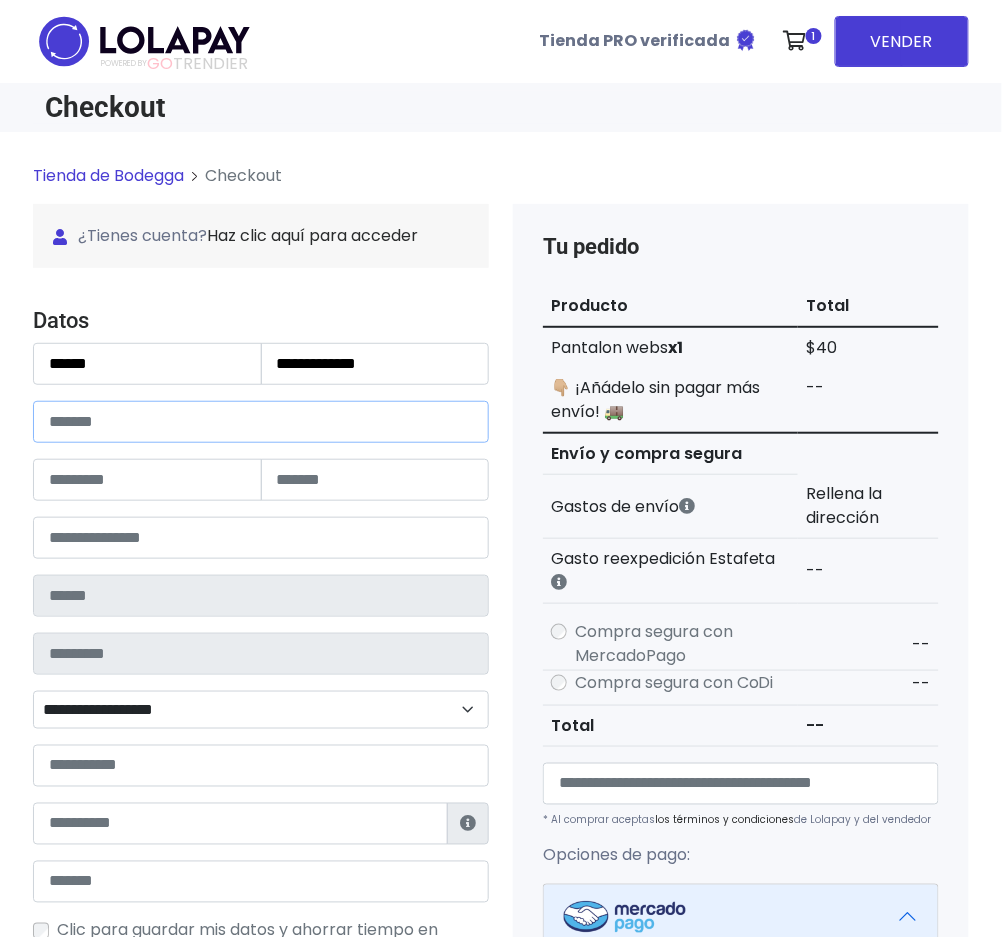 drag, startPoint x: 107, startPoint y: 407, endPoint x: 113, endPoint y: 439, distance: 32.55764 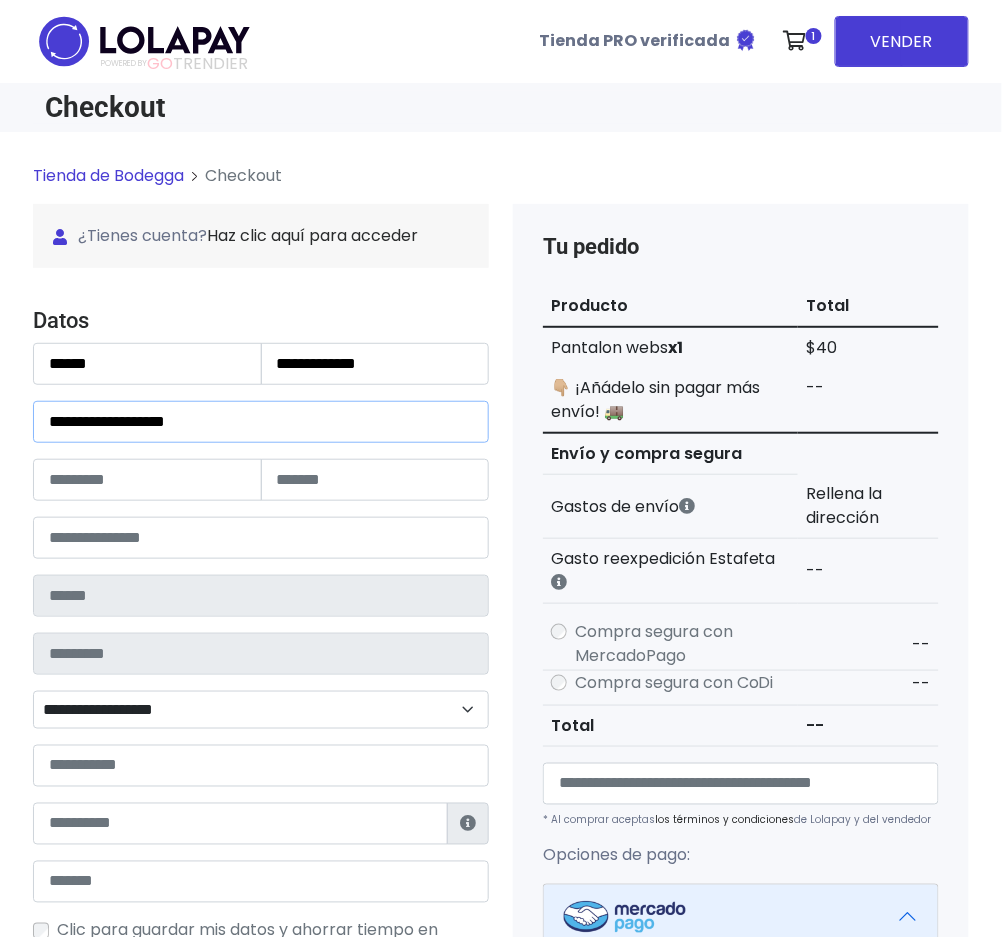 type on "**********" 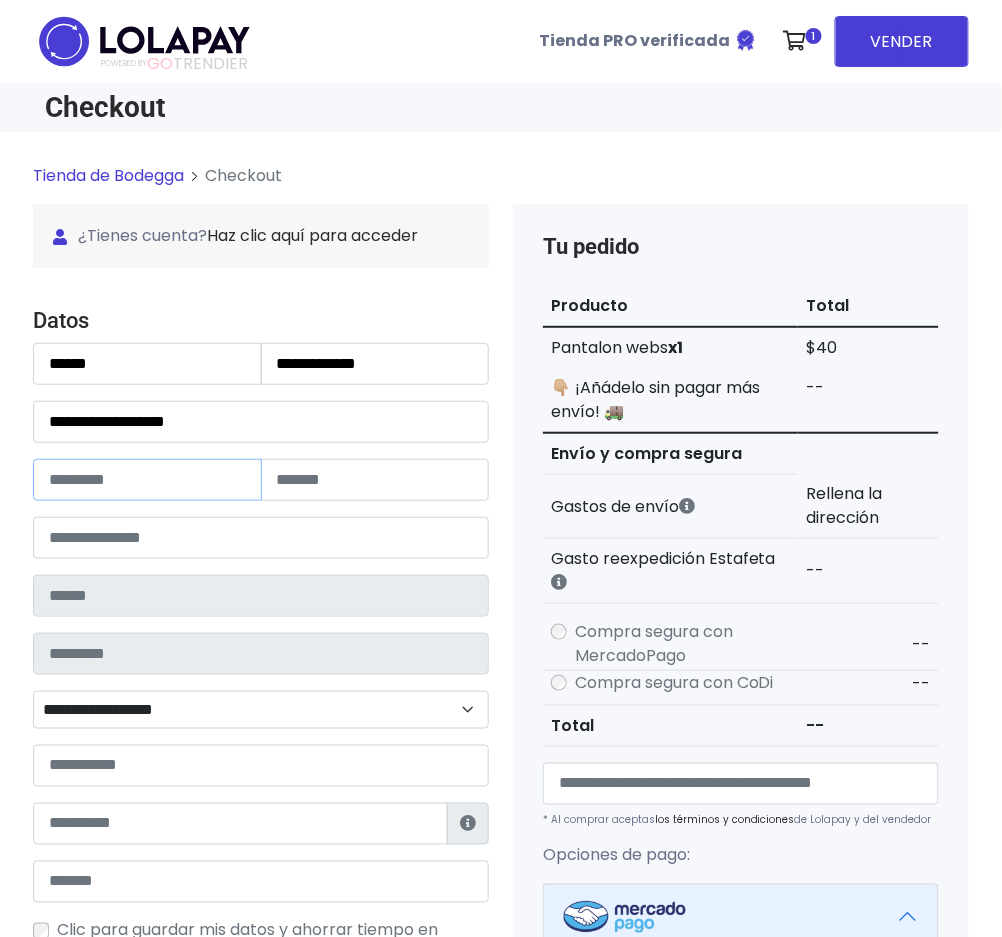 click at bounding box center (147, 480) 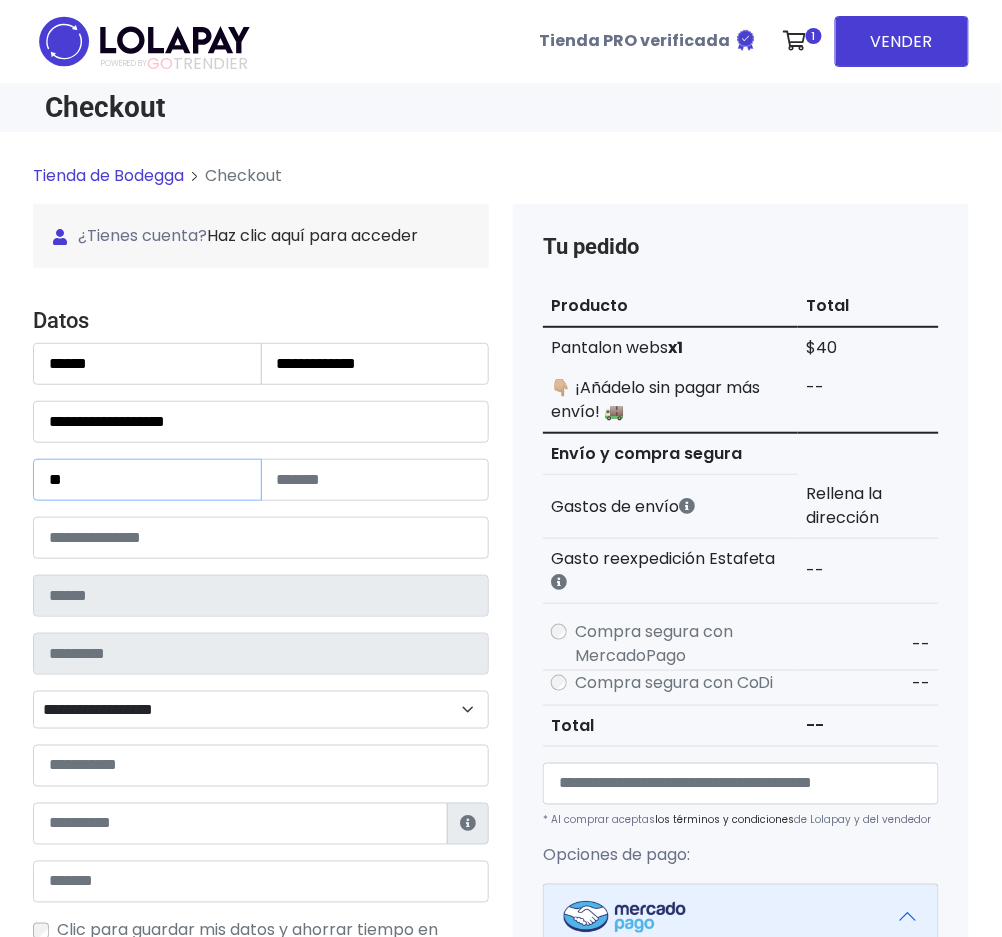 type on "**" 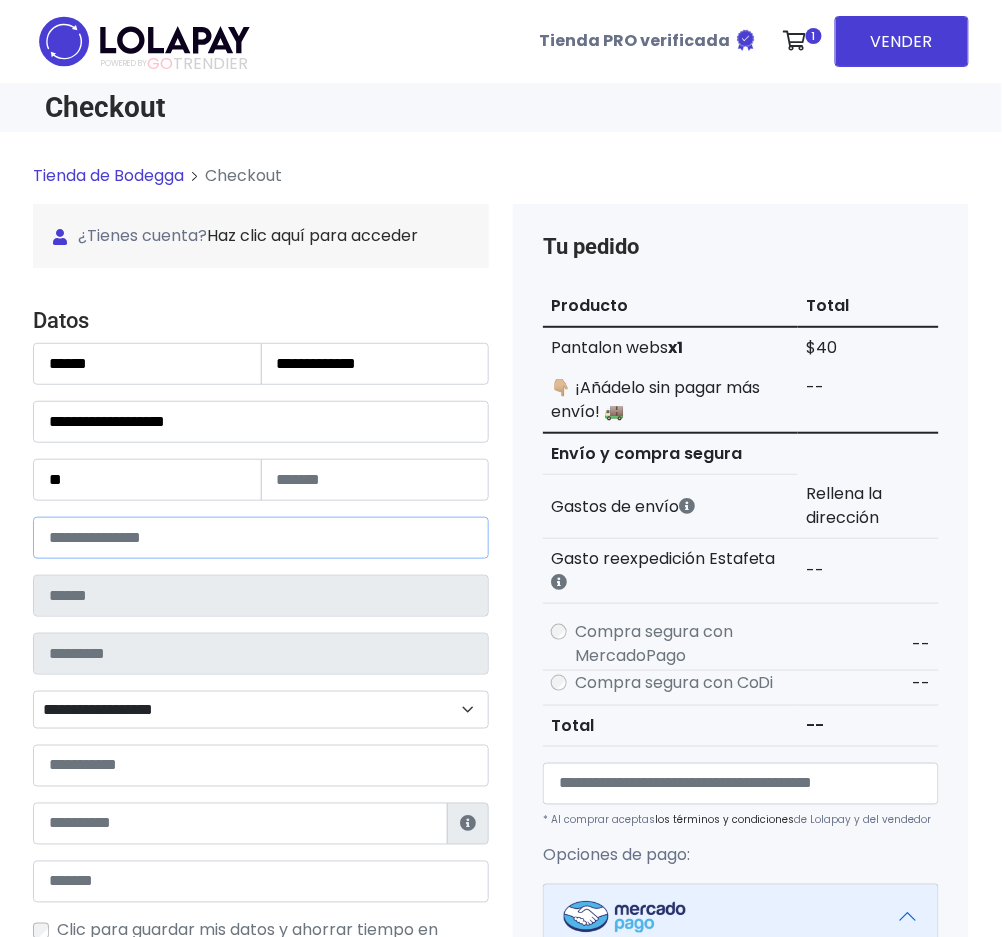 click at bounding box center [261, 538] 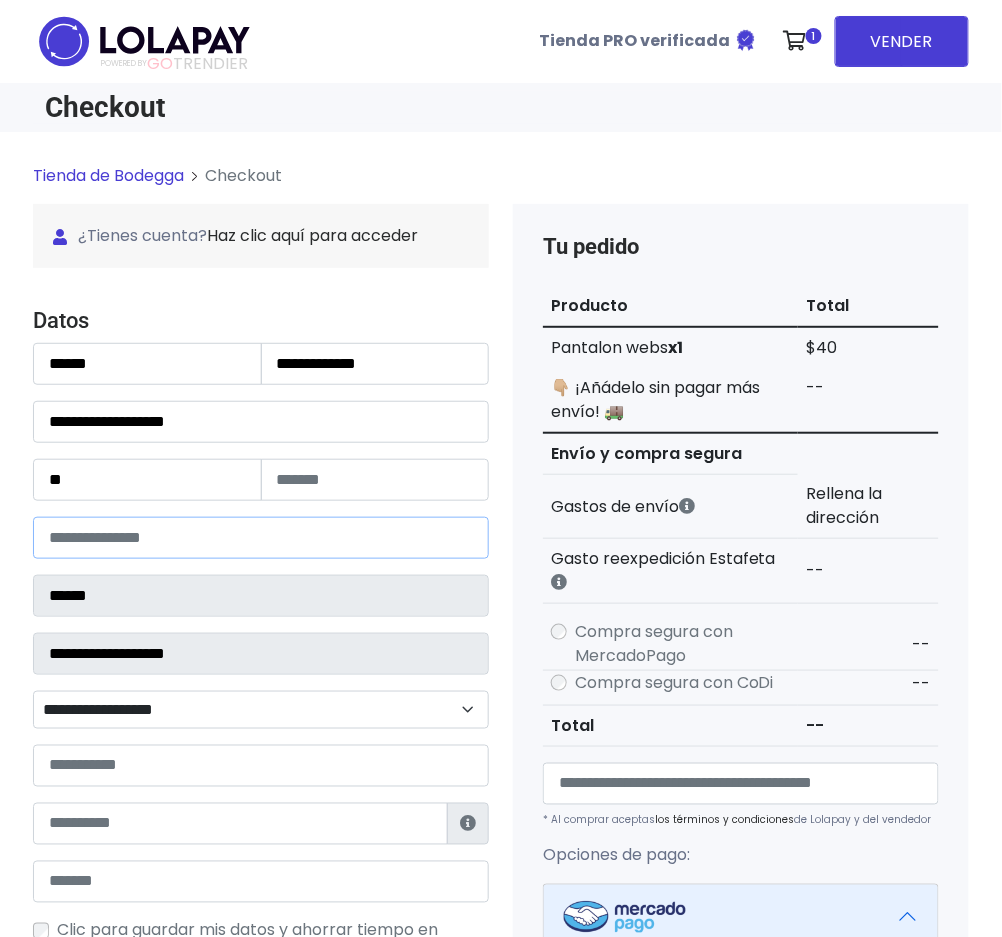 select 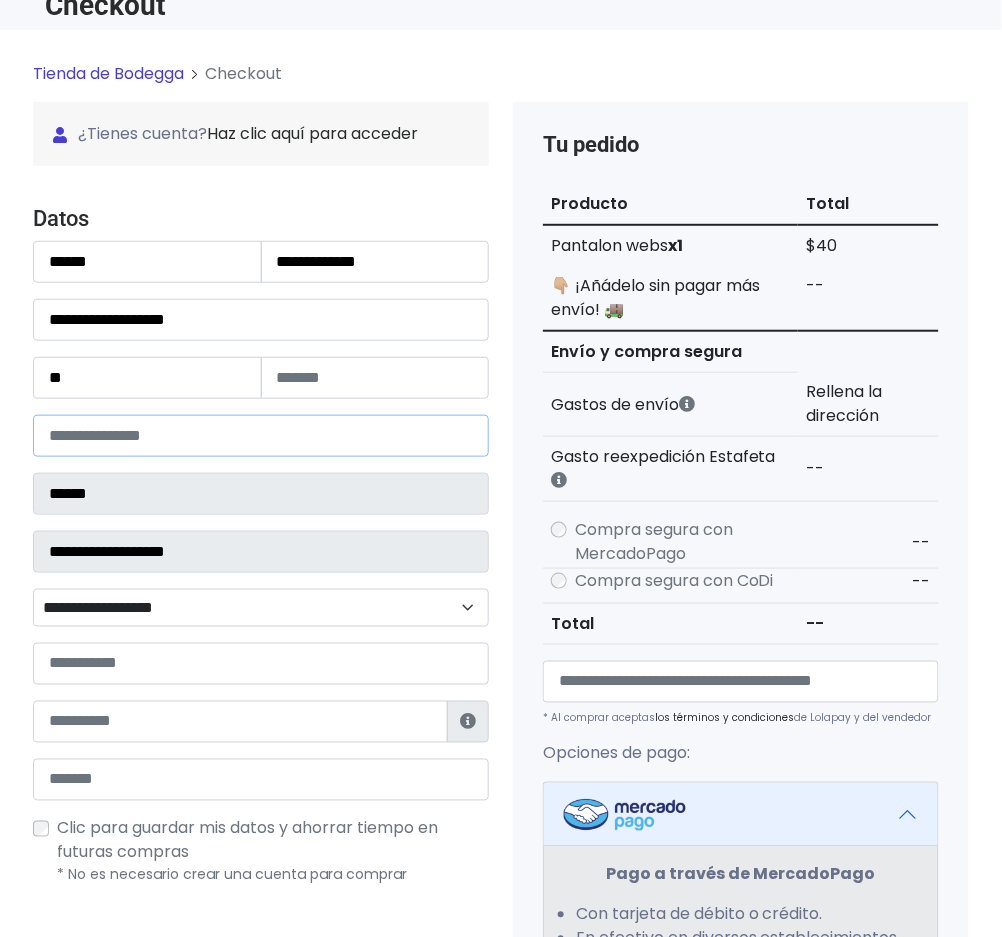 scroll, scrollTop: 266, scrollLeft: 0, axis: vertical 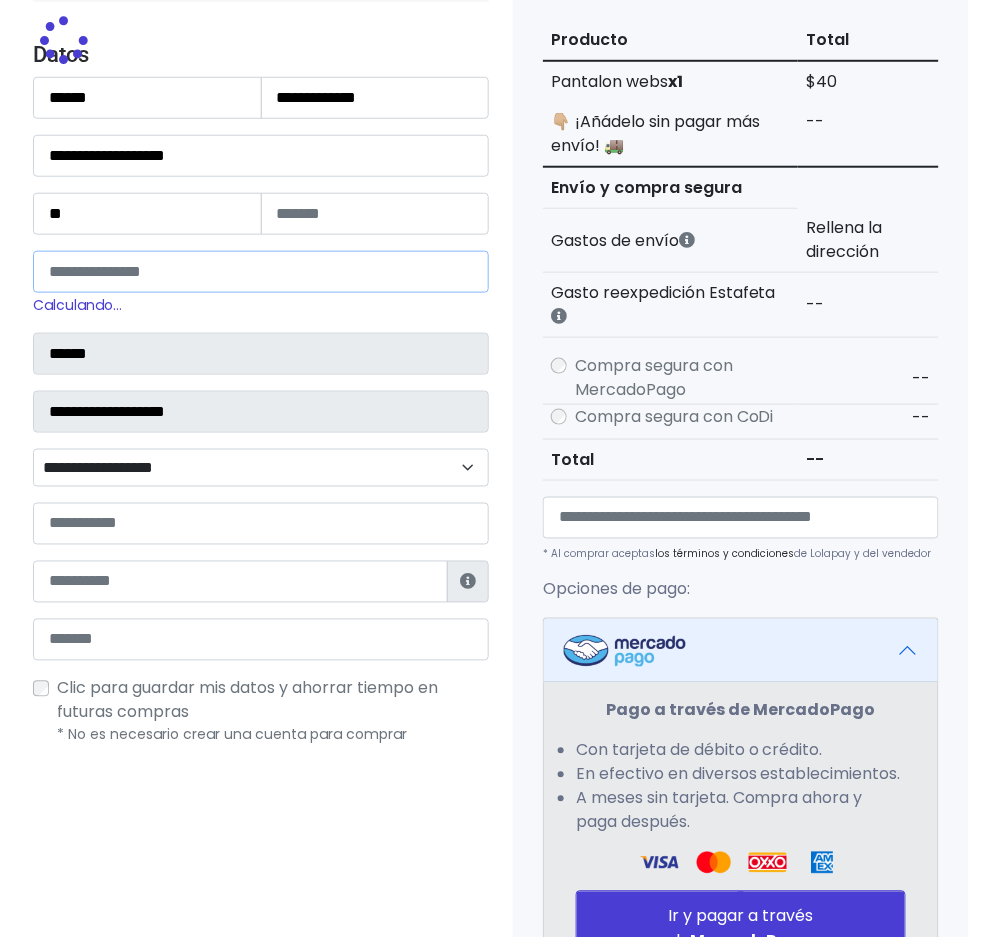 type on "*****" 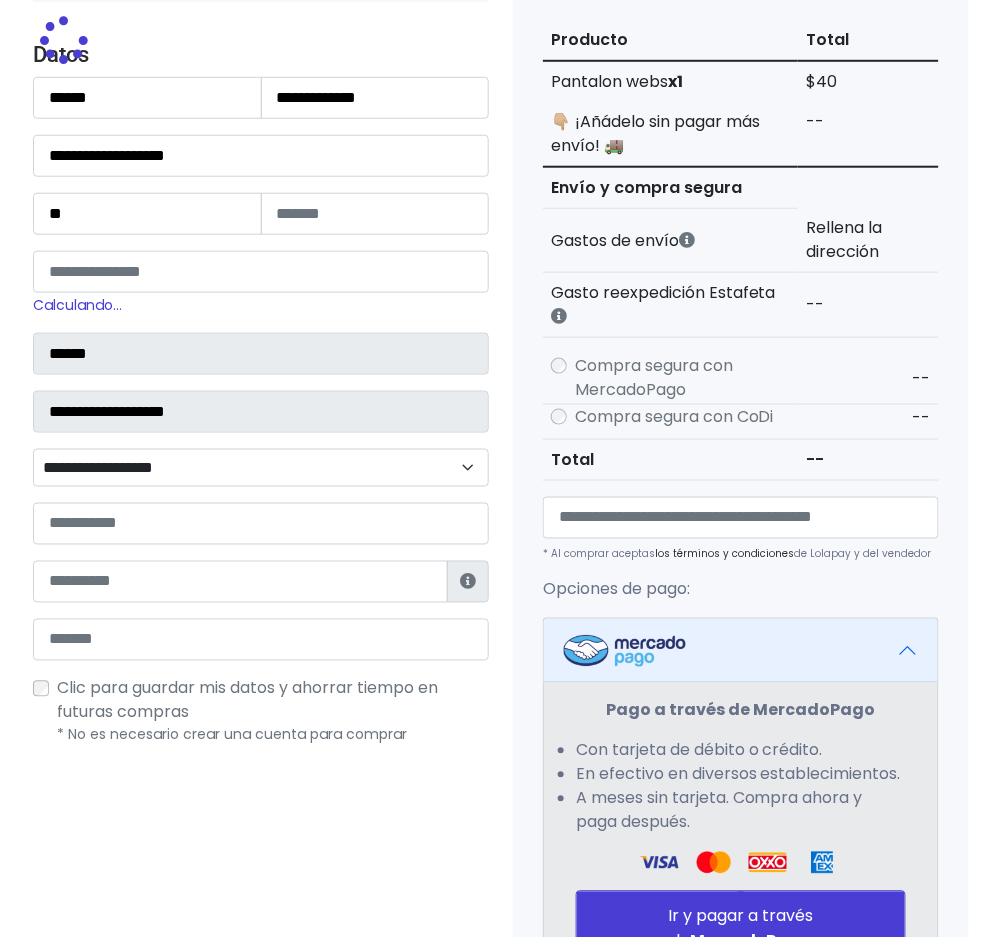 click on "**********" at bounding box center (261, 340) 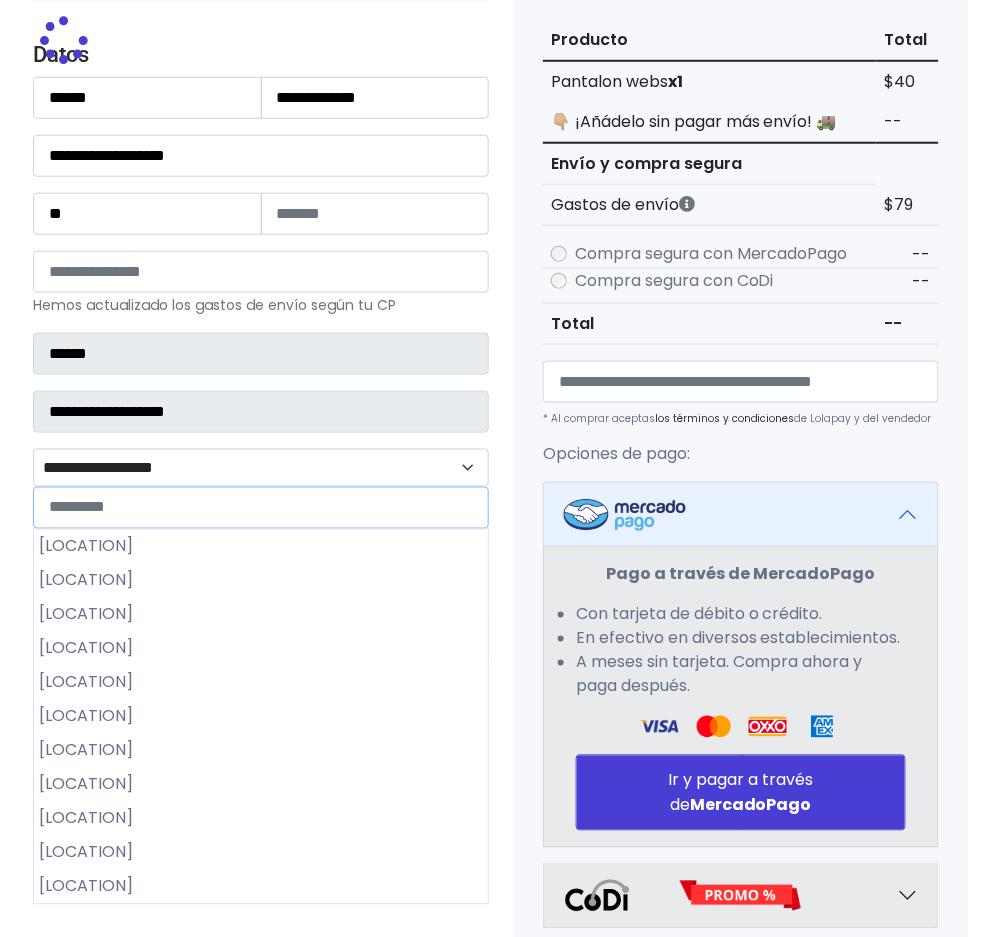 click on "**********" at bounding box center (261, 468) 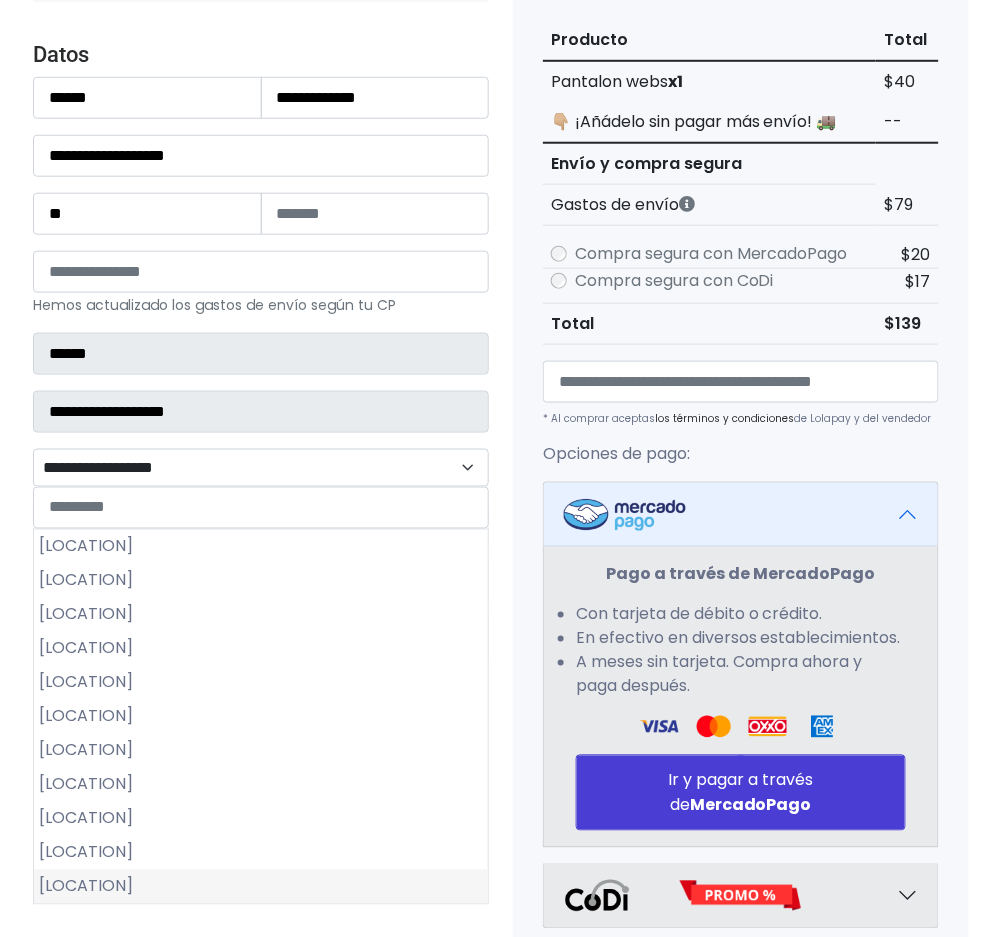 click on "San Miguel Chalma" at bounding box center (261, 887) 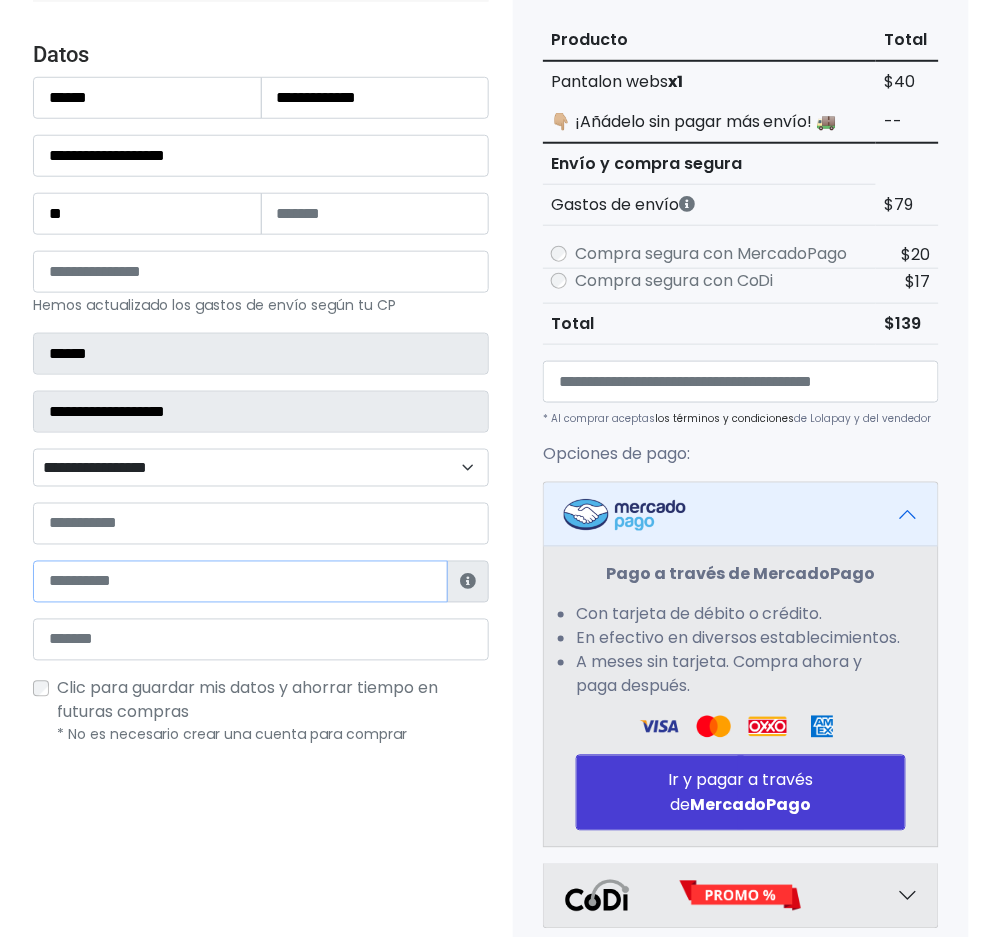 click at bounding box center [240, 582] 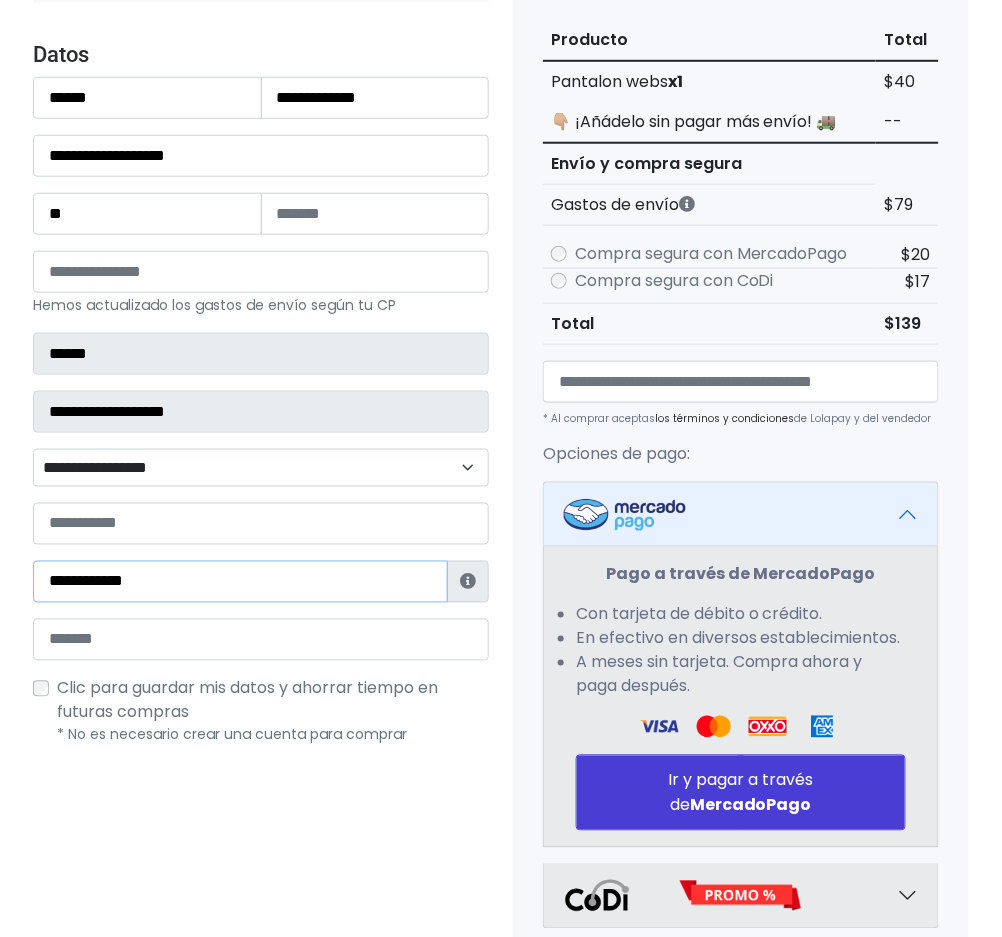 type on "**********" 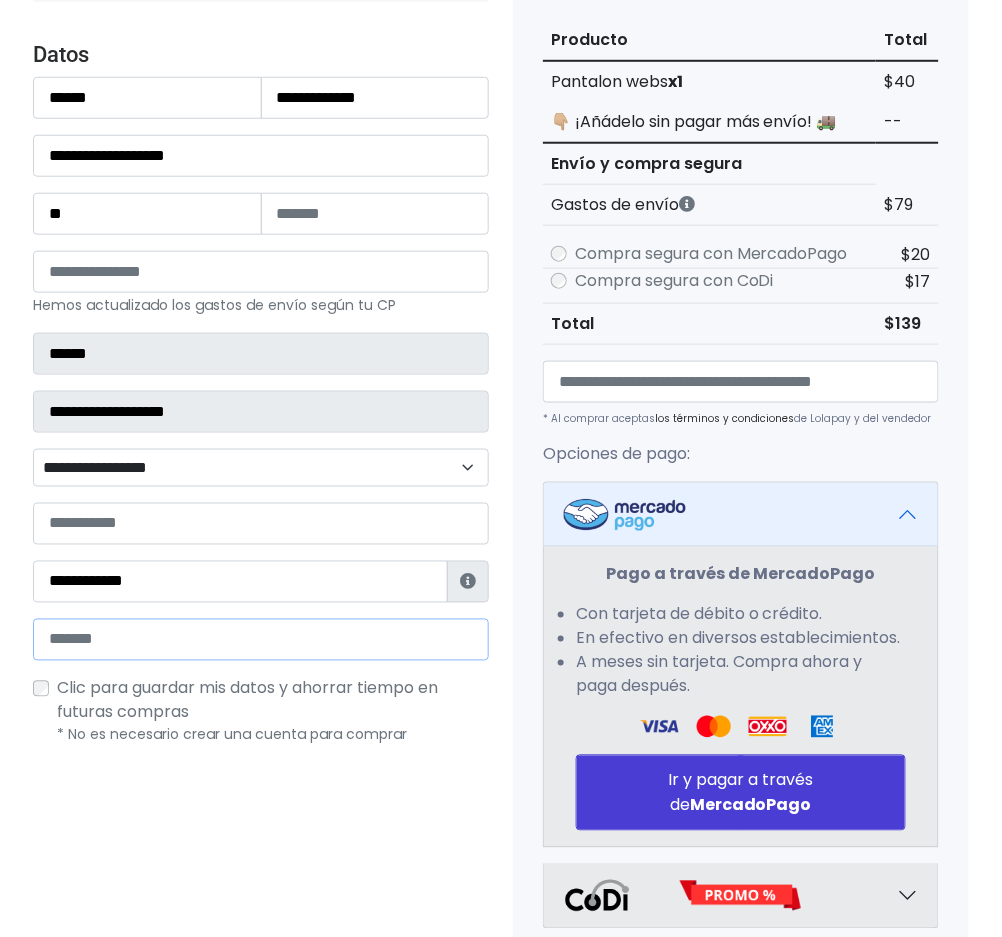 click at bounding box center [261, 640] 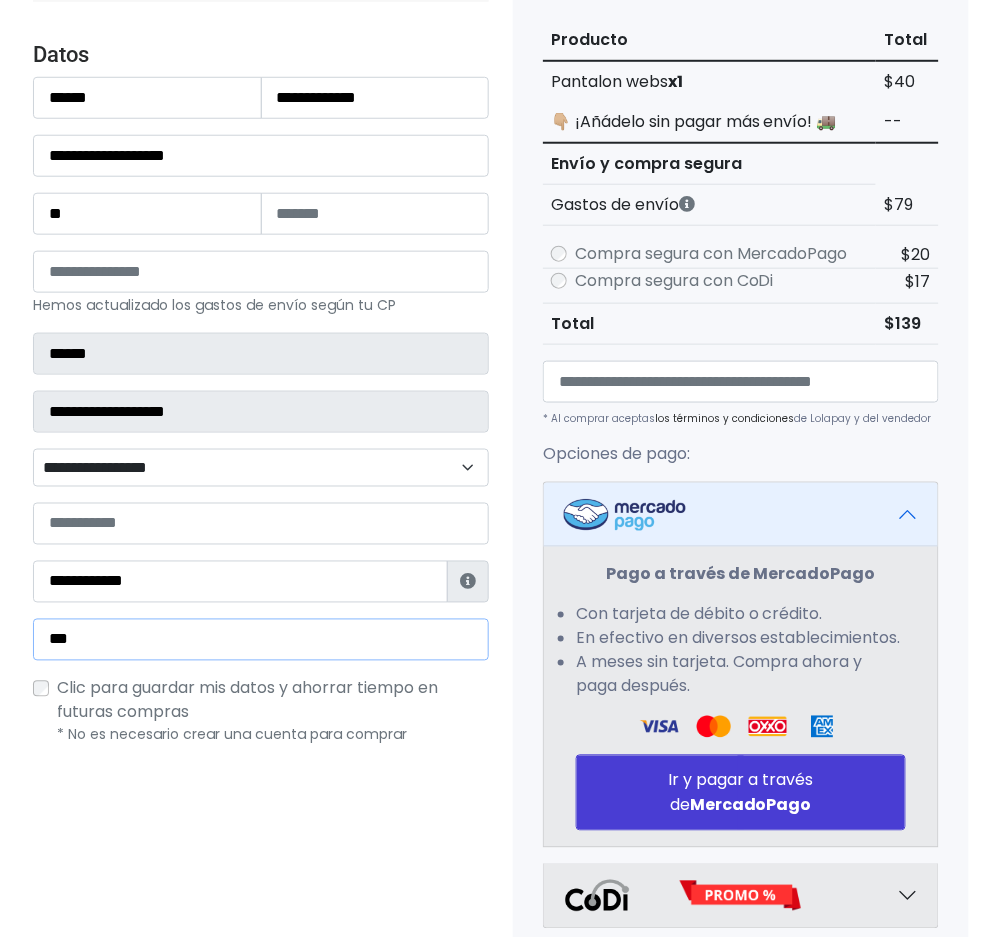type on "**********" 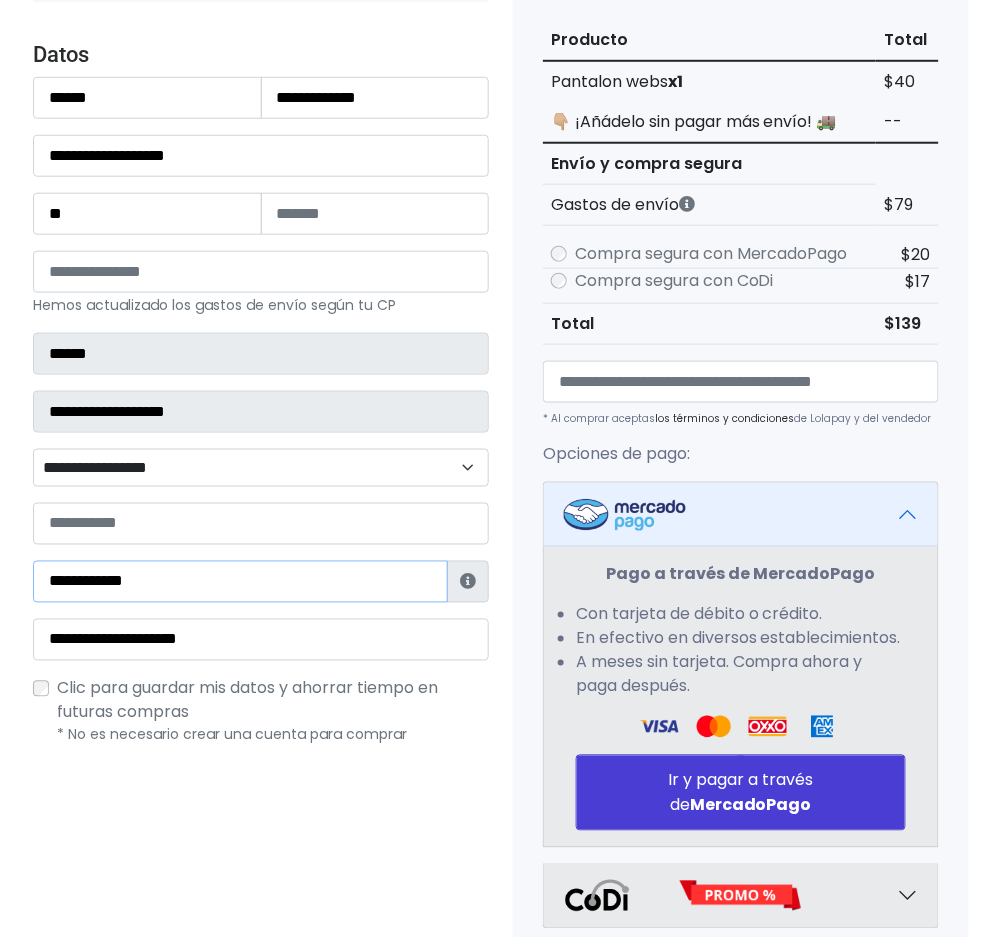 click on "**********" at bounding box center (240, 582) 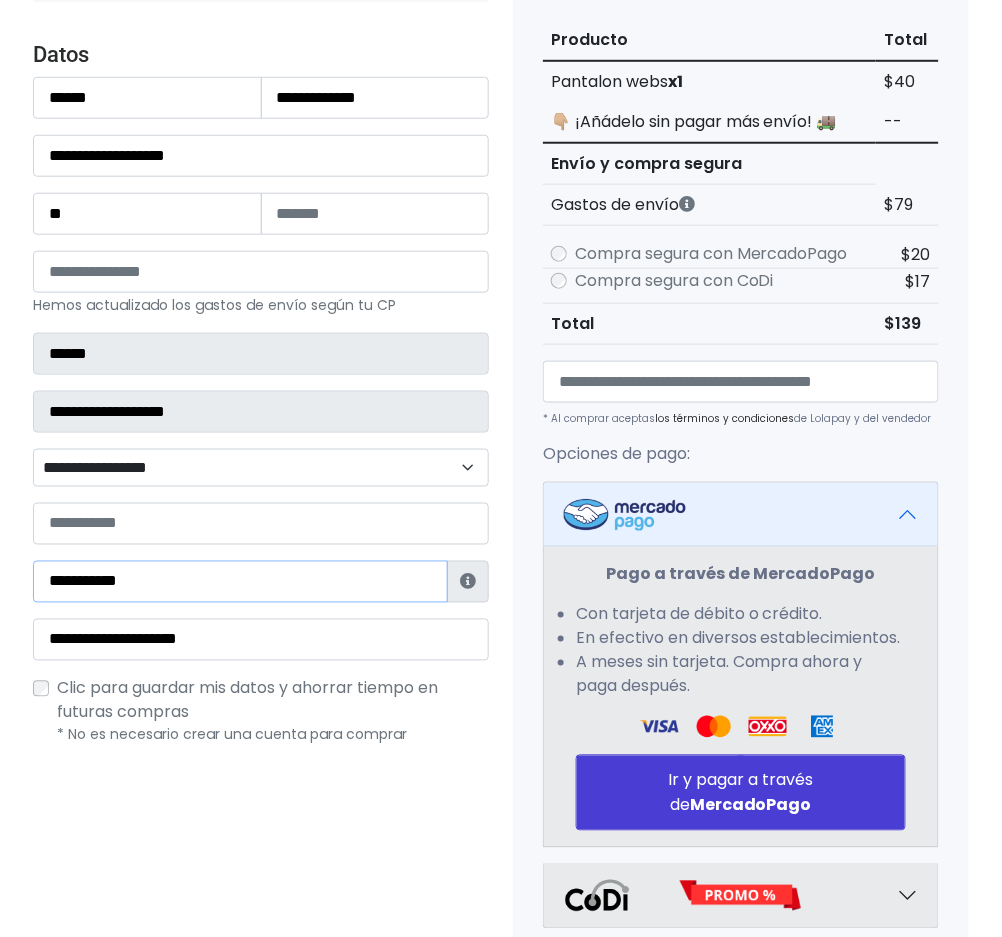 click on "**********" at bounding box center (240, 582) 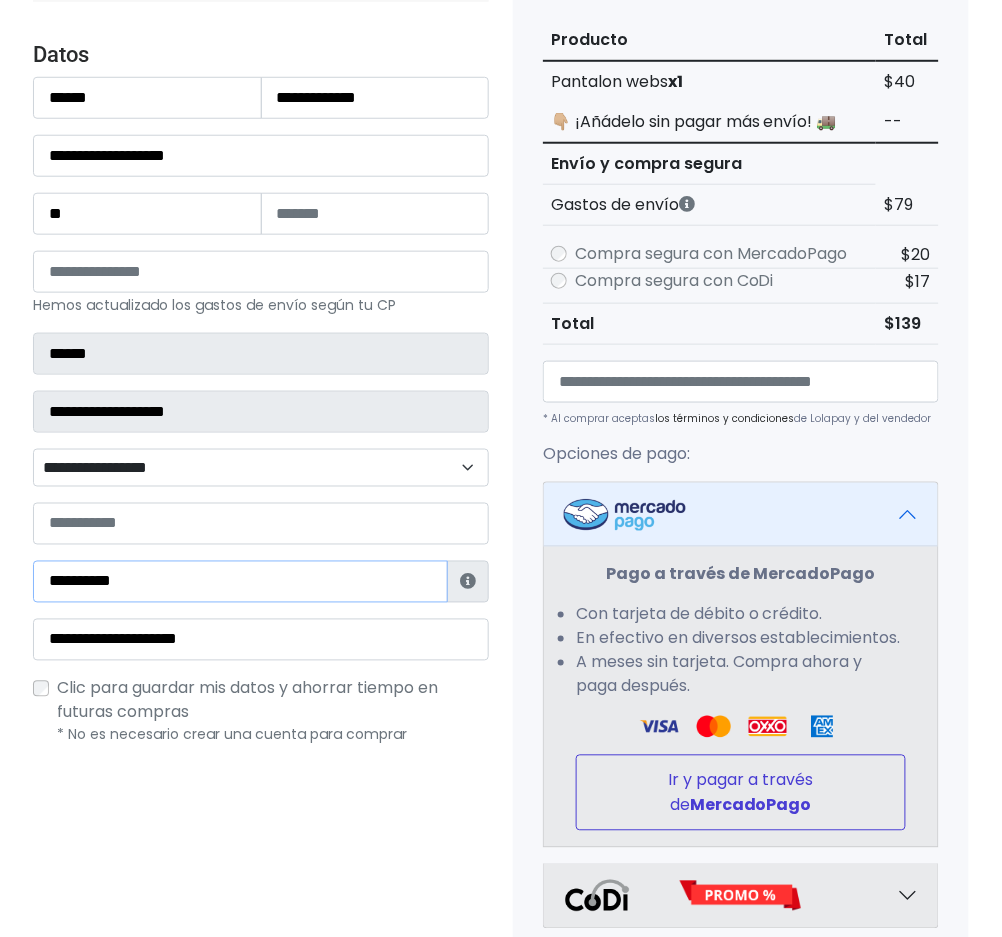 type on "**********" 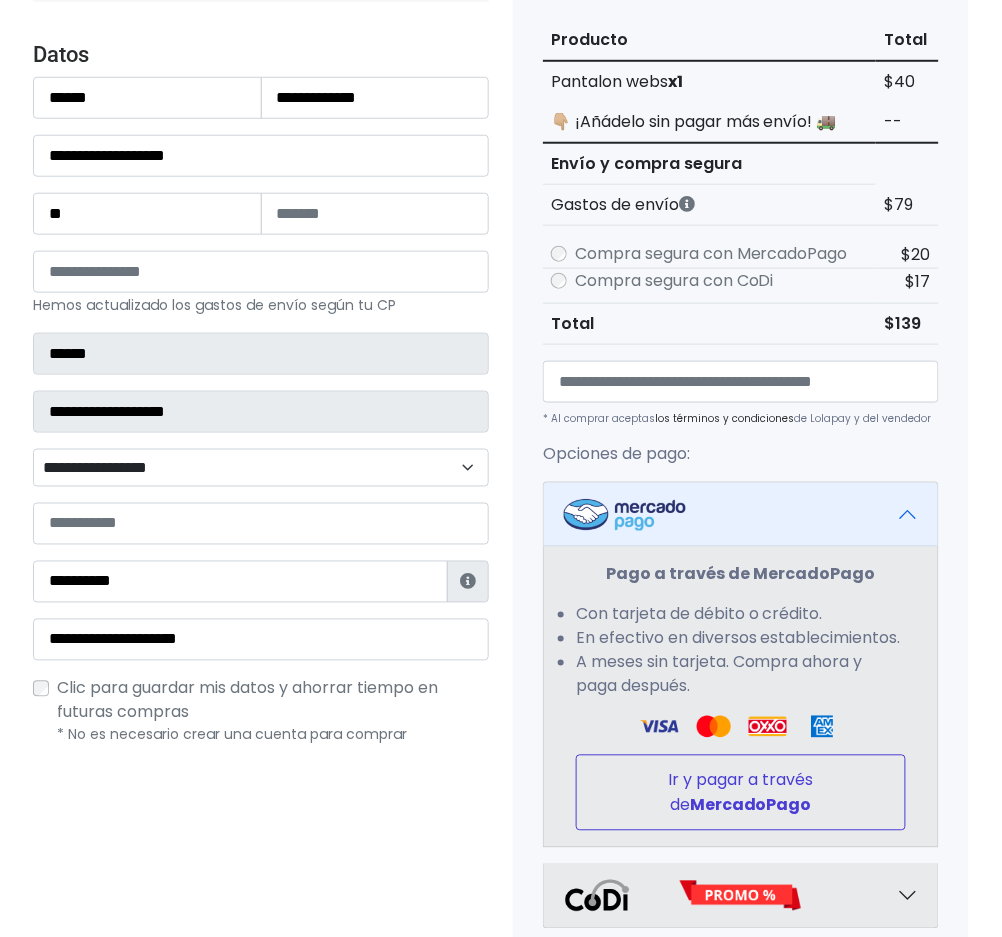 click on "Ir y pagar a través de  MercadoPago" at bounding box center [741, 793] 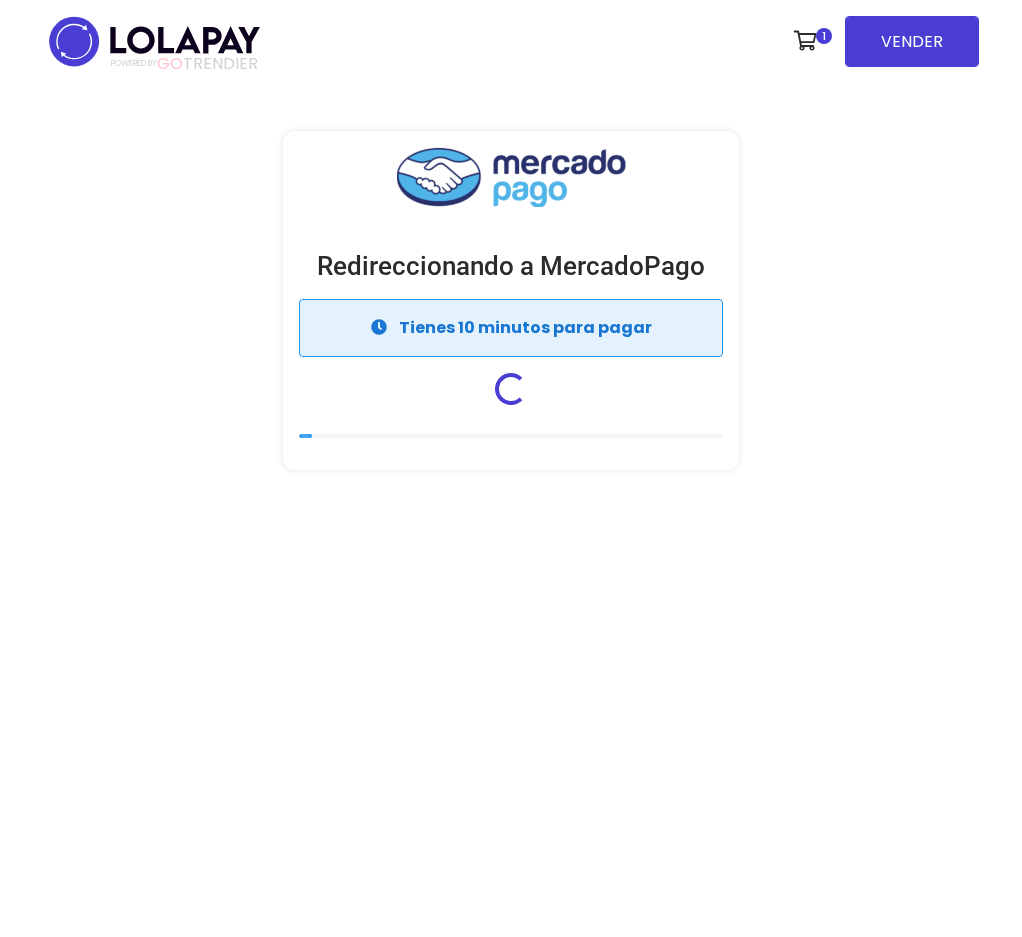 scroll, scrollTop: 0, scrollLeft: 0, axis: both 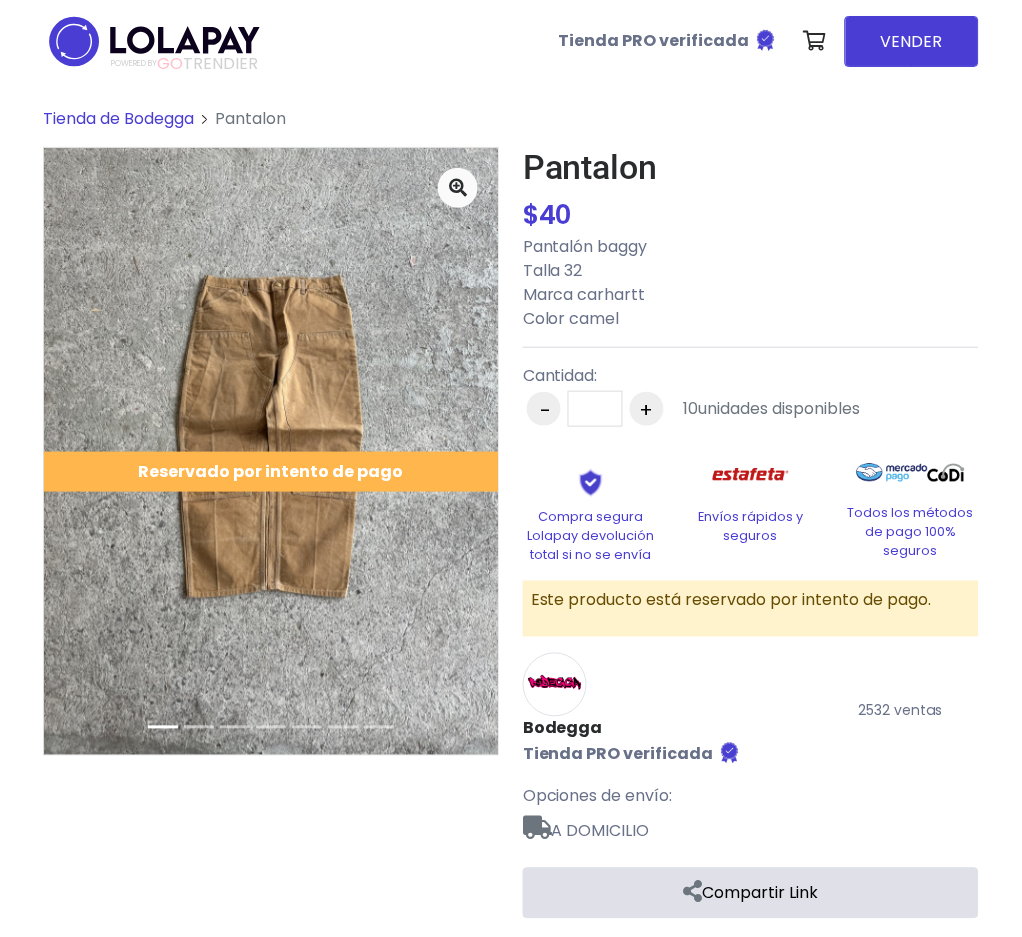 click on "Tienda de Bodegga" at bounding box center (118, 118) 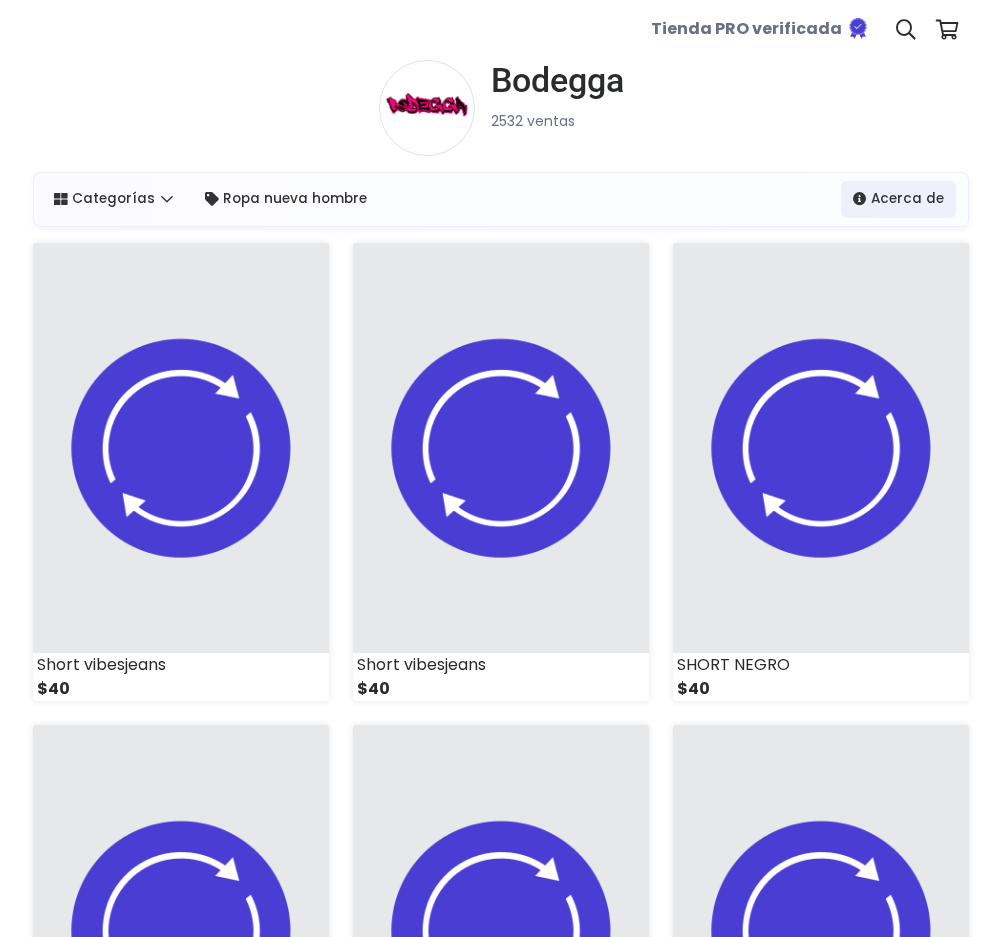 scroll, scrollTop: 0, scrollLeft: 0, axis: both 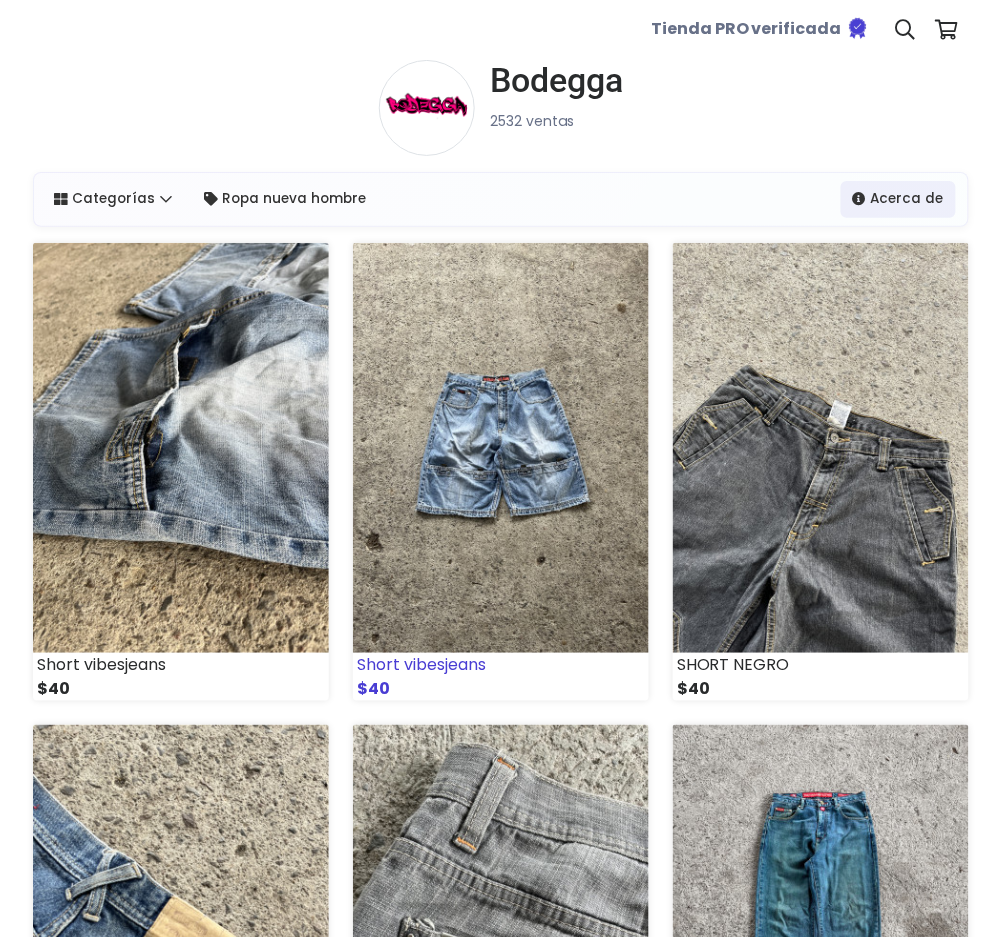 click at bounding box center [501, 448] 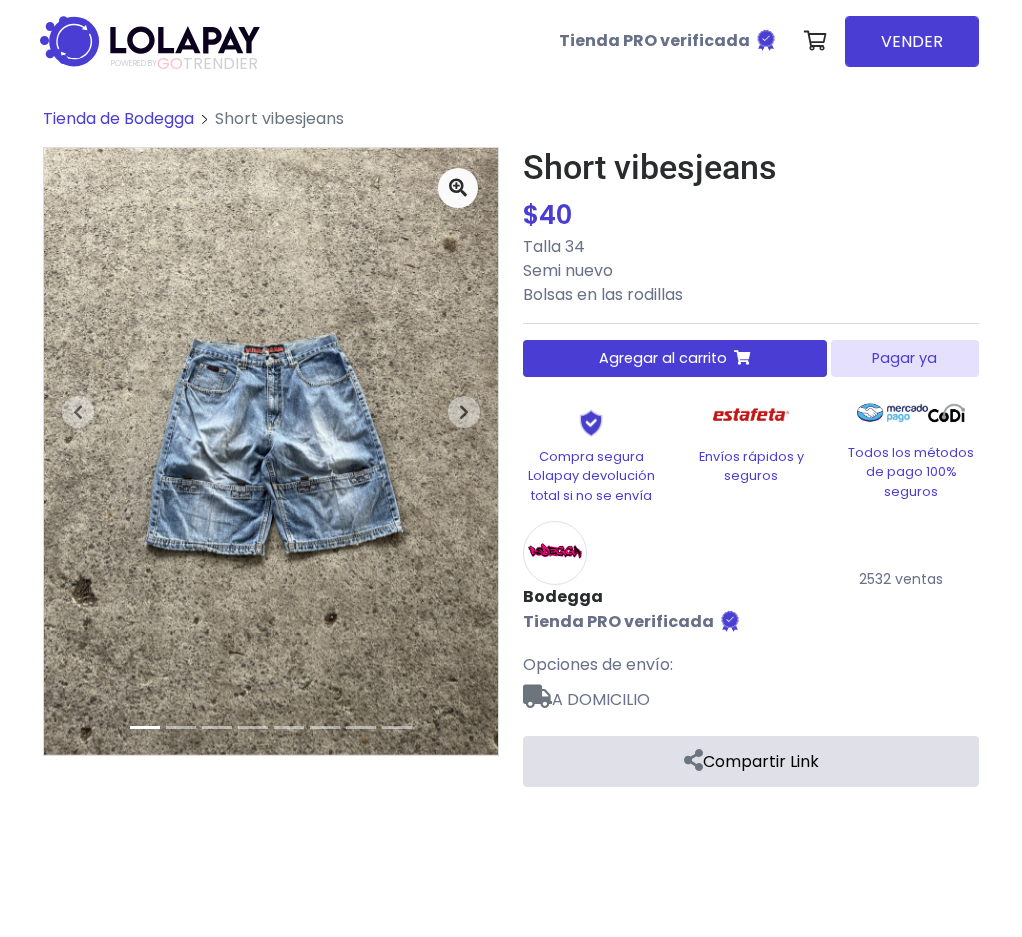 scroll, scrollTop: 0, scrollLeft: 0, axis: both 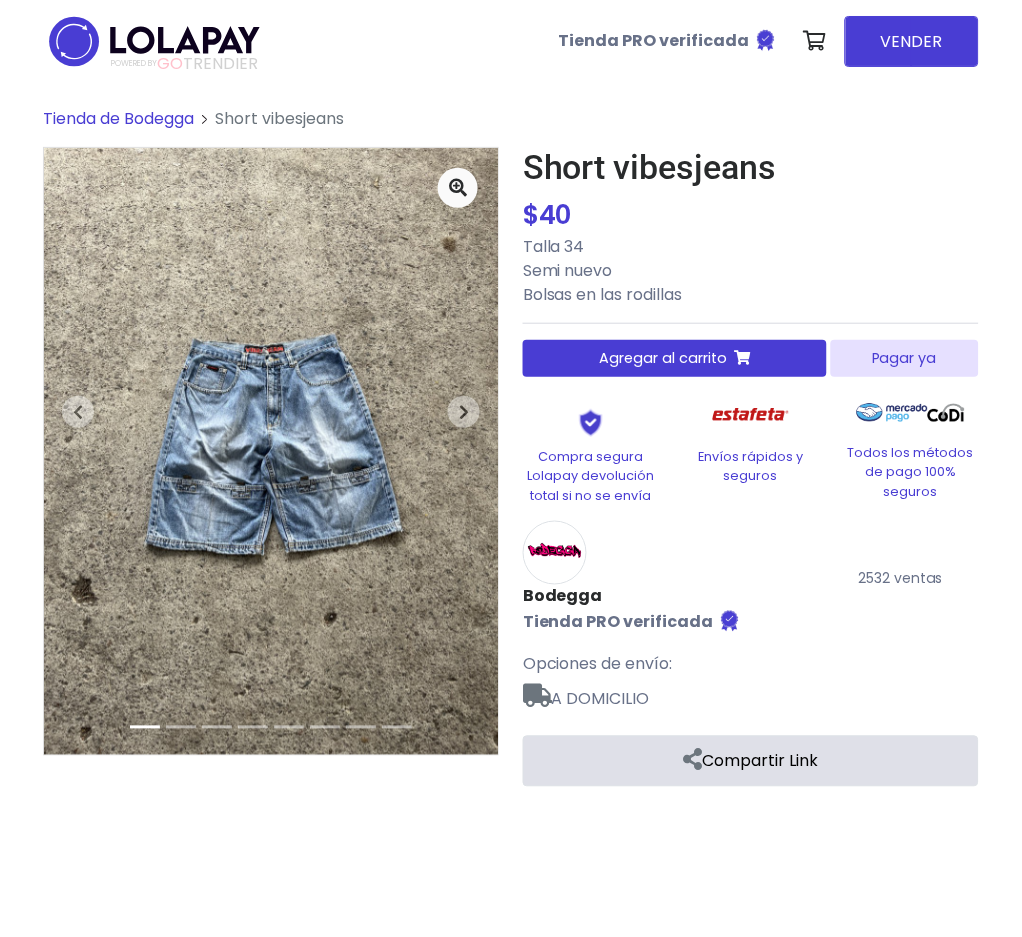 click on "Pagar ya" at bounding box center [905, 358] 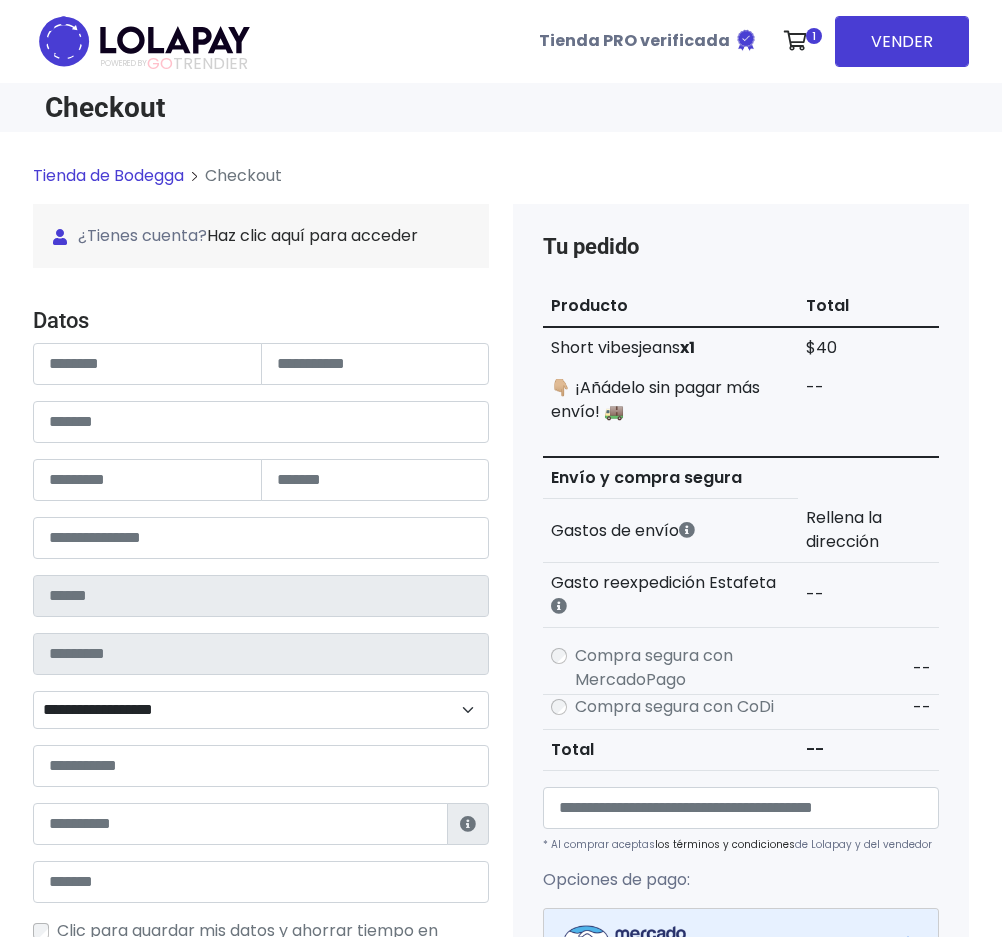 scroll, scrollTop: 0, scrollLeft: 0, axis: both 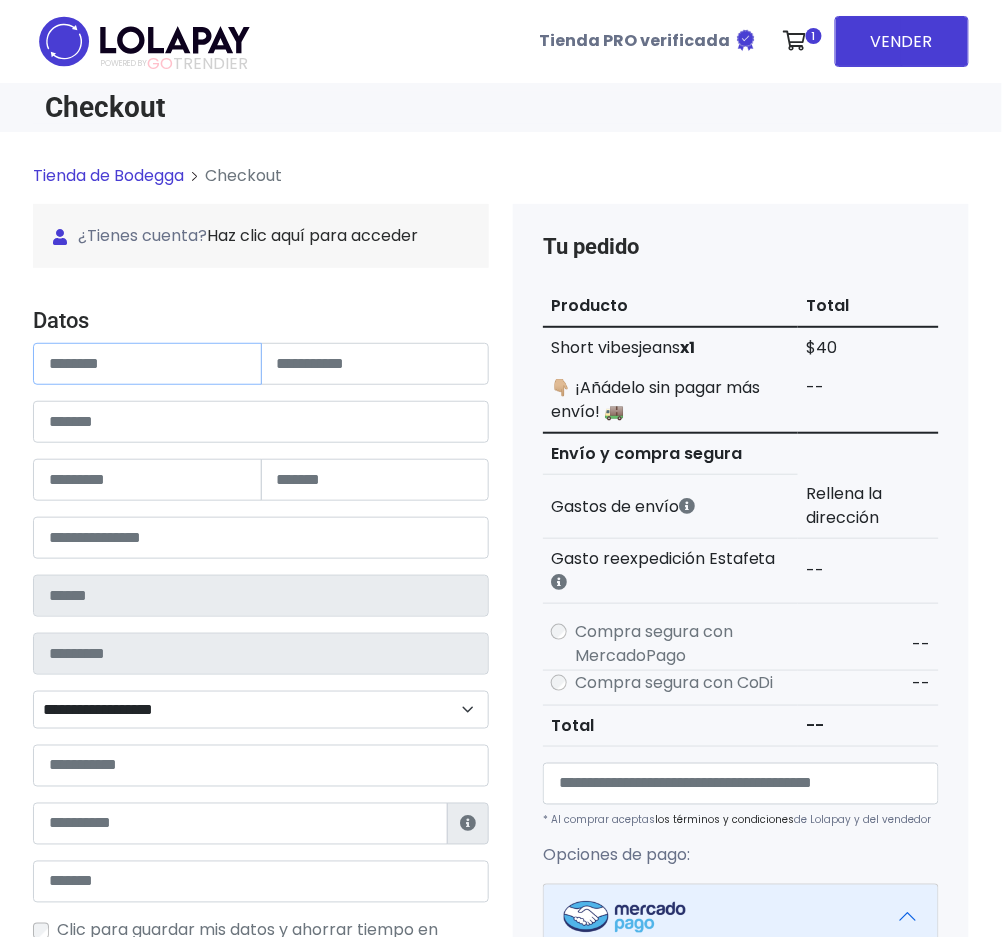 drag, startPoint x: 139, startPoint y: 378, endPoint x: 190, endPoint y: 378, distance: 51 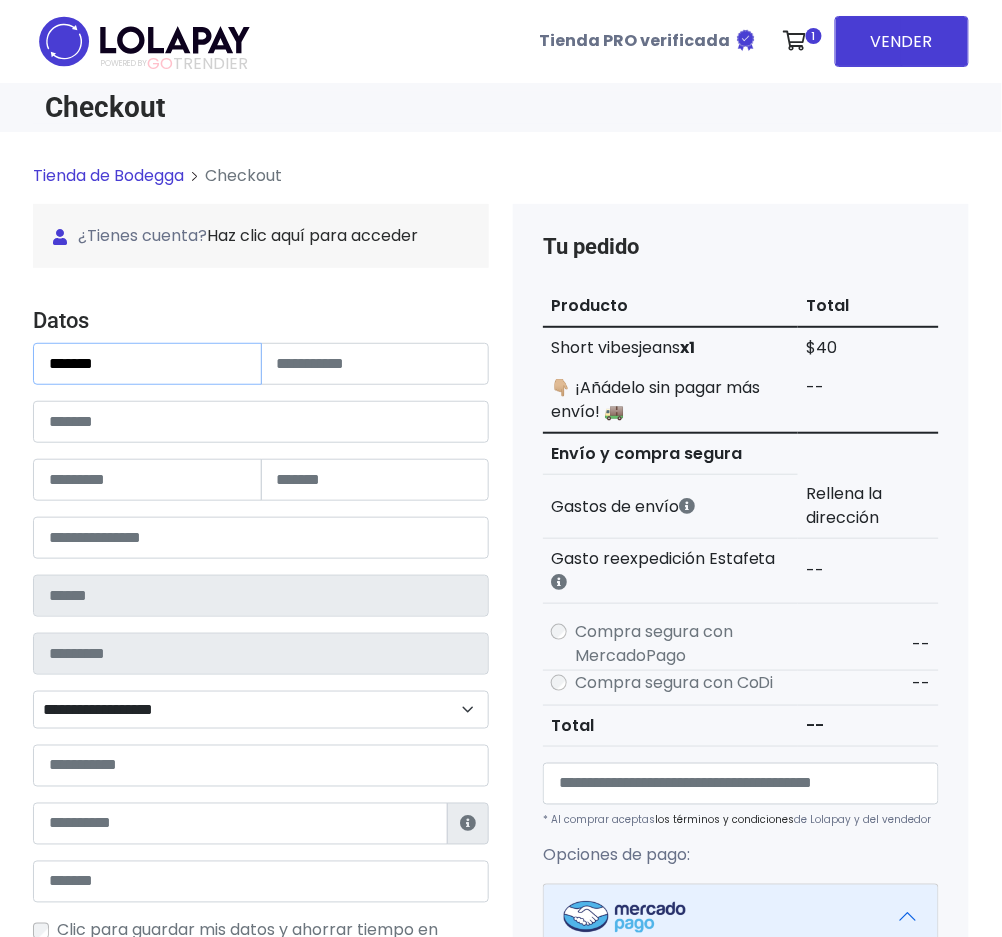 type on "******" 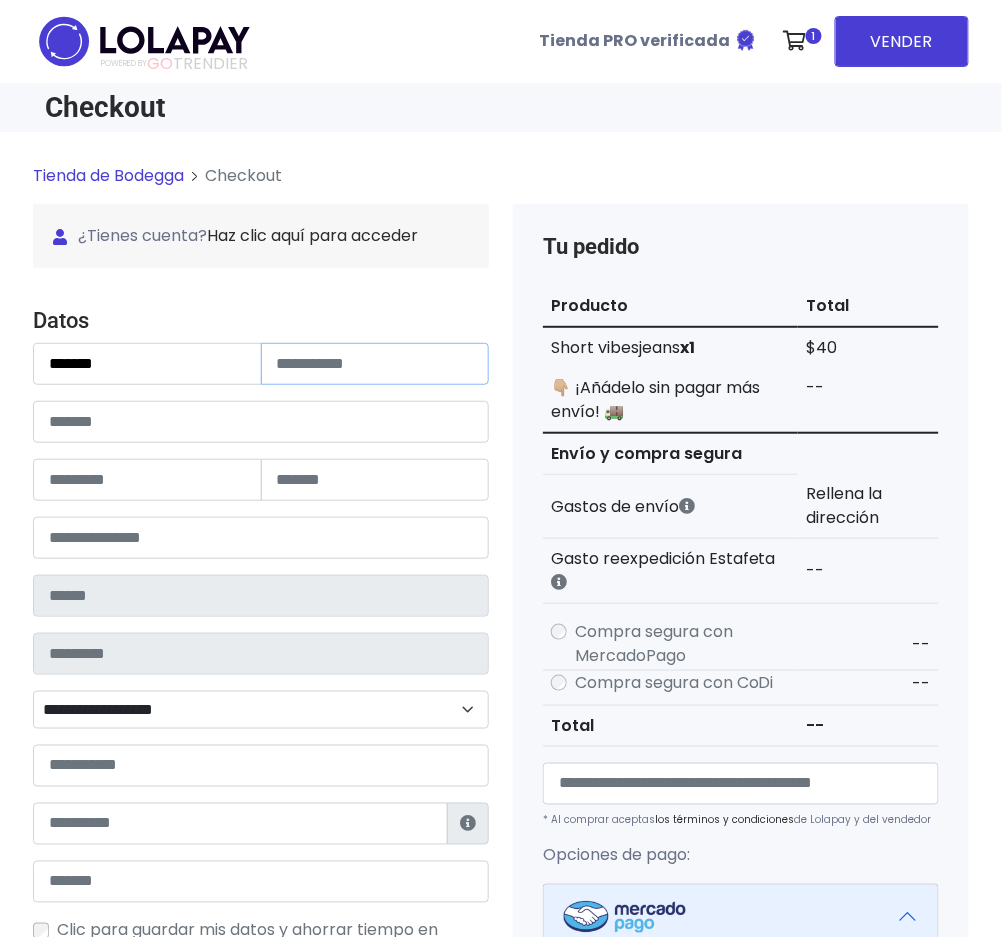click at bounding box center [375, 364] 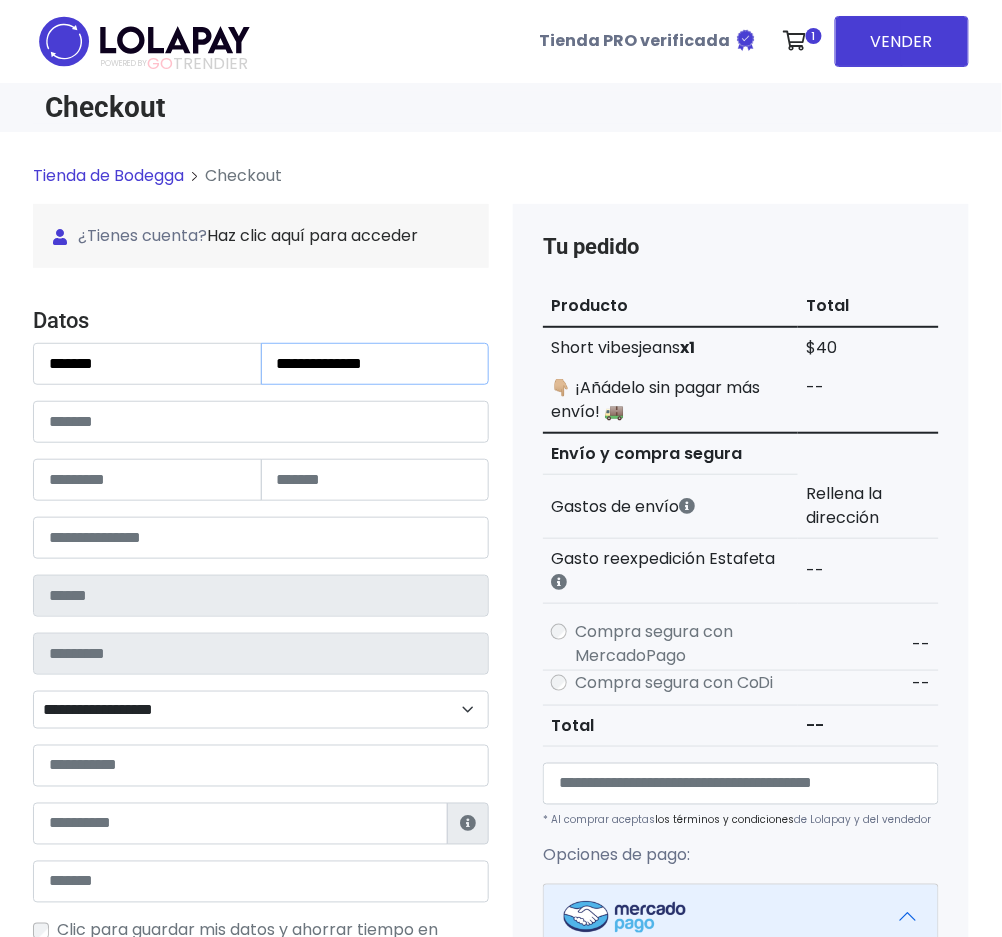type on "**********" 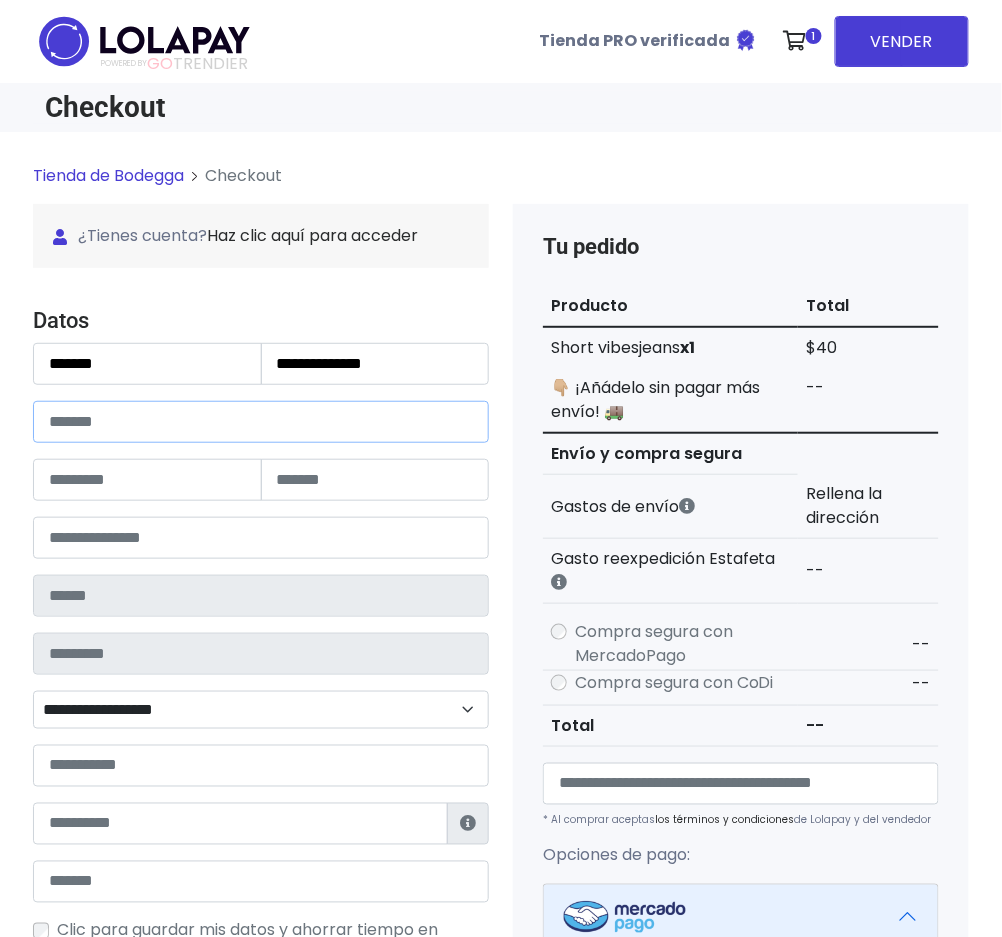 click at bounding box center [261, 422] 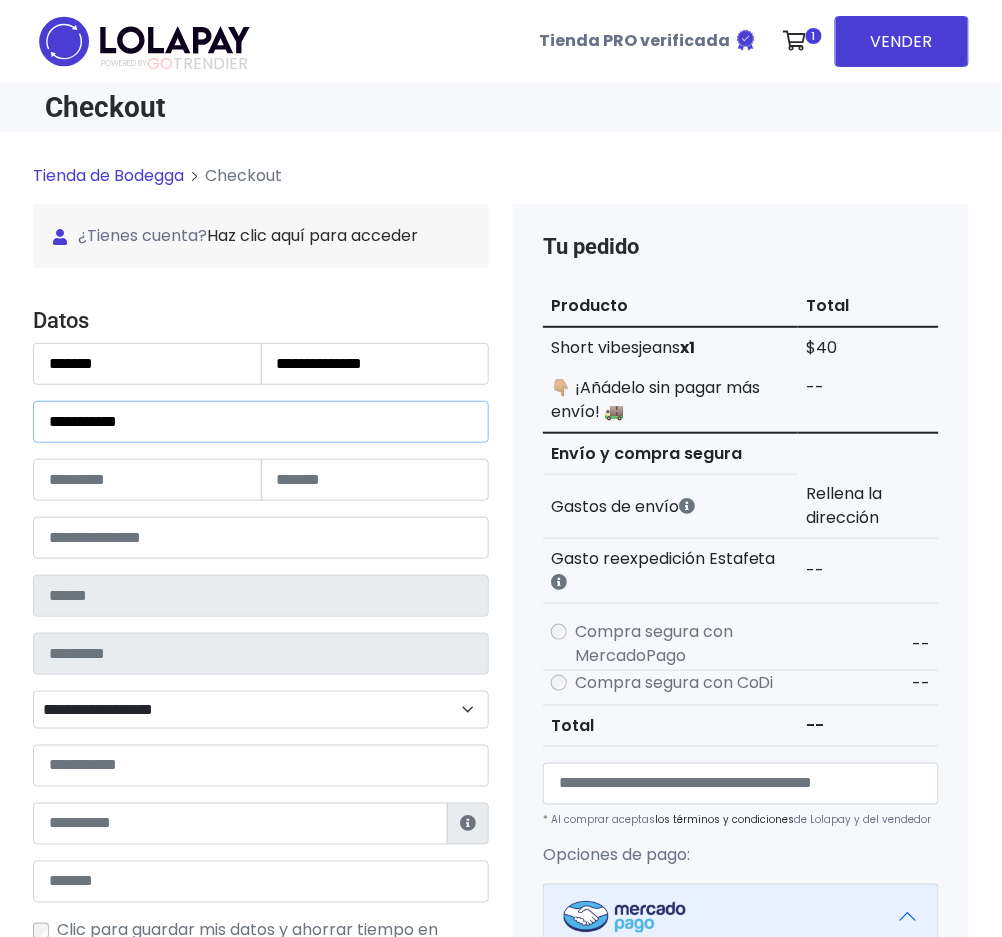 type on "**********" 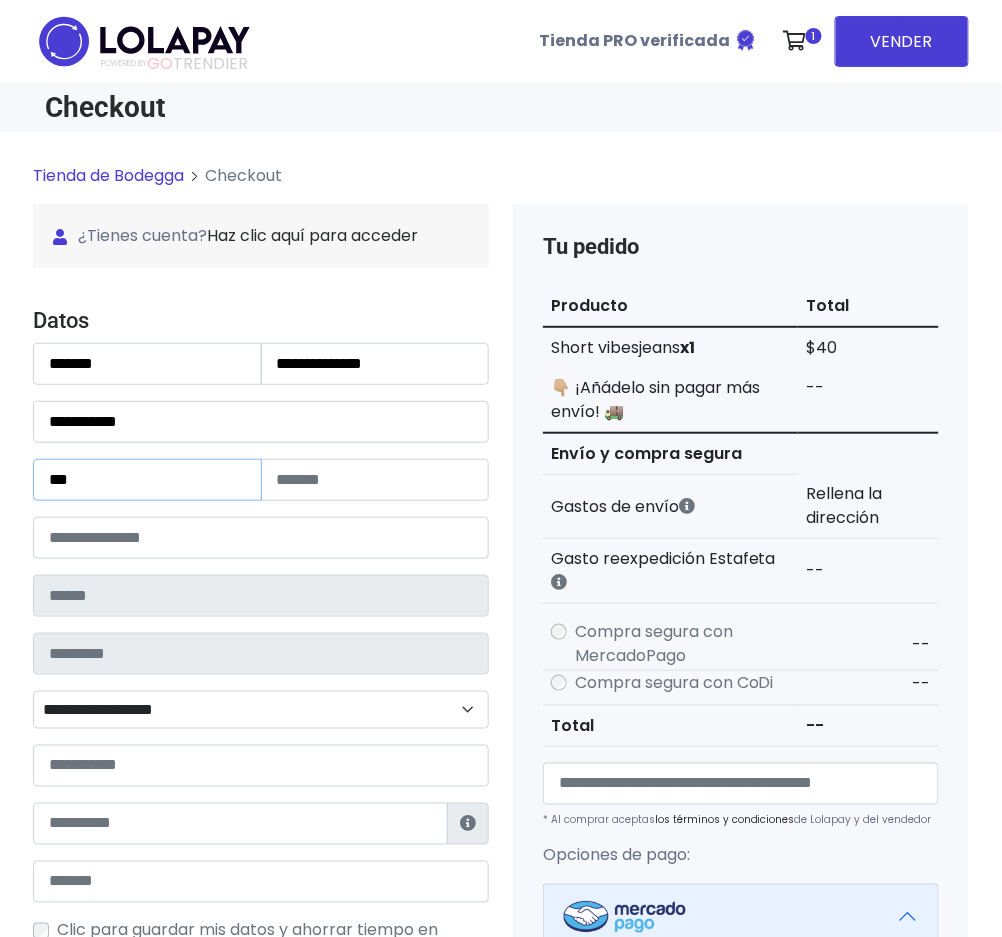 type on "***" 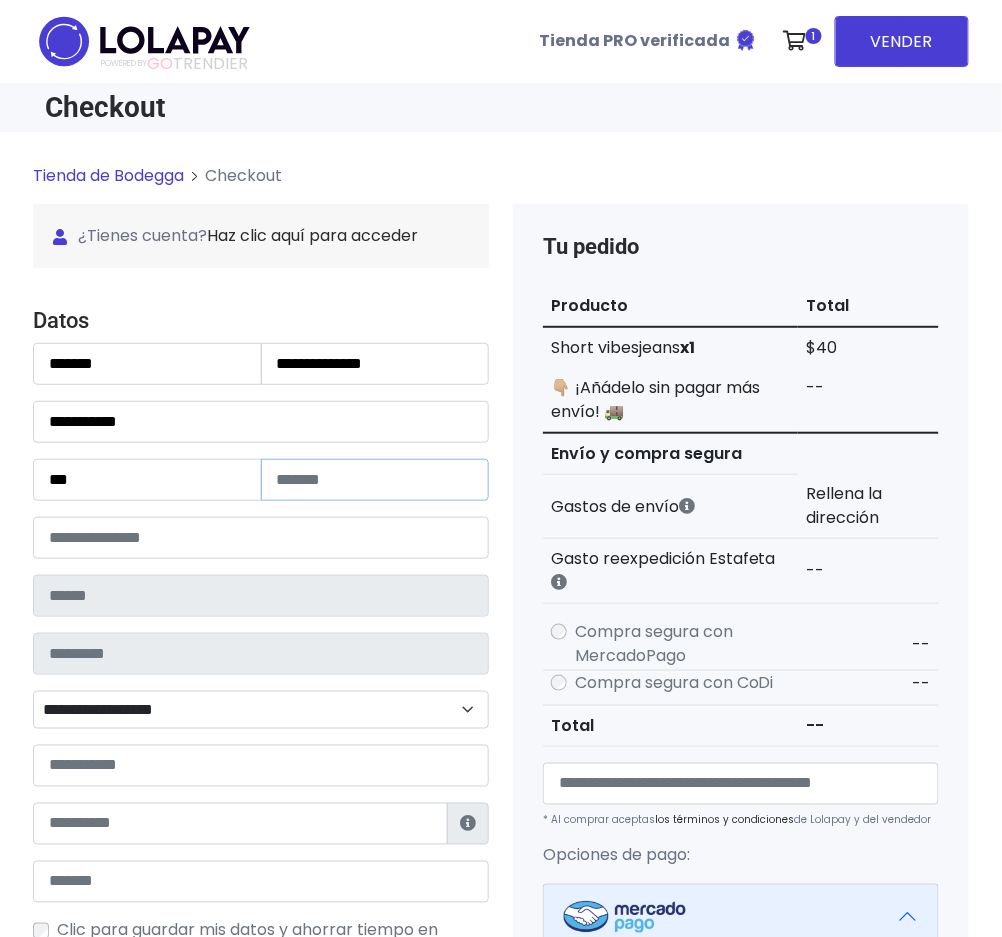 type on "*" 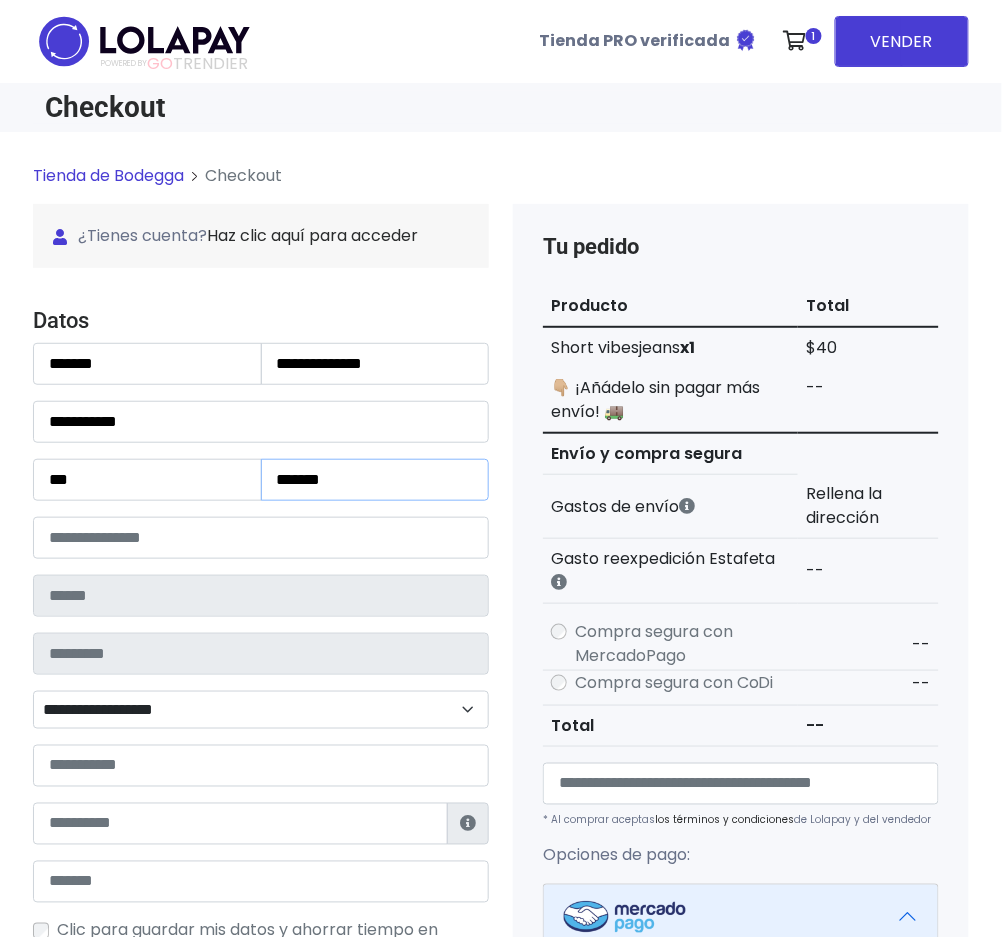 type on "*******" 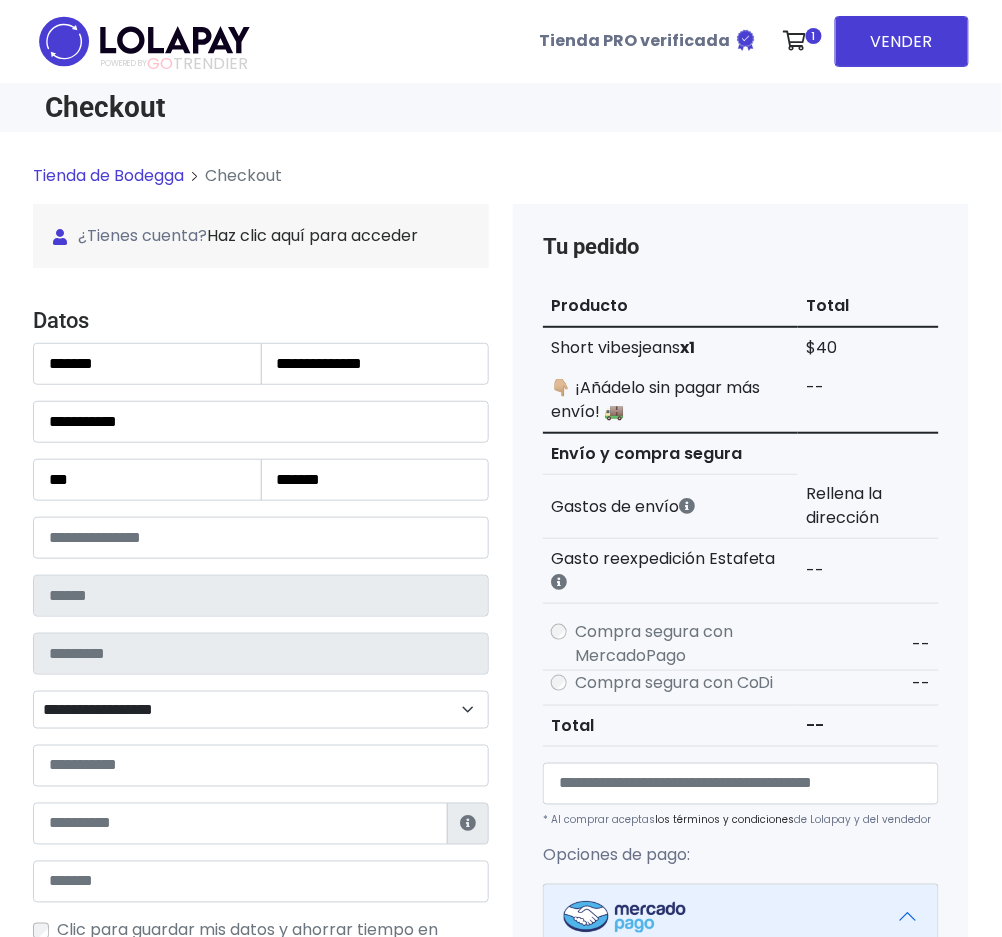 drag, startPoint x: 98, startPoint y: 504, endPoint x: 91, endPoint y: 526, distance: 23.086792 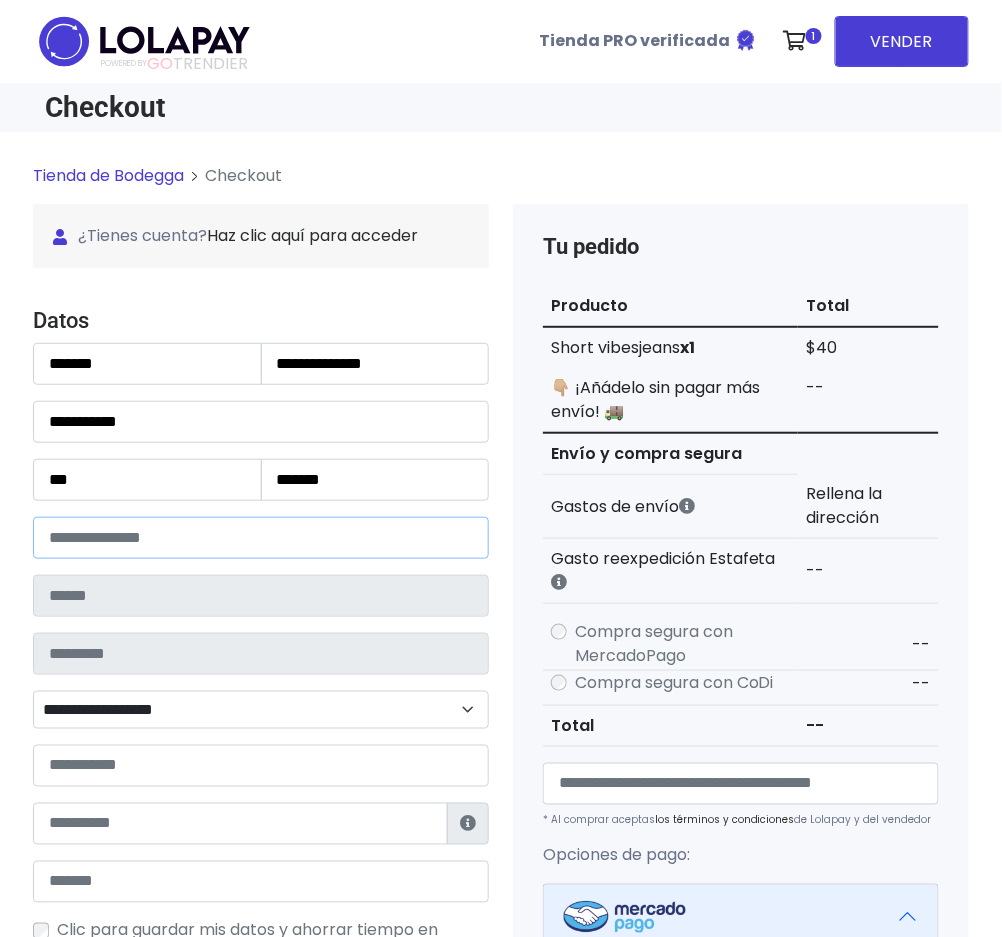 click at bounding box center [261, 538] 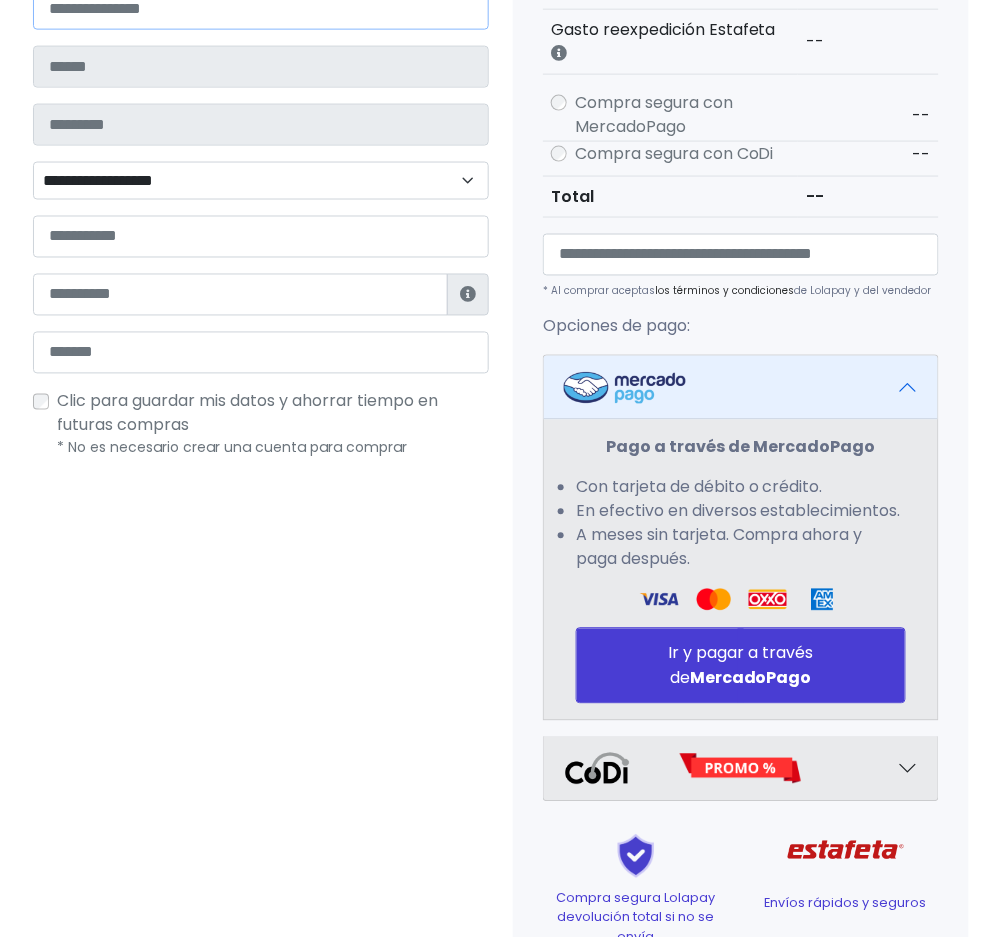 scroll, scrollTop: 533, scrollLeft: 0, axis: vertical 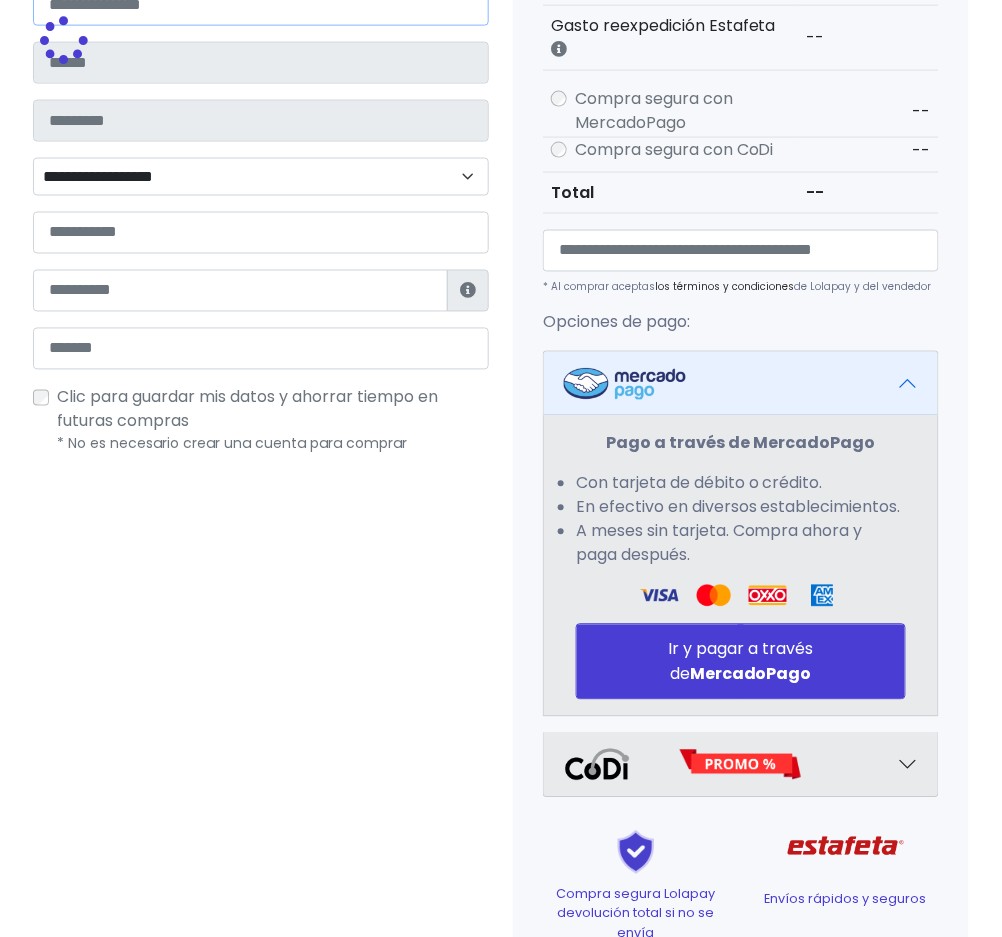 type on "**********" 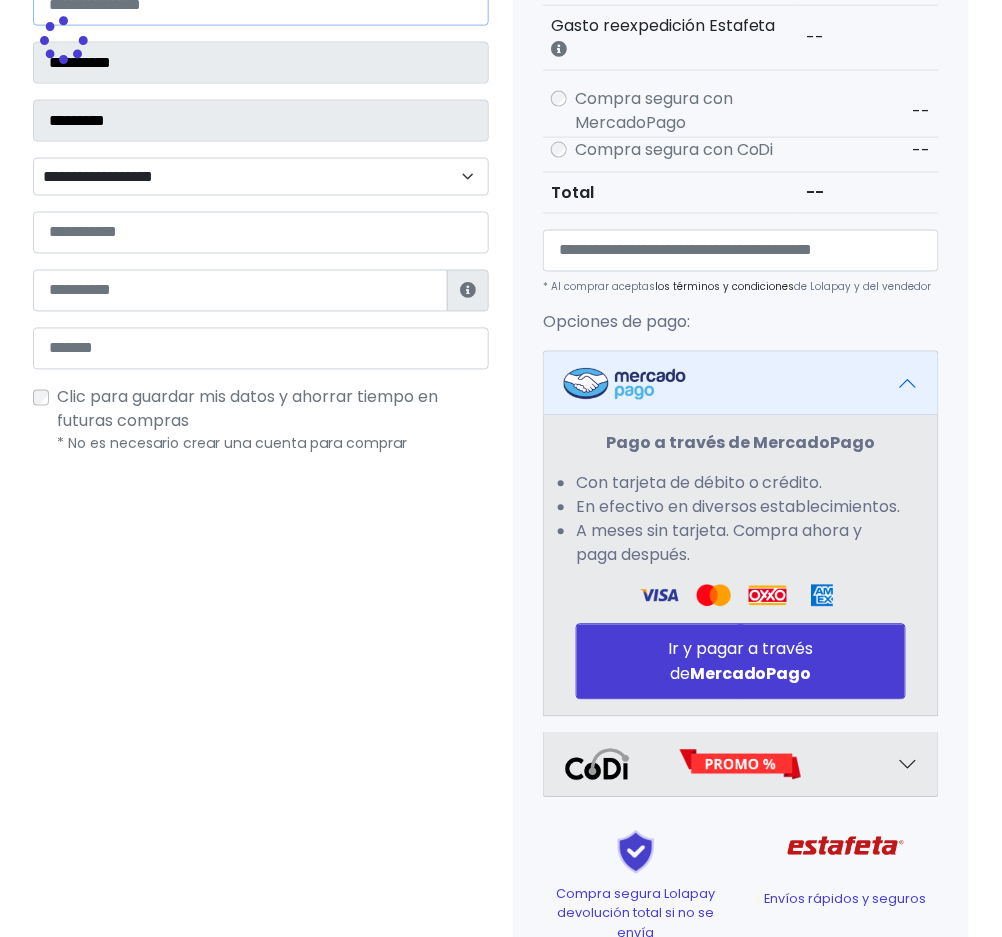 select 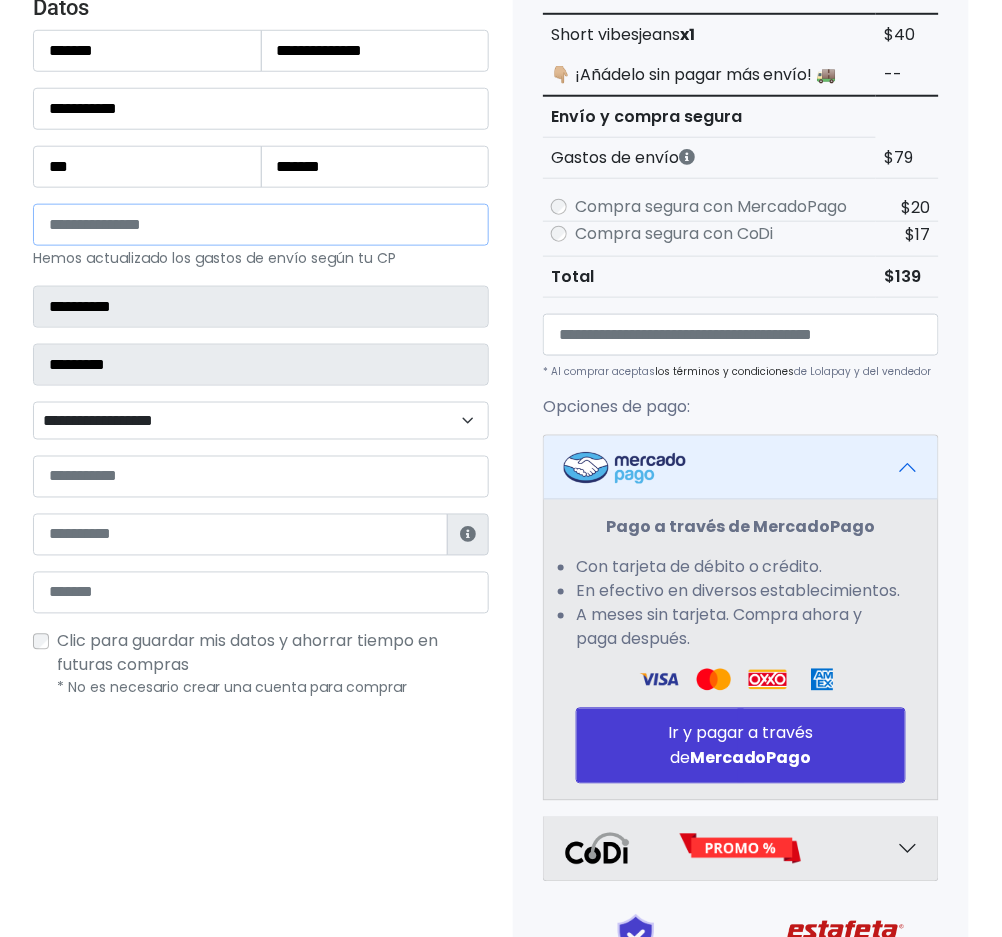 scroll, scrollTop: 266, scrollLeft: 0, axis: vertical 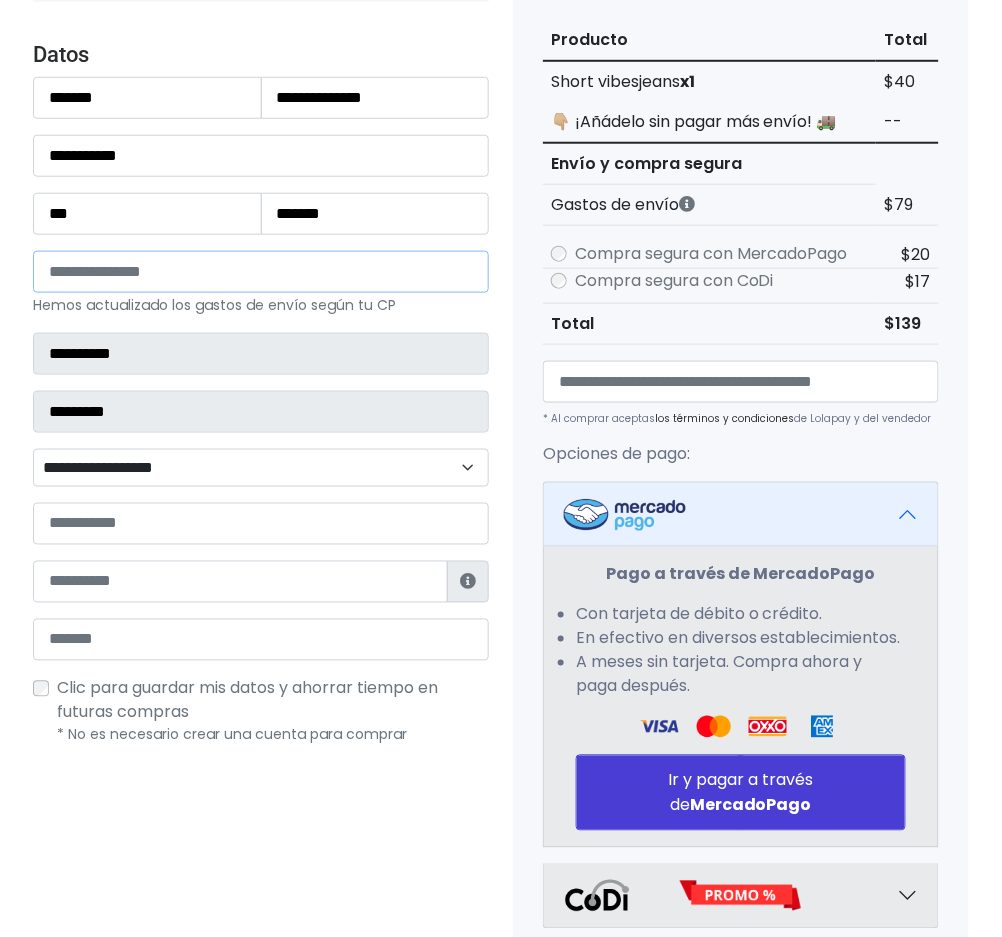 type on "*****" 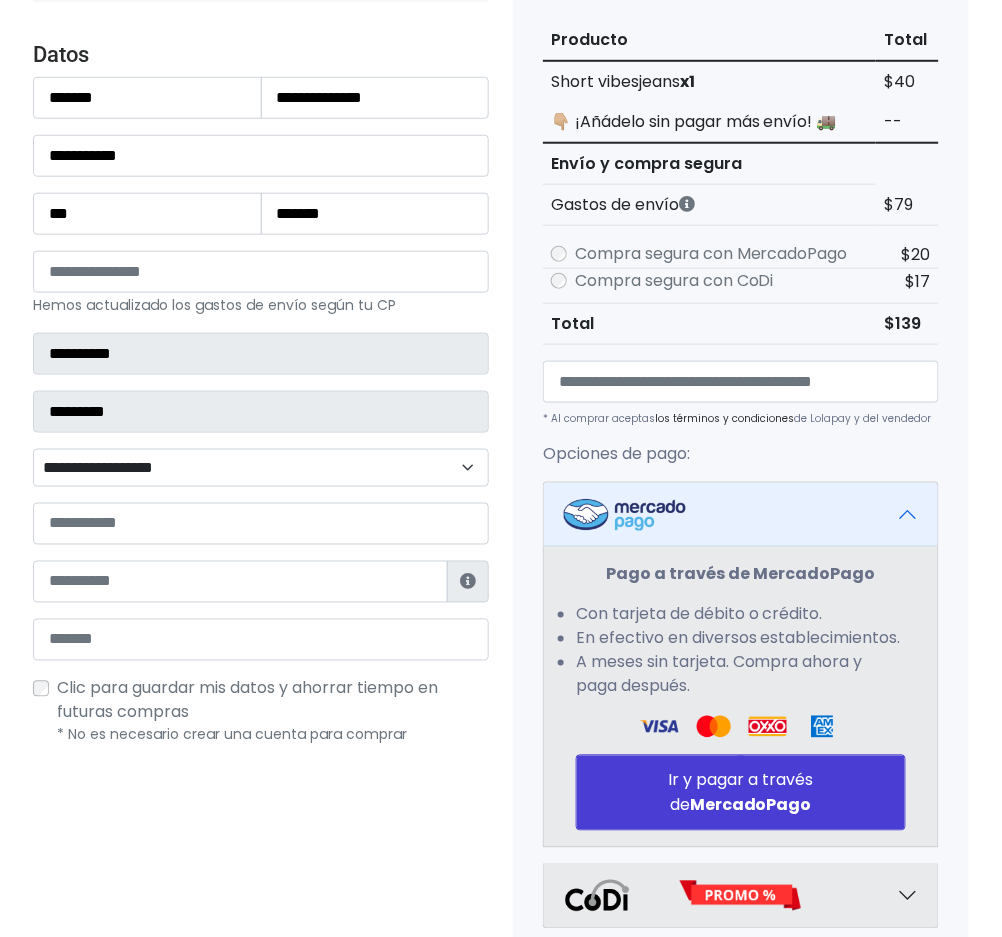 click on "**********" at bounding box center (261, 468) 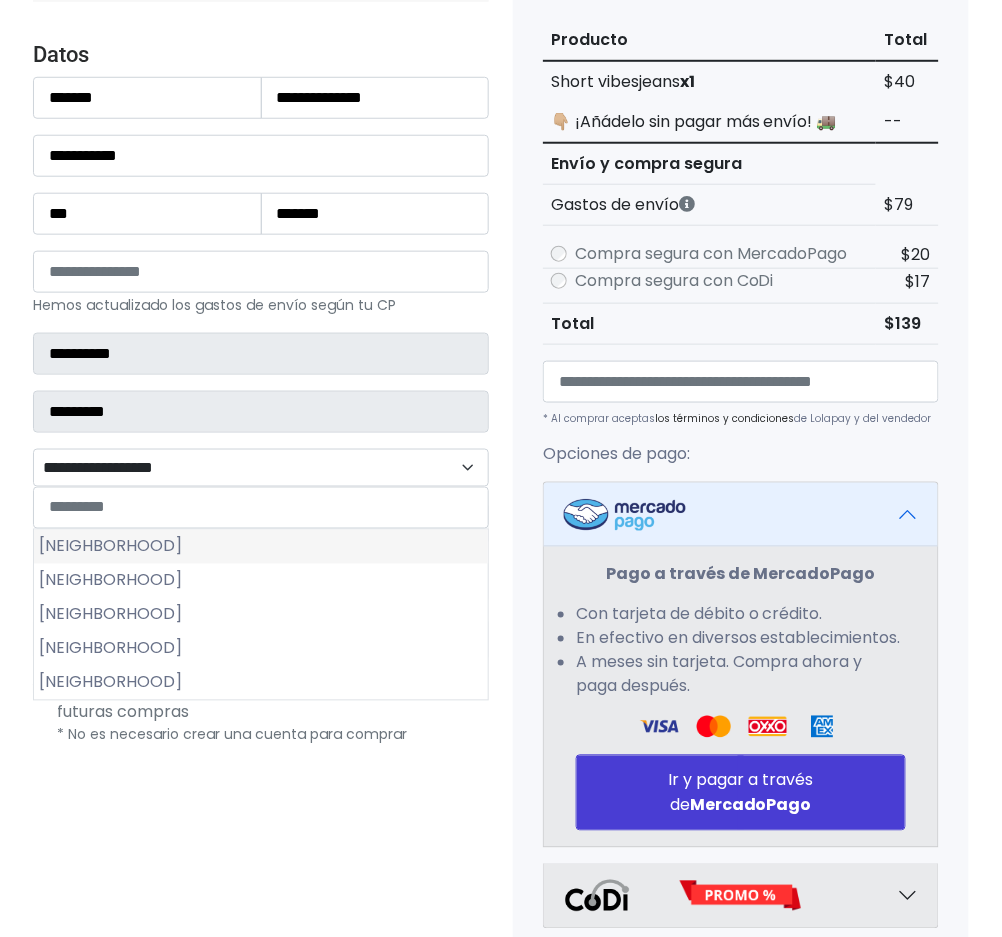 click on "Arboledas de Ciudad Bajío" at bounding box center (261, 547) 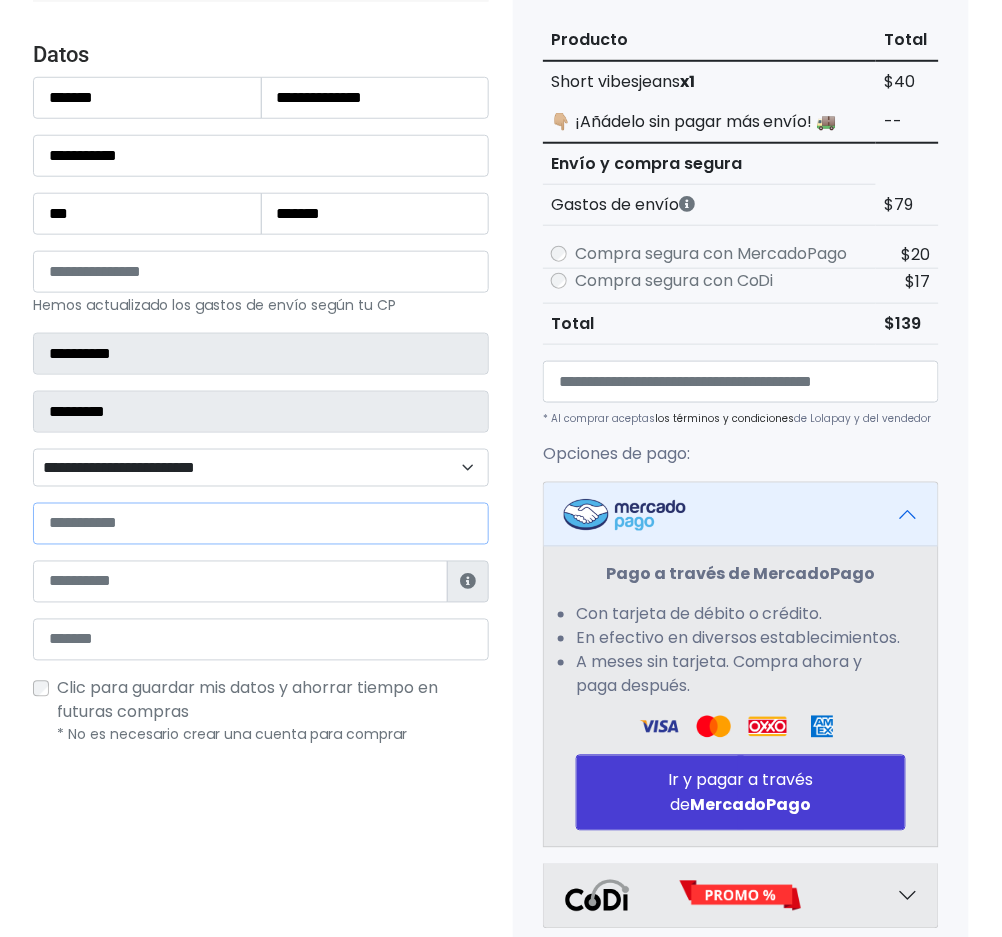 drag, startPoint x: 114, startPoint y: 517, endPoint x: 196, endPoint y: 526, distance: 82.492424 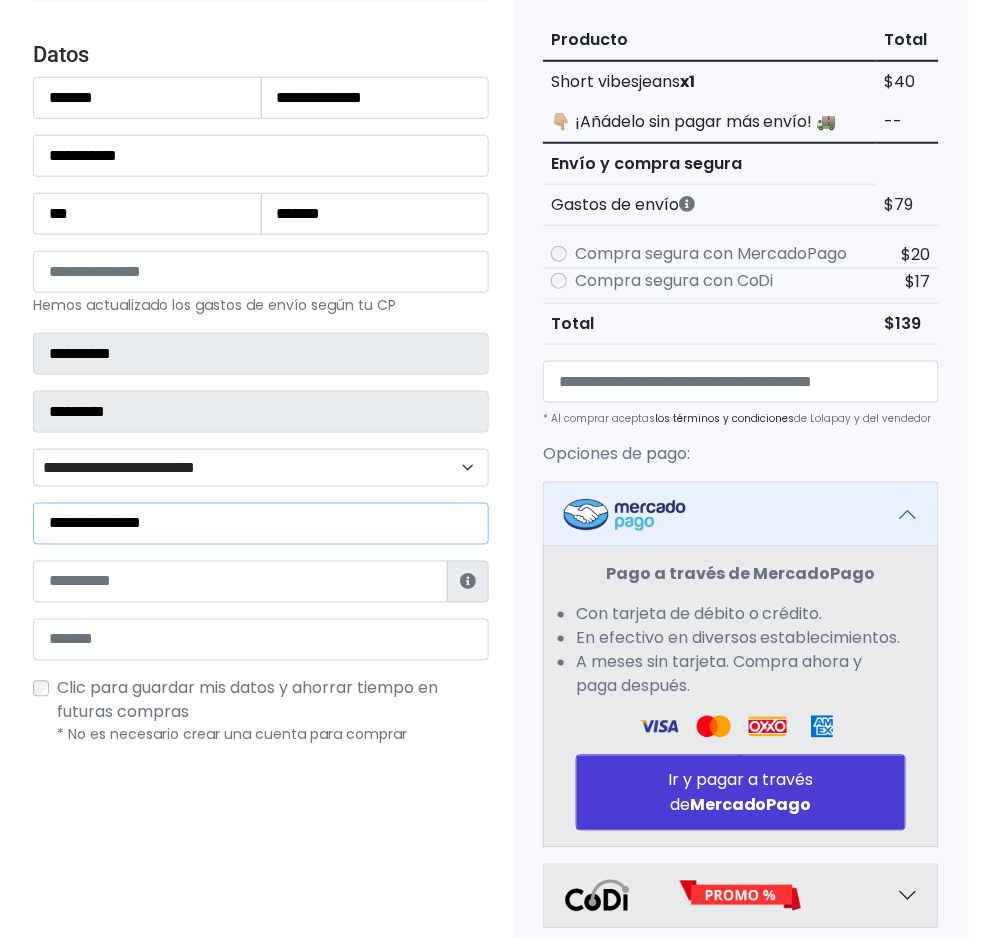 type on "**********" 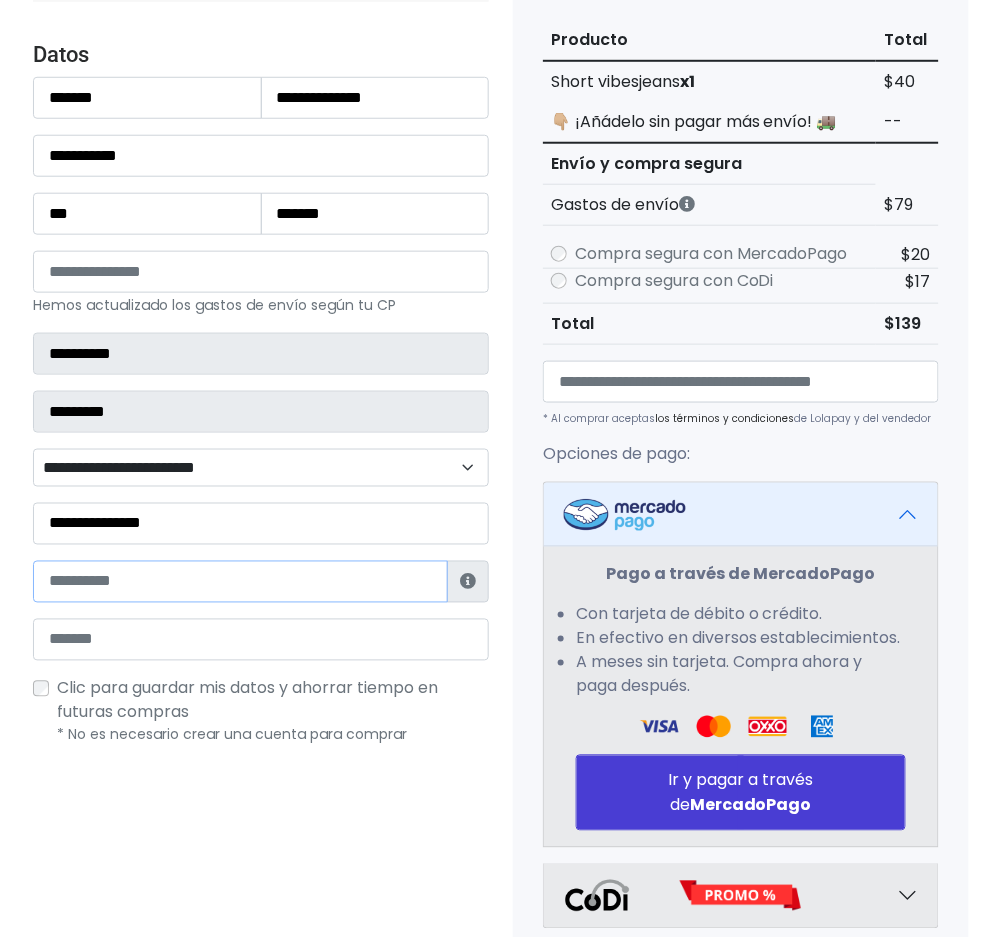 click at bounding box center [240, 582] 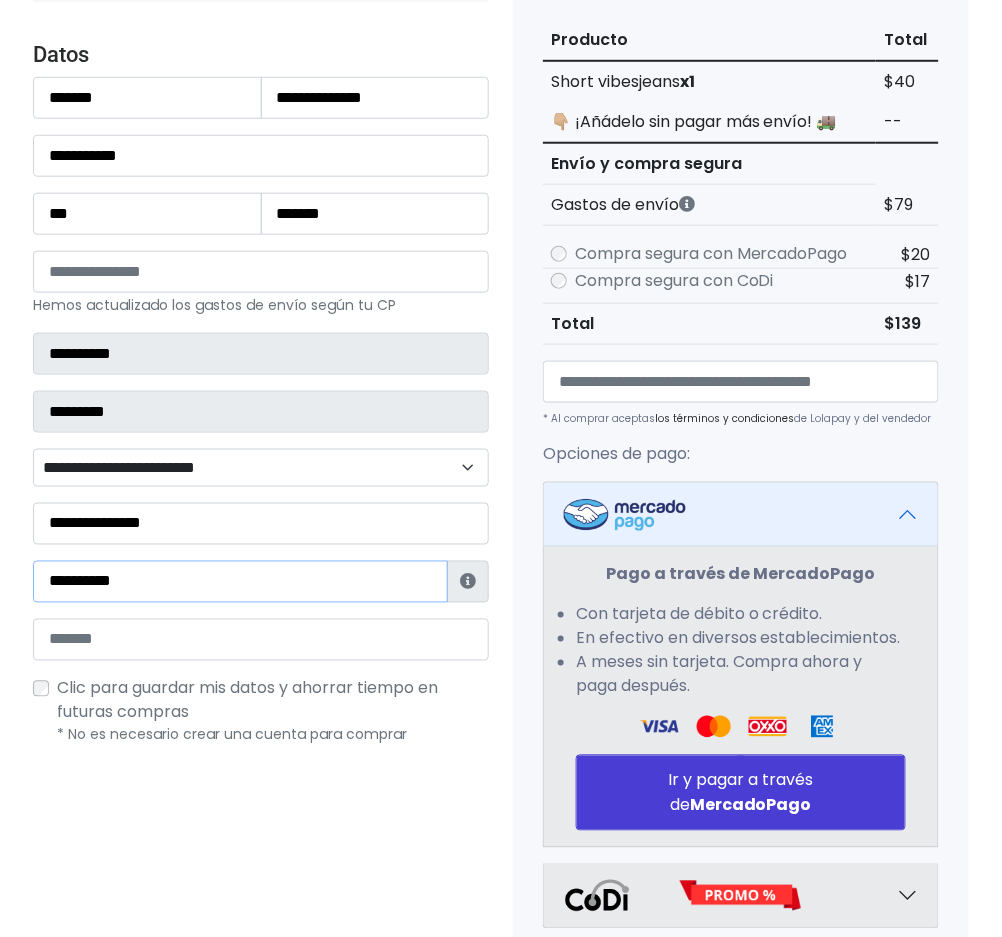 type on "**********" 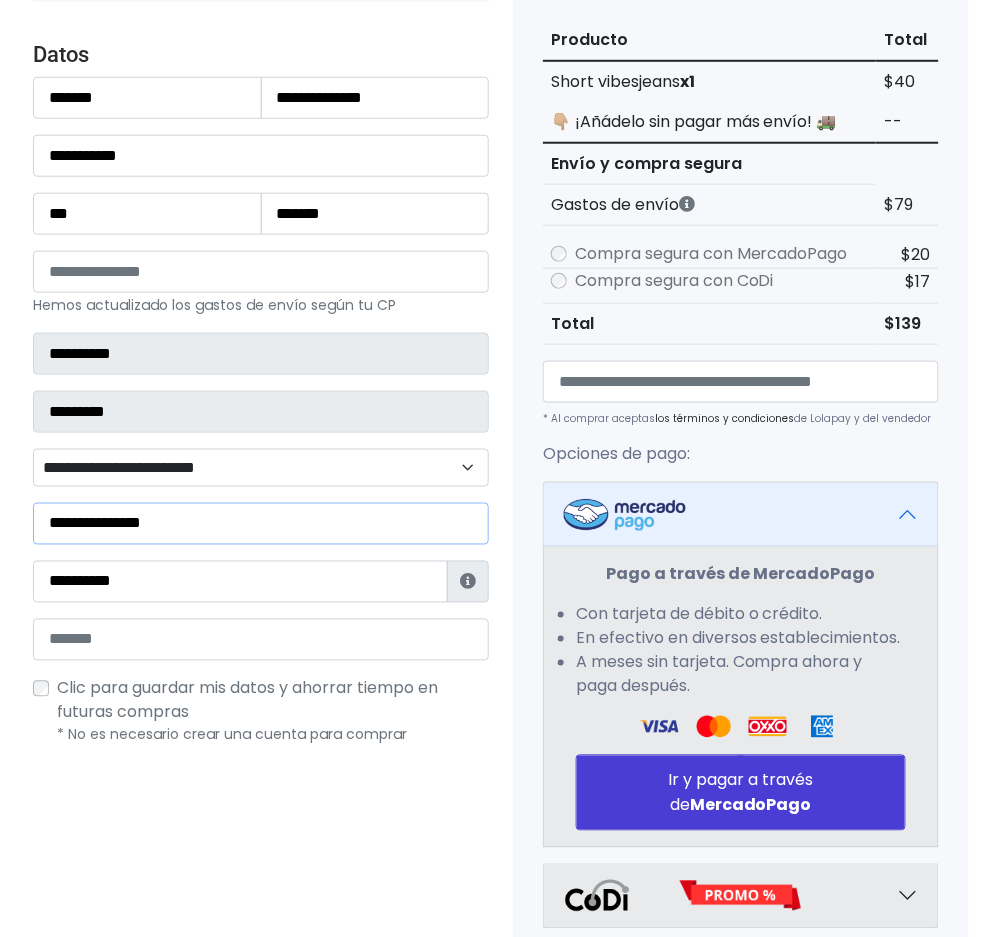 click on "**********" at bounding box center (261, 524) 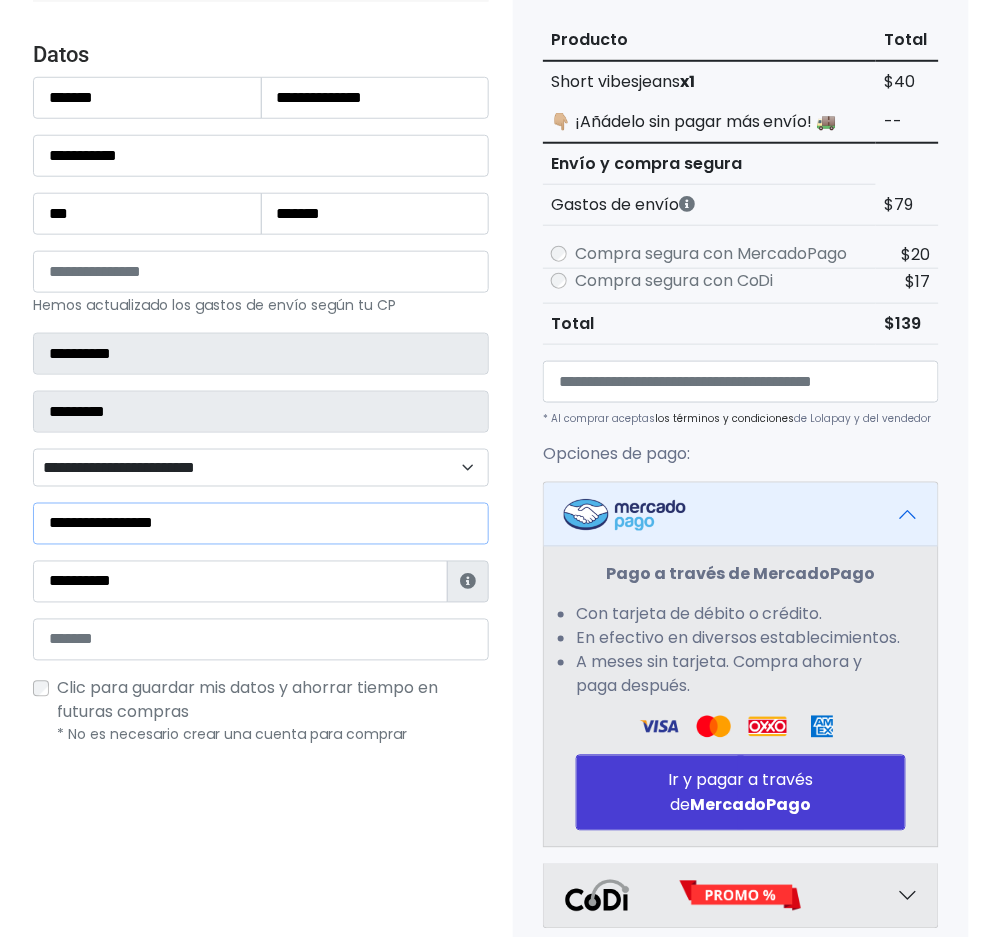 paste on "**********" 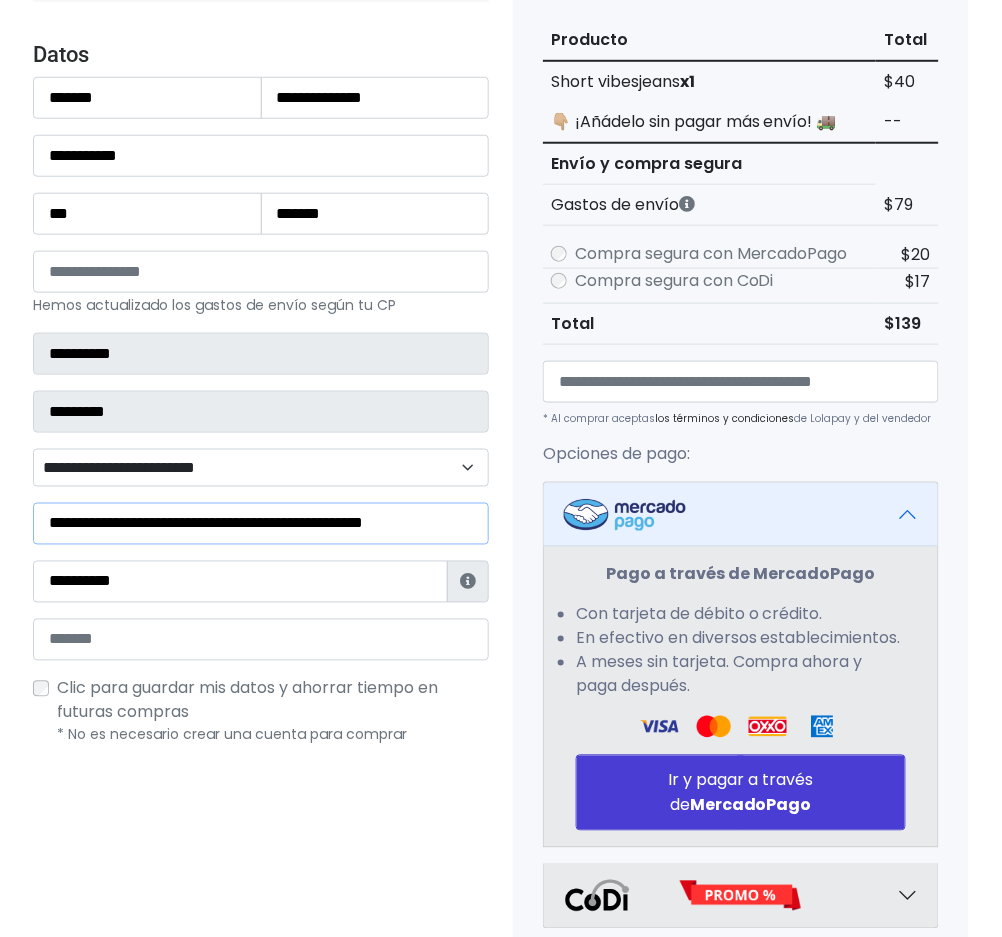 type on "**********" 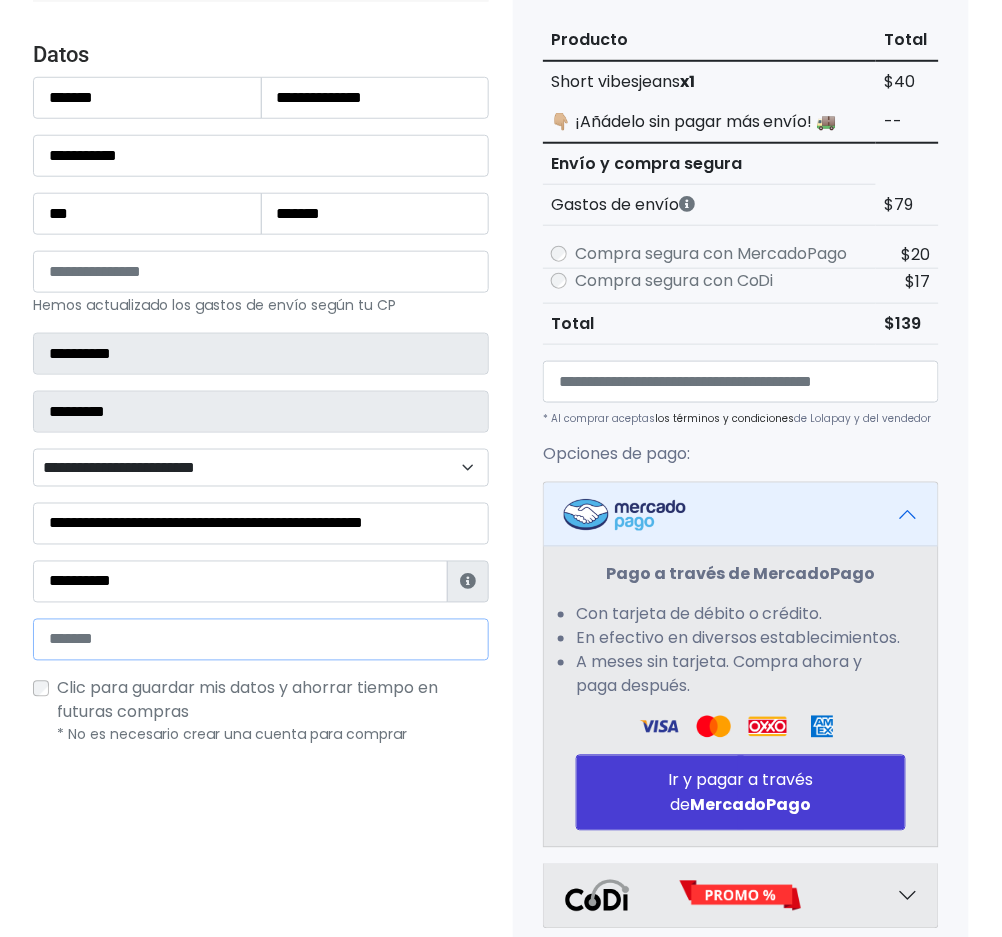 click at bounding box center (261, 640) 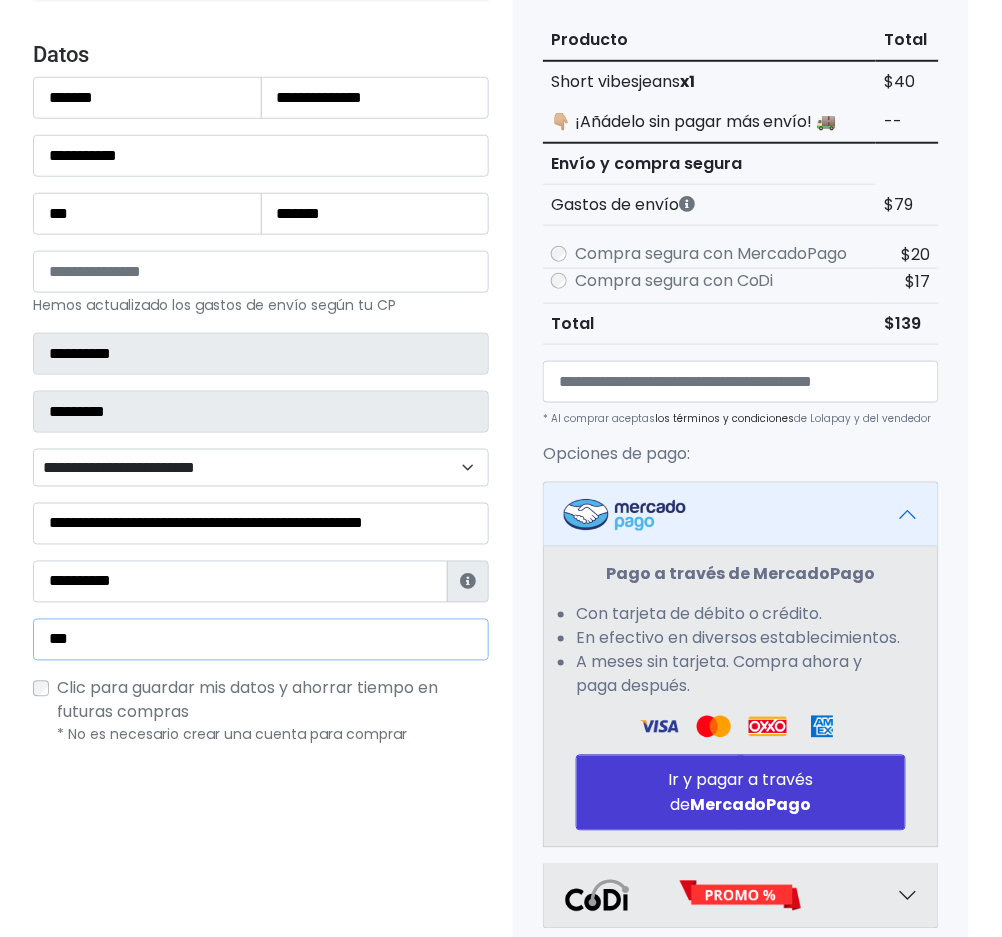 type on "**********" 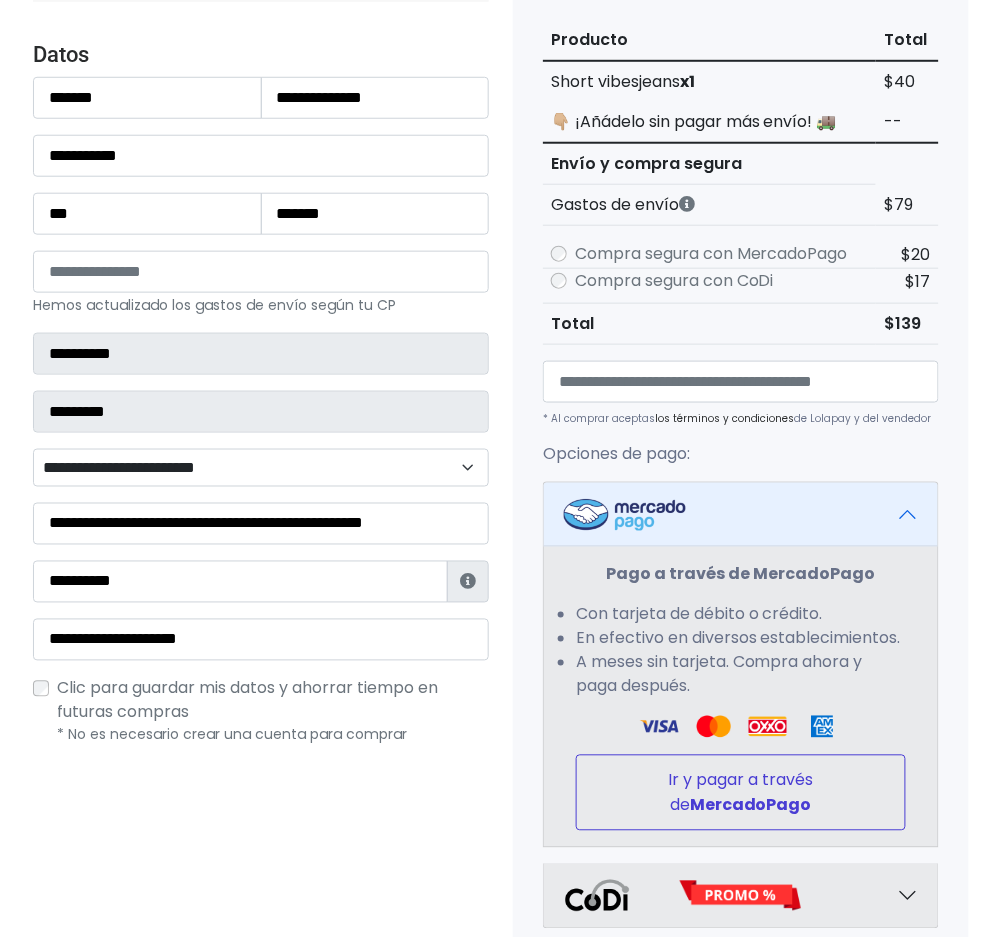 click on "MercadoPago" at bounding box center (751, 805) 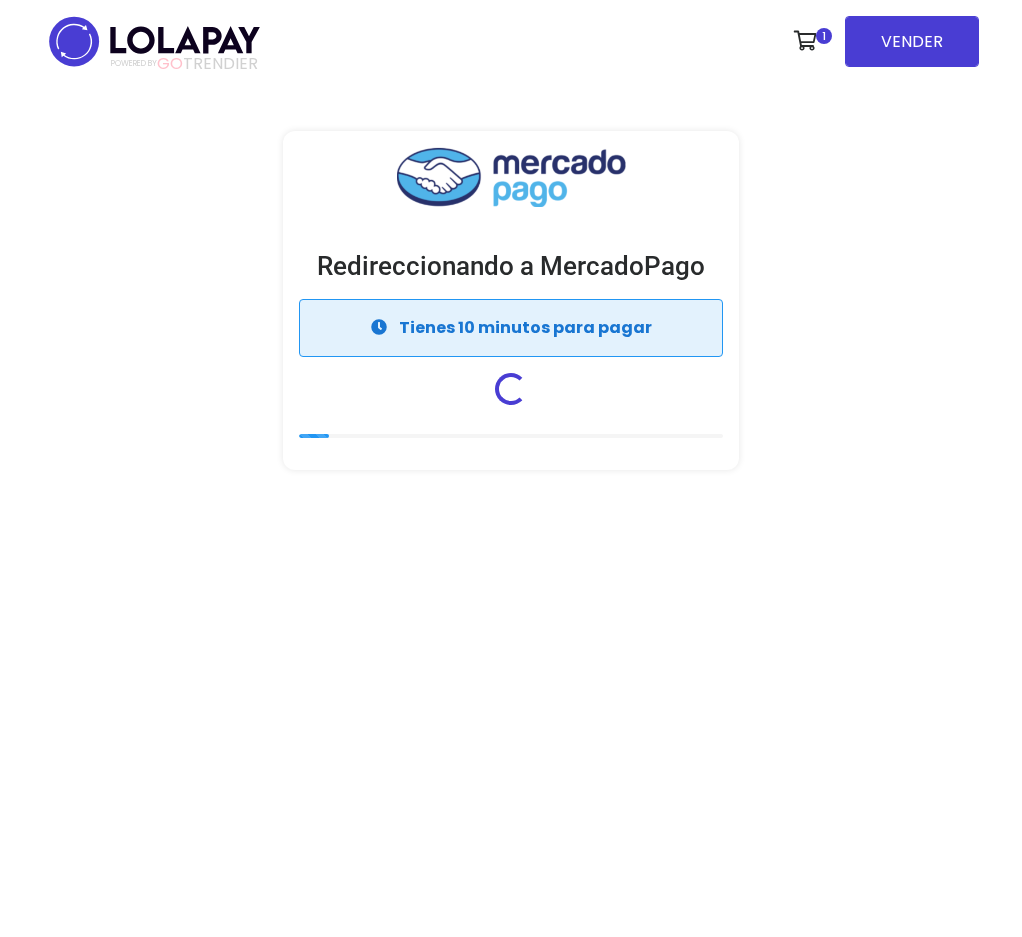 scroll, scrollTop: 0, scrollLeft: 0, axis: both 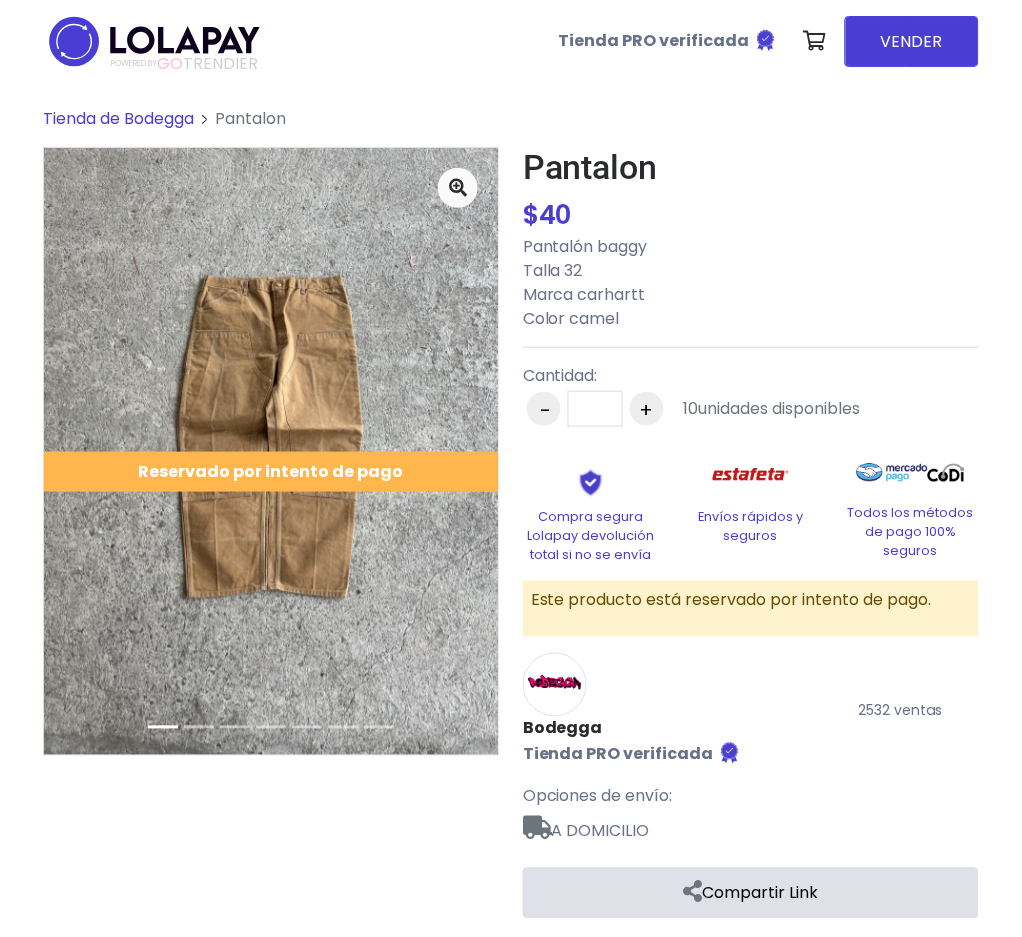 click on "Tienda de Bodegga" at bounding box center (118, 118) 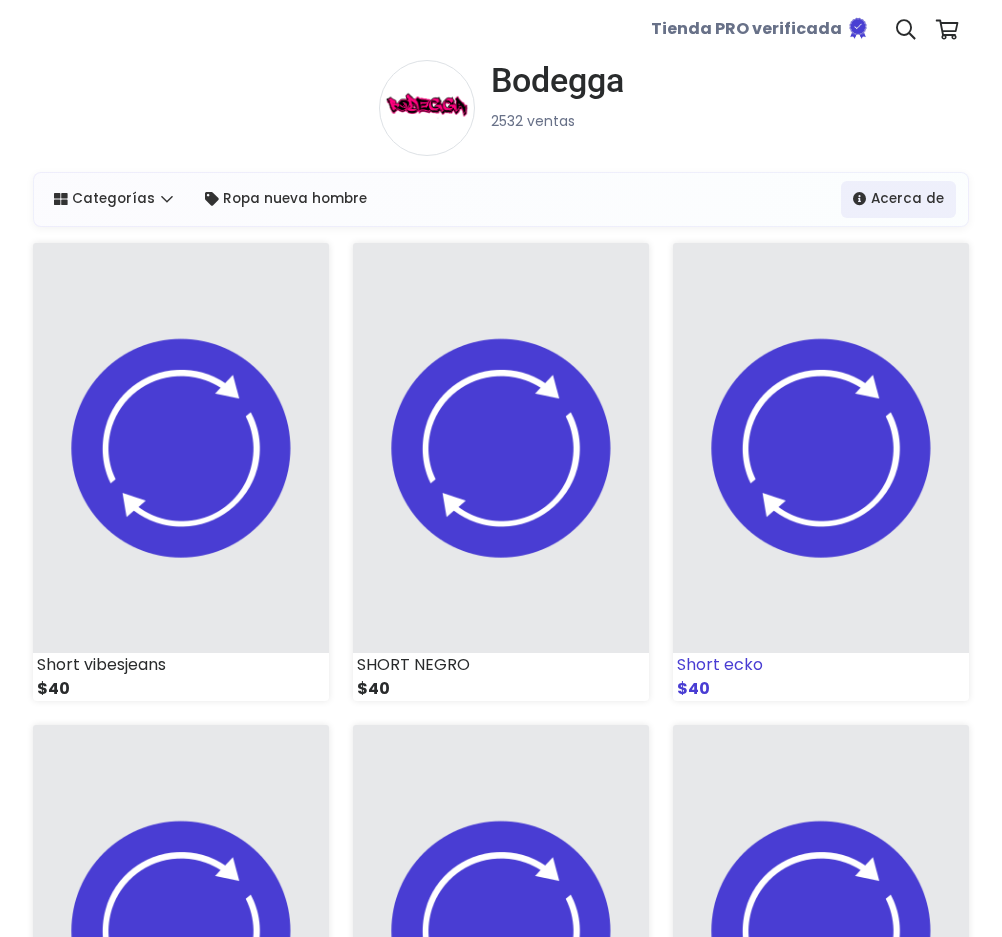 scroll, scrollTop: 0, scrollLeft: 0, axis: both 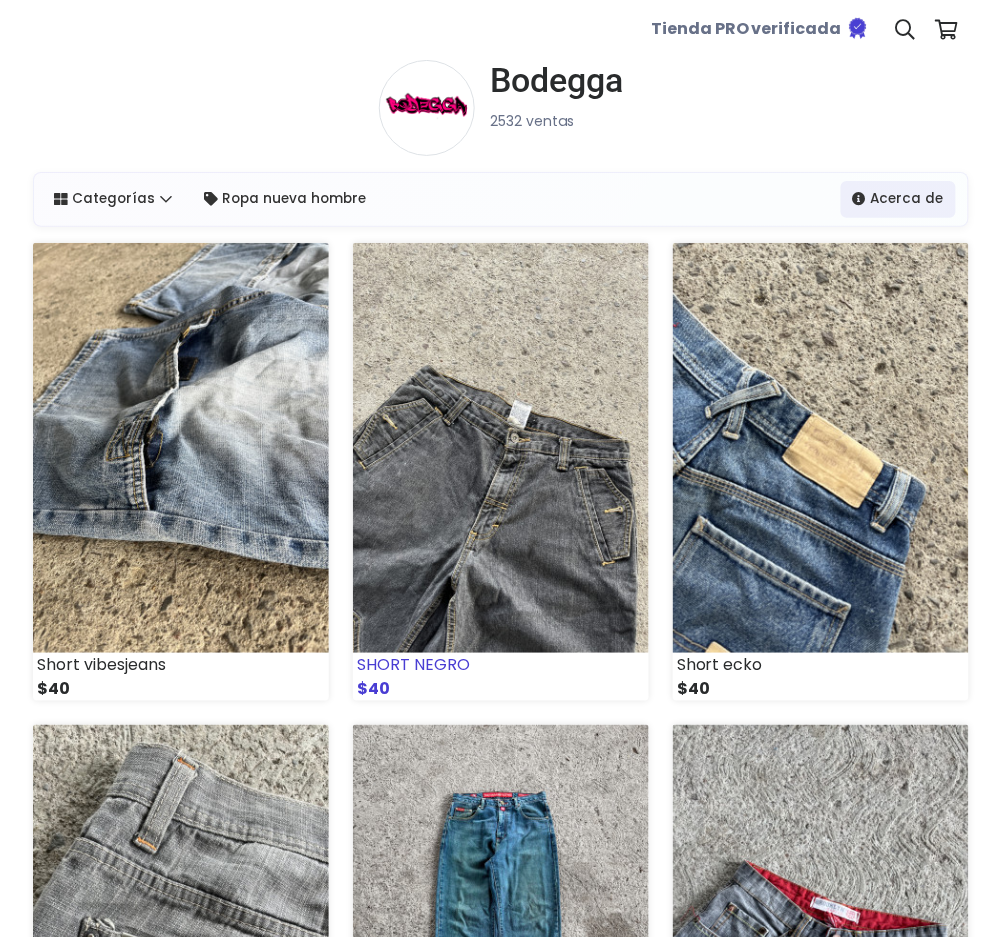 click at bounding box center (501, 448) 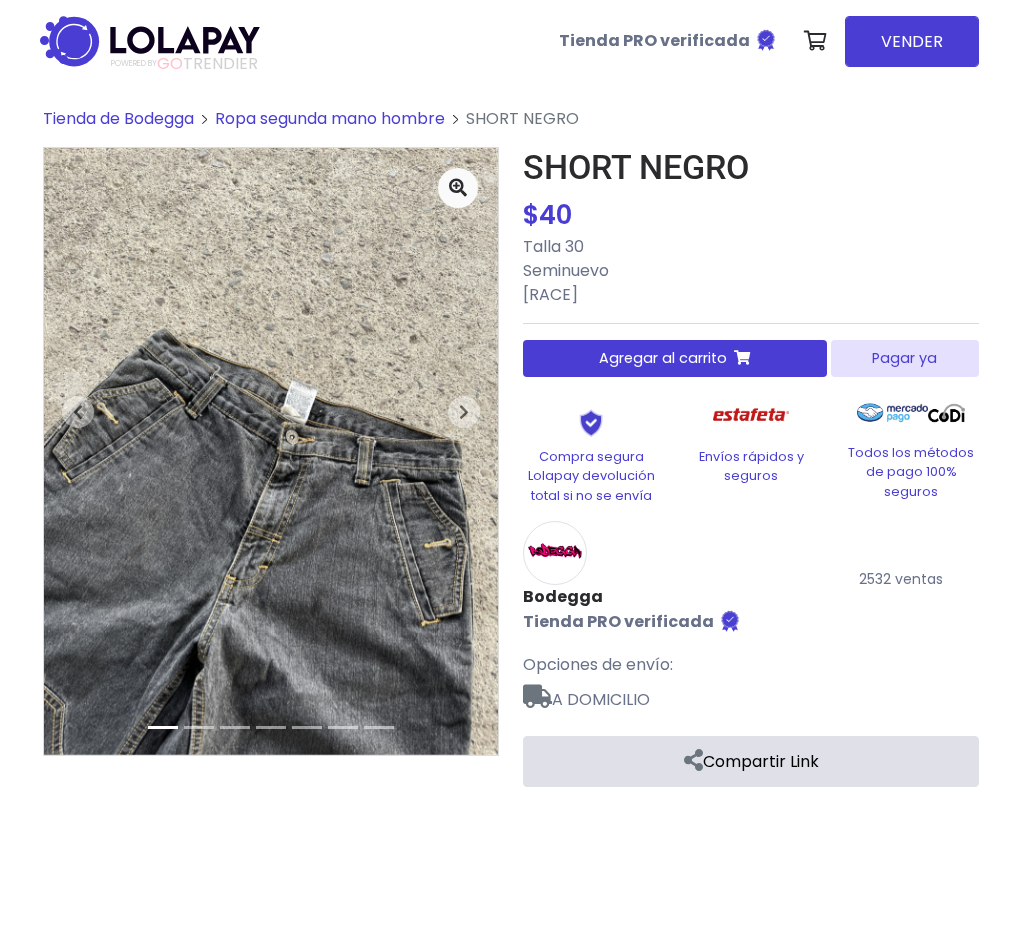 scroll, scrollTop: 0, scrollLeft: 0, axis: both 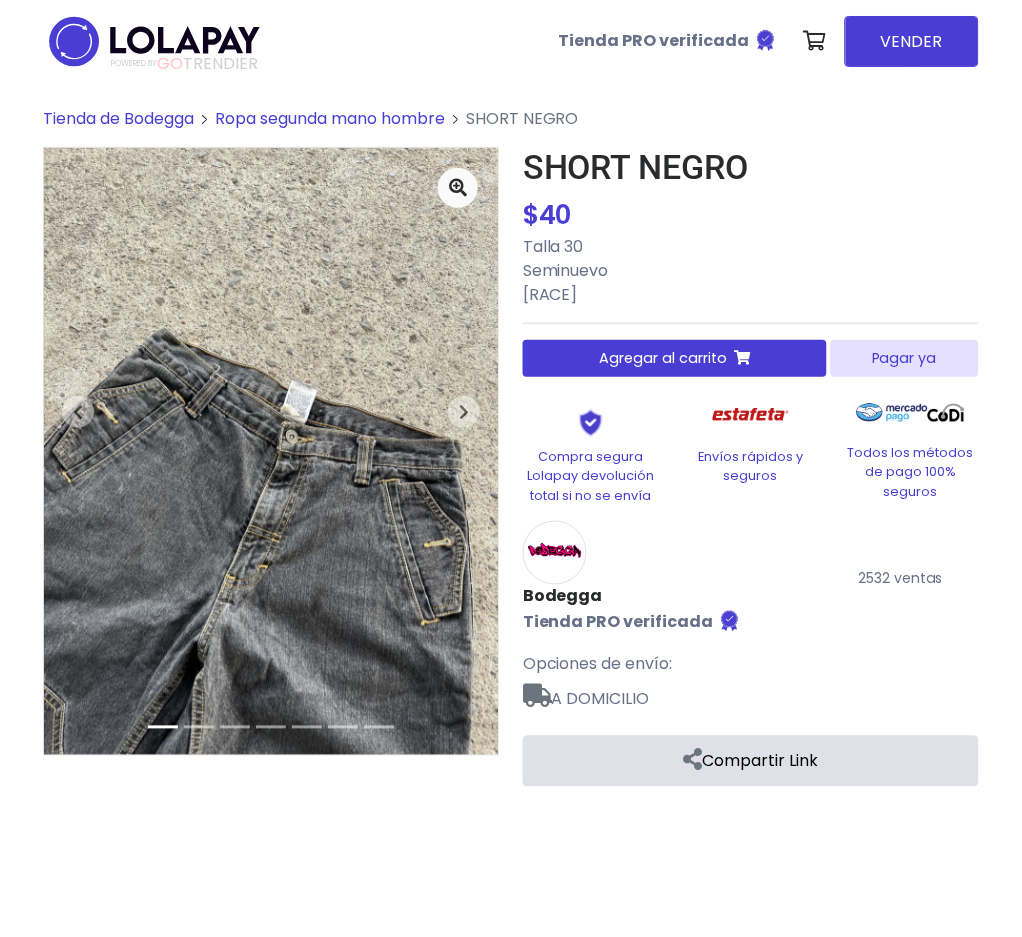 click on "Pagar ya" at bounding box center (905, 358) 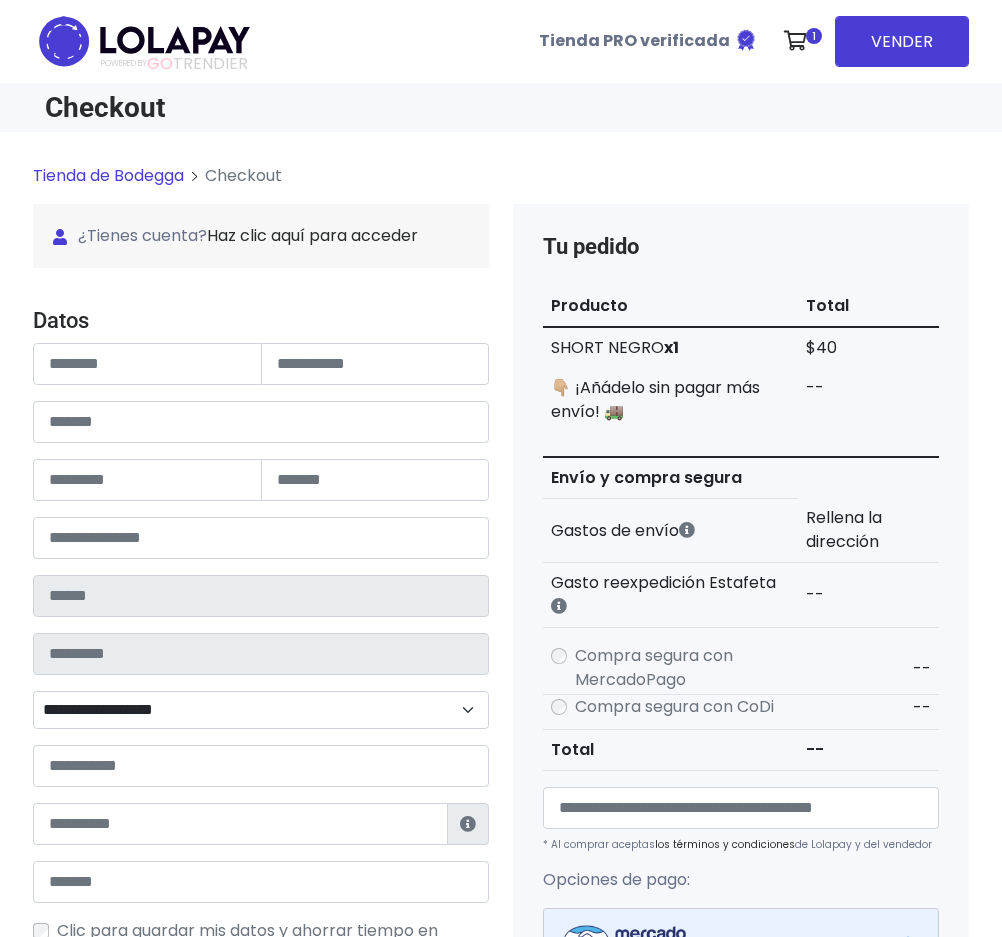 scroll, scrollTop: 0, scrollLeft: 0, axis: both 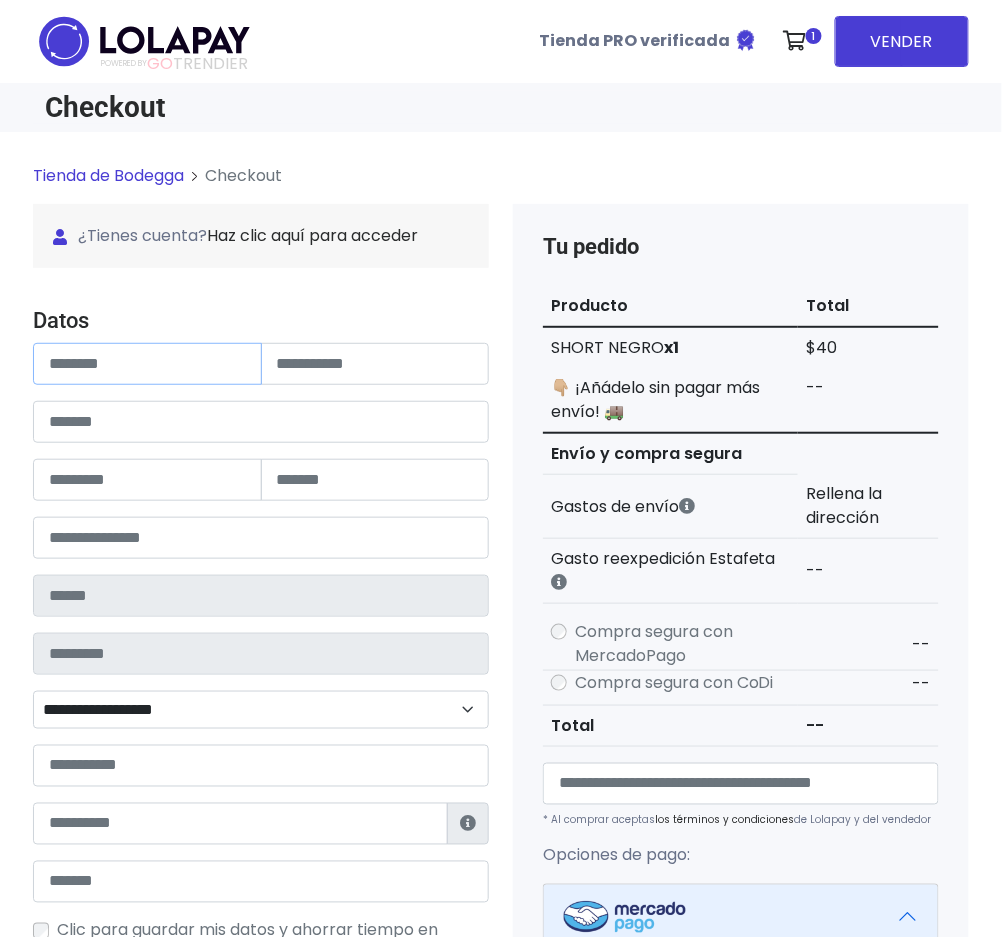 click at bounding box center [147, 364] 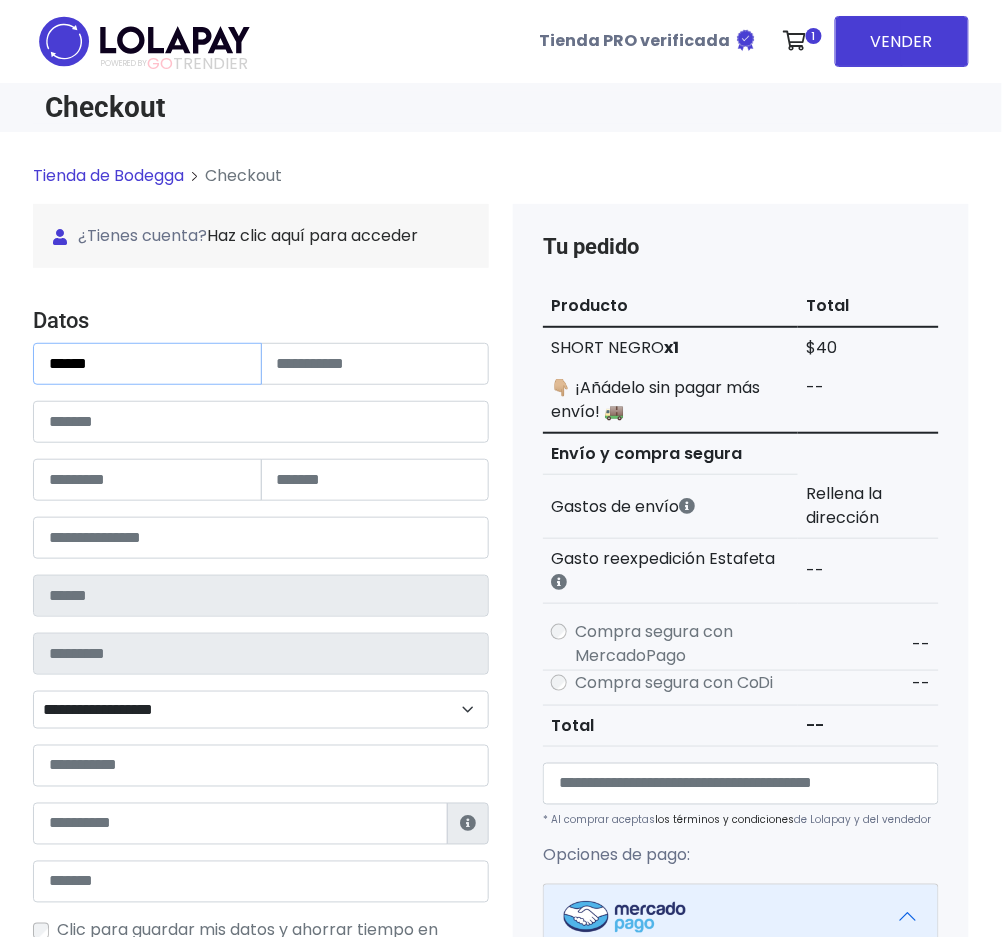 click on "*****" at bounding box center [147, 364] 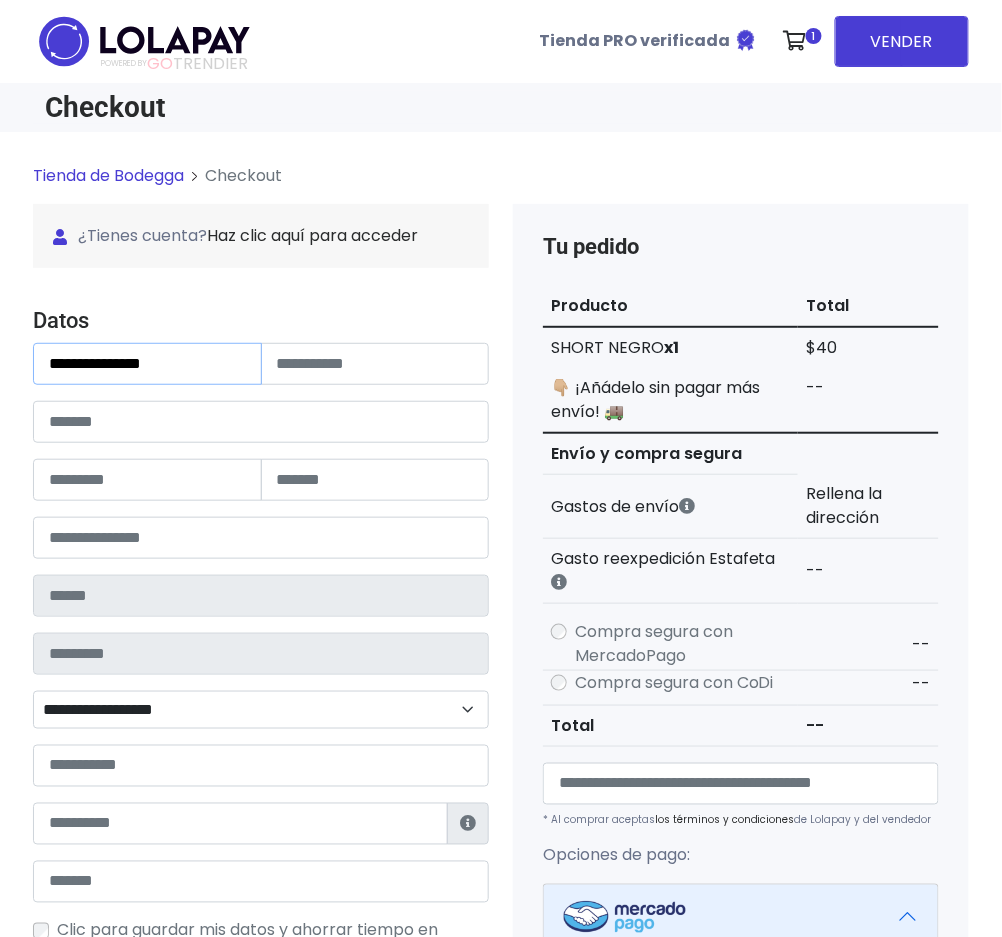 type on "**********" 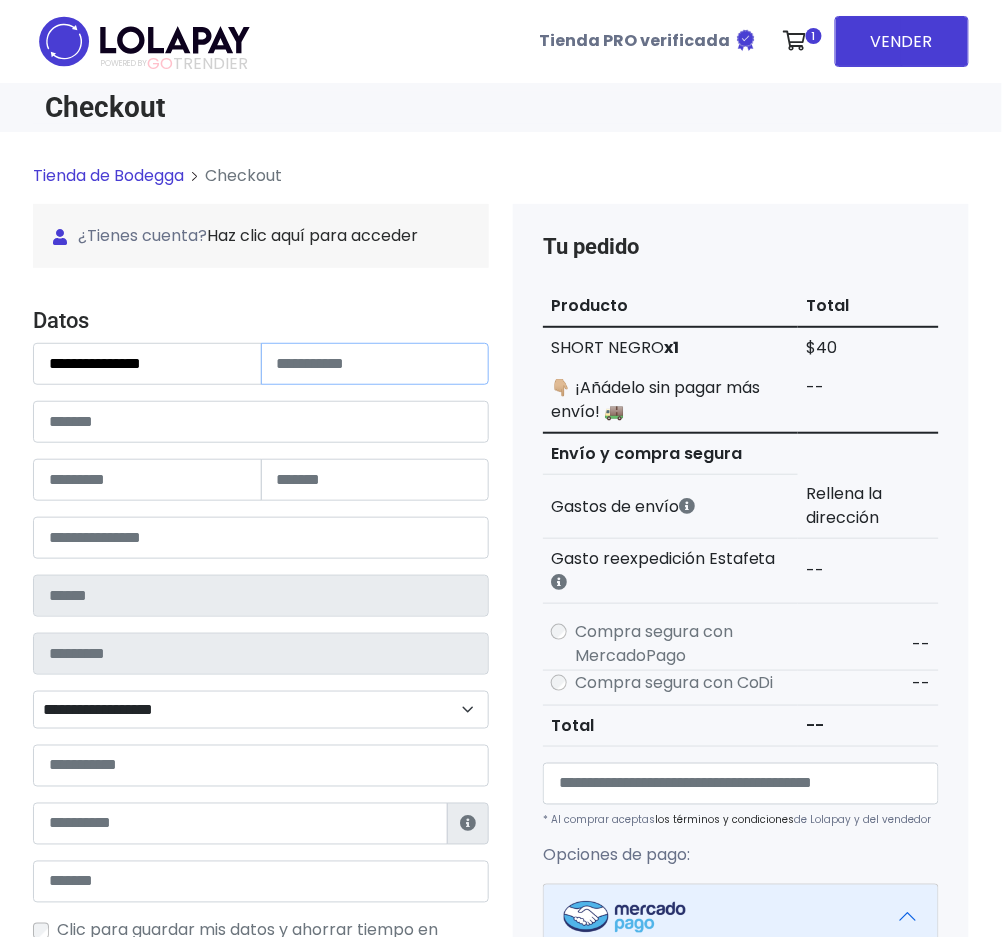 click at bounding box center [375, 364] 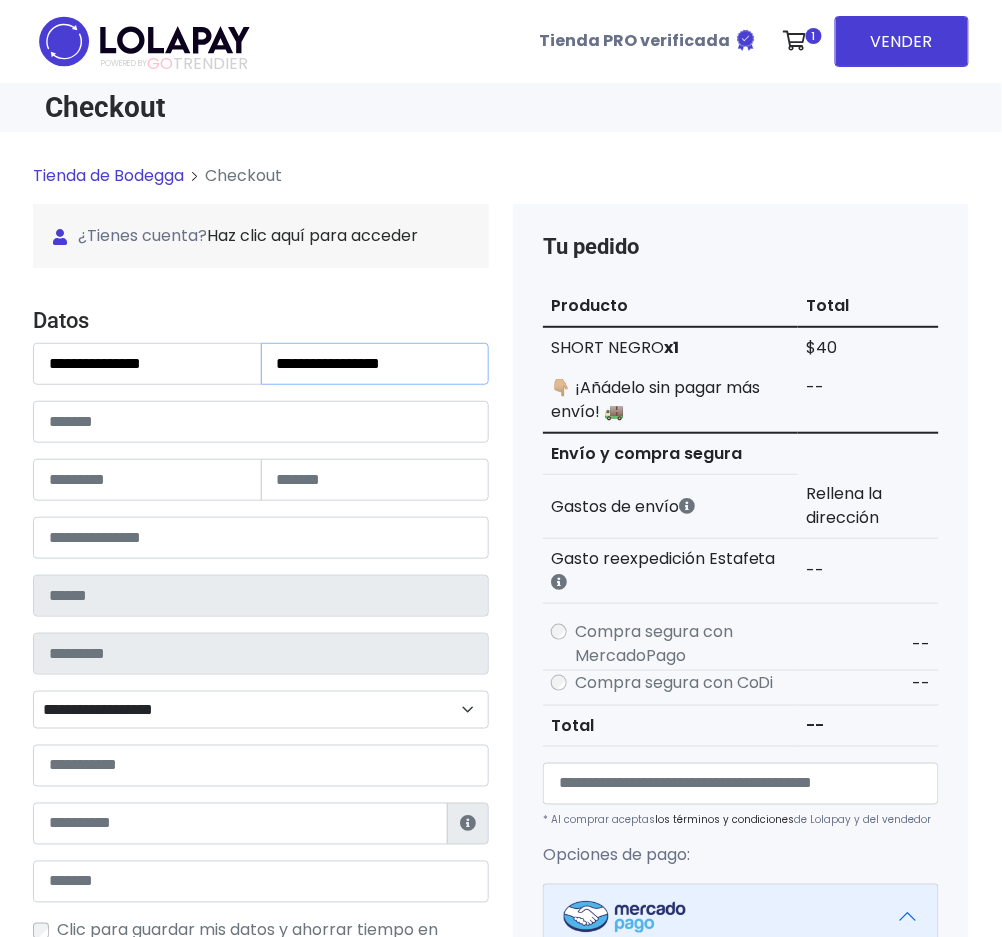 type on "**********" 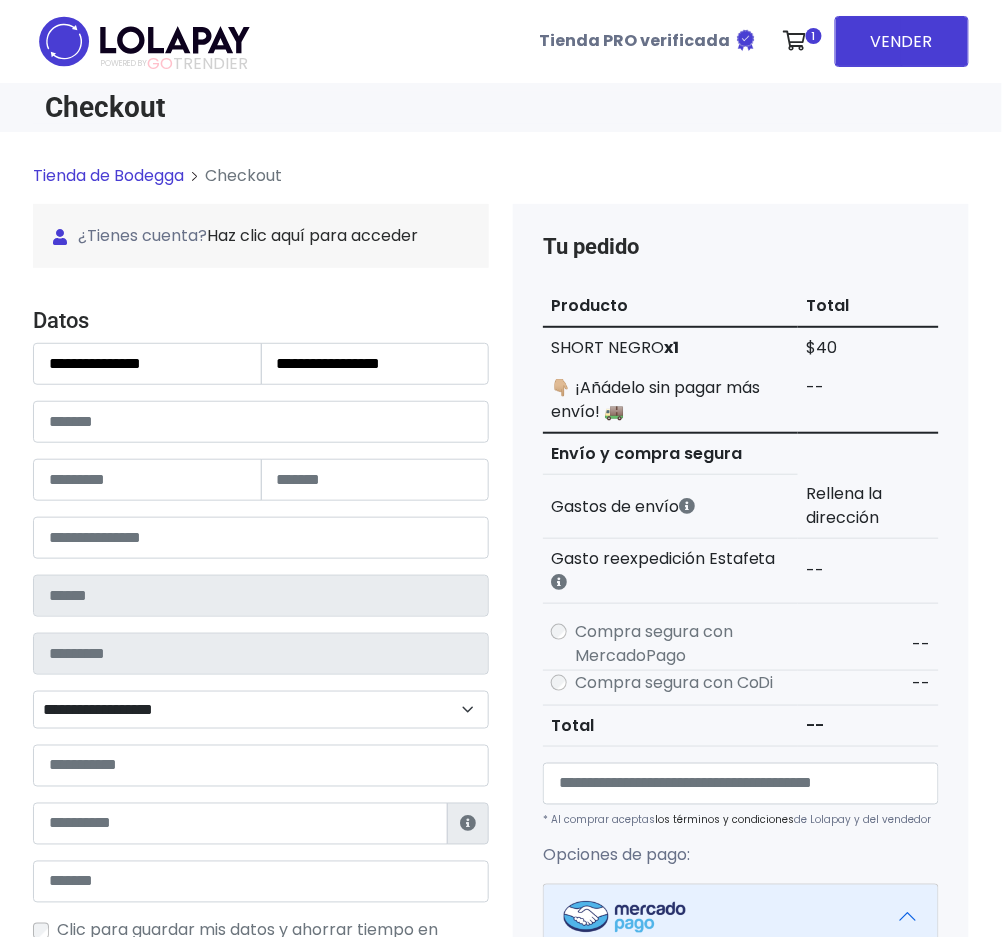 click on "**********" at bounding box center [261, 594] 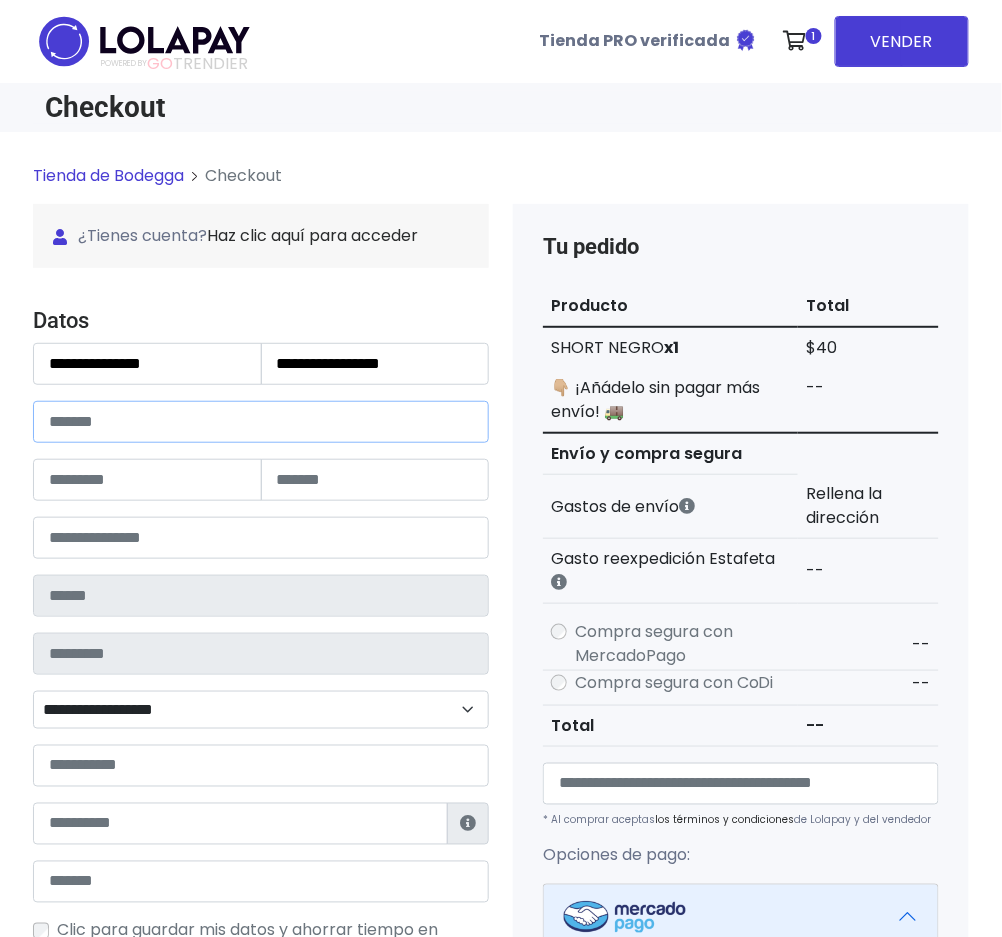 click at bounding box center [261, 422] 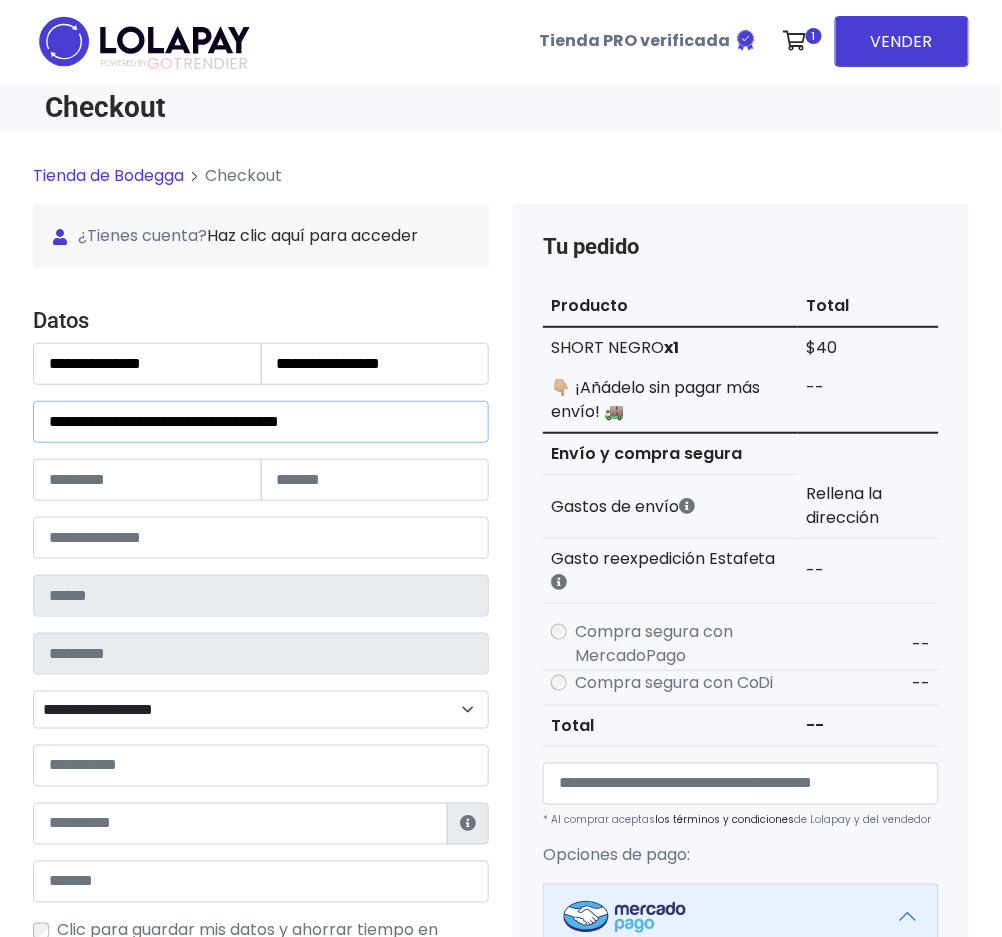 click on "**********" at bounding box center (261, 422) 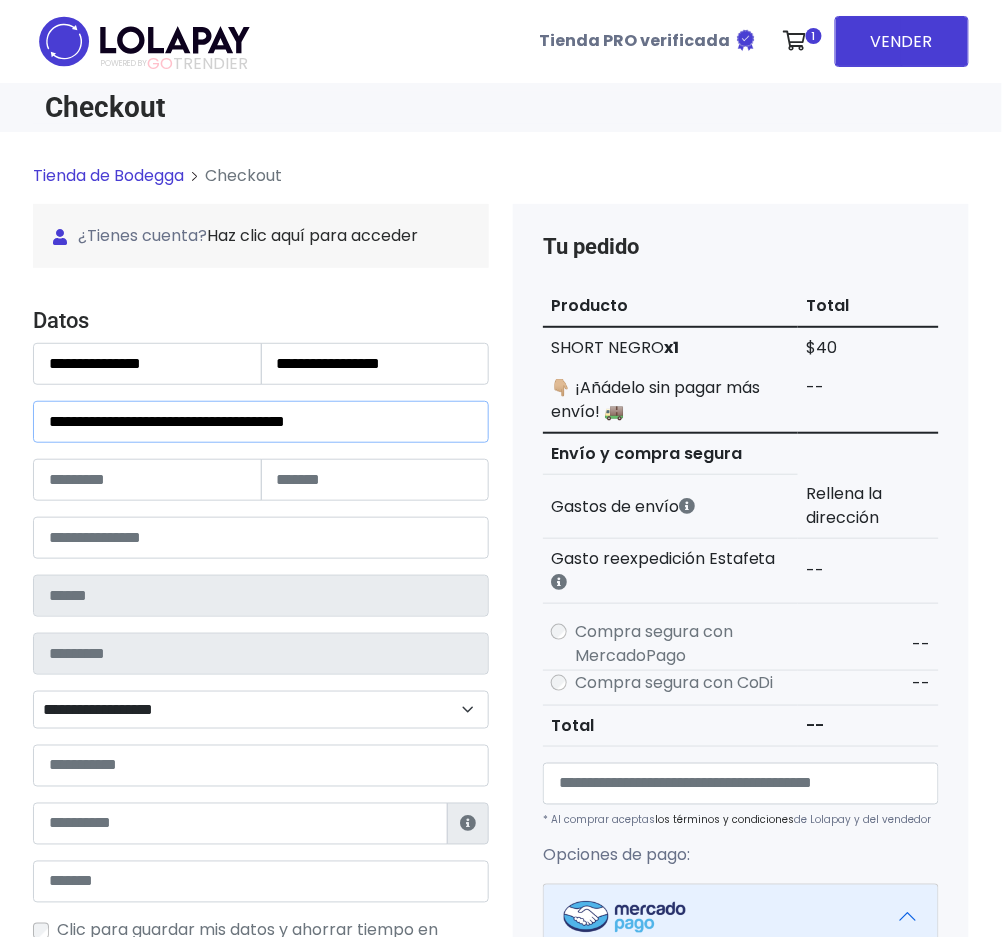 type on "**********" 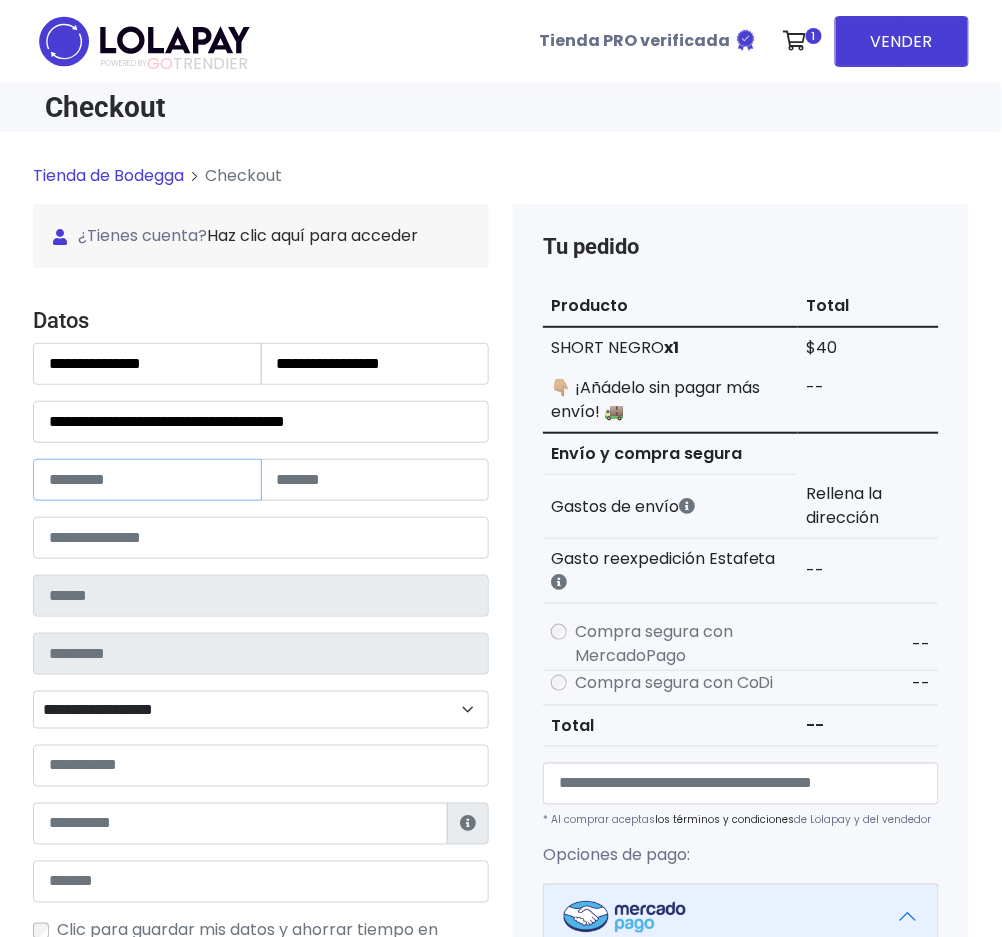 click at bounding box center [147, 480] 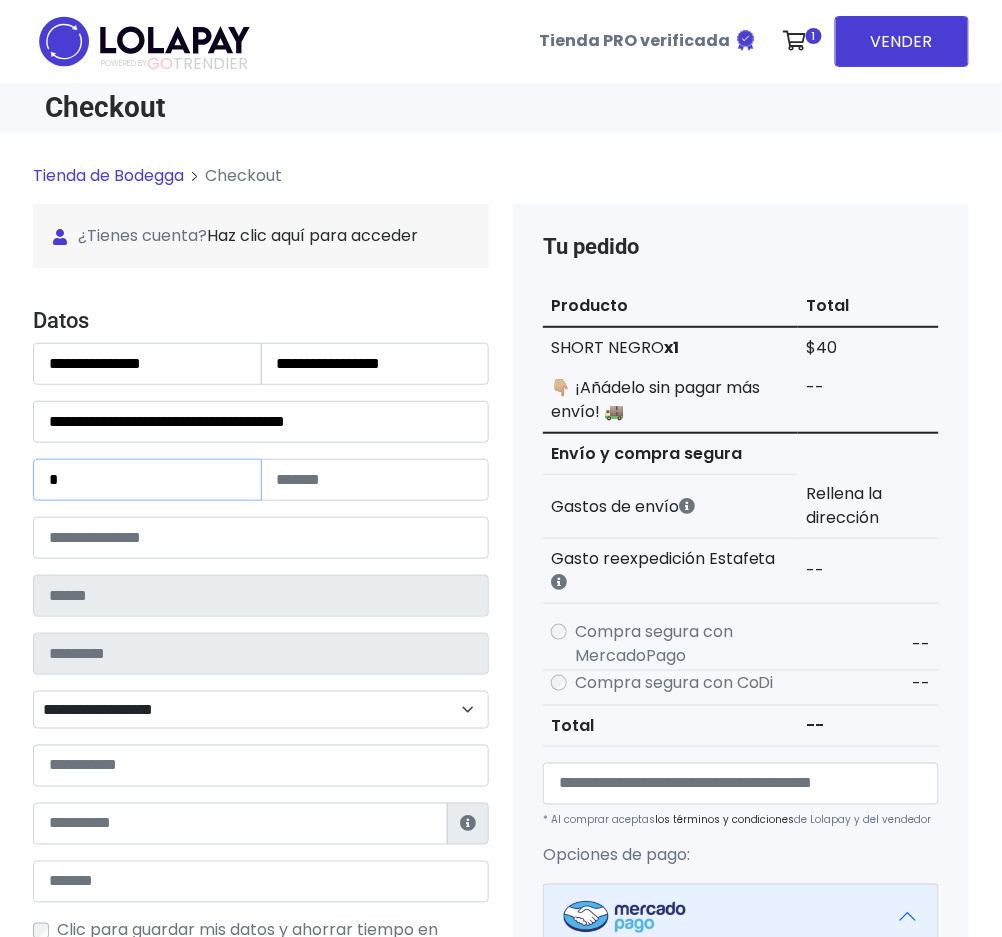 type on "*" 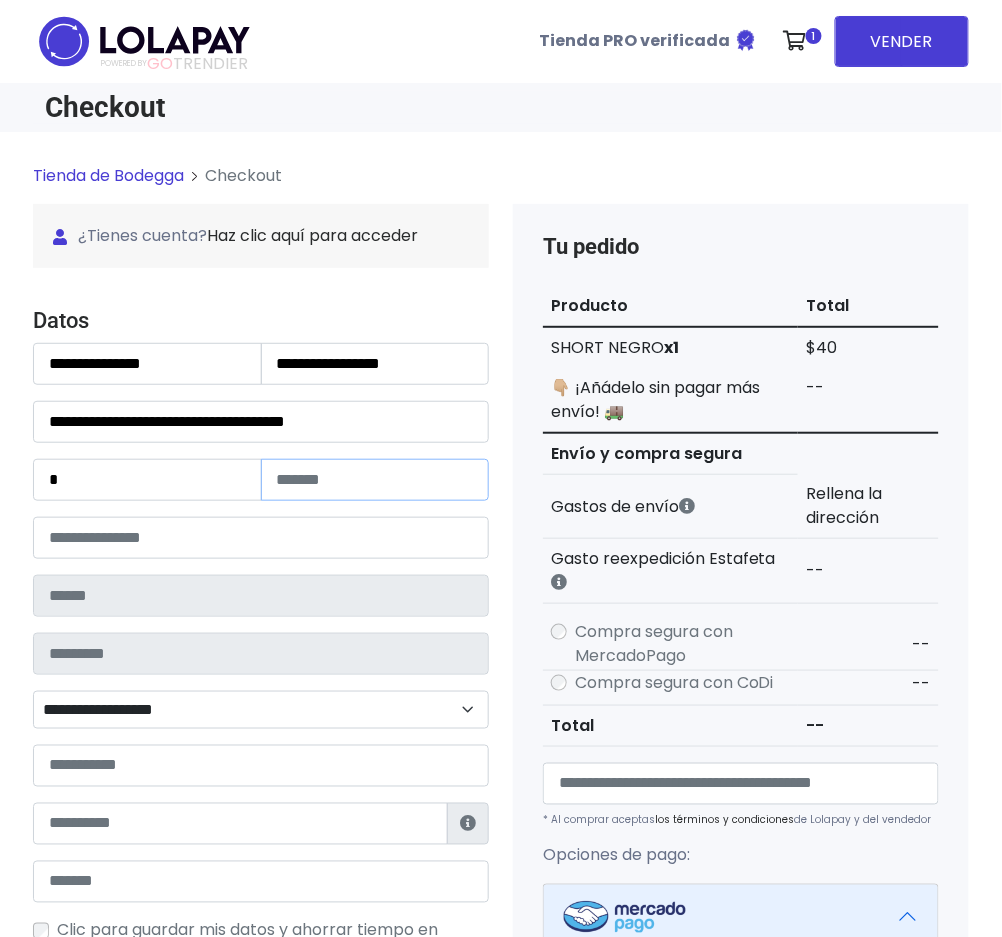 click at bounding box center [375, 480] 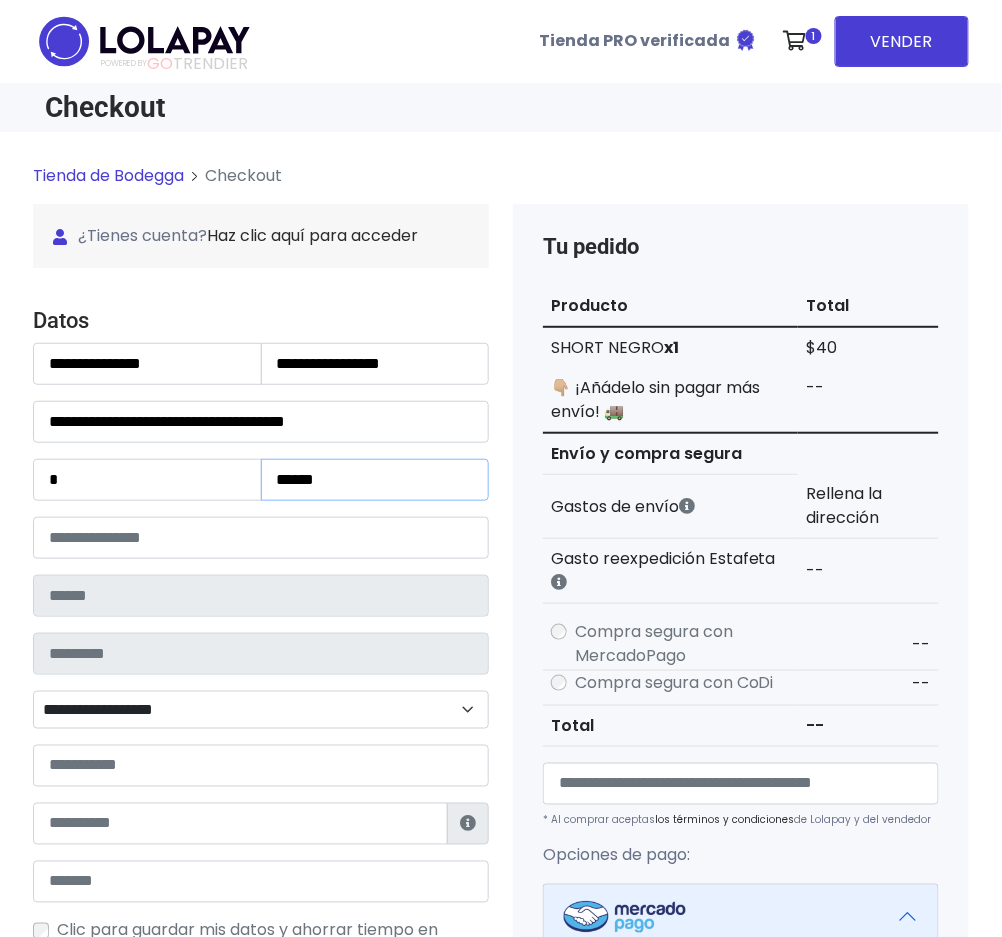 type on "******" 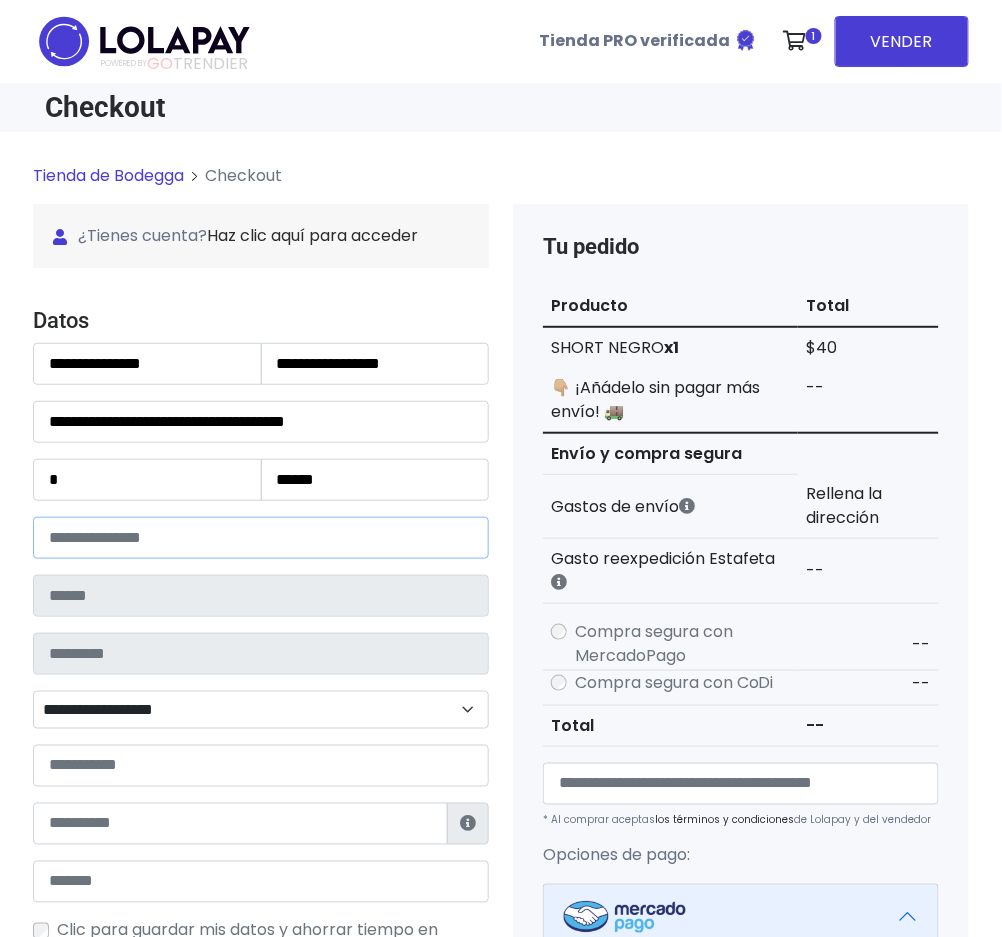 click at bounding box center (261, 538) 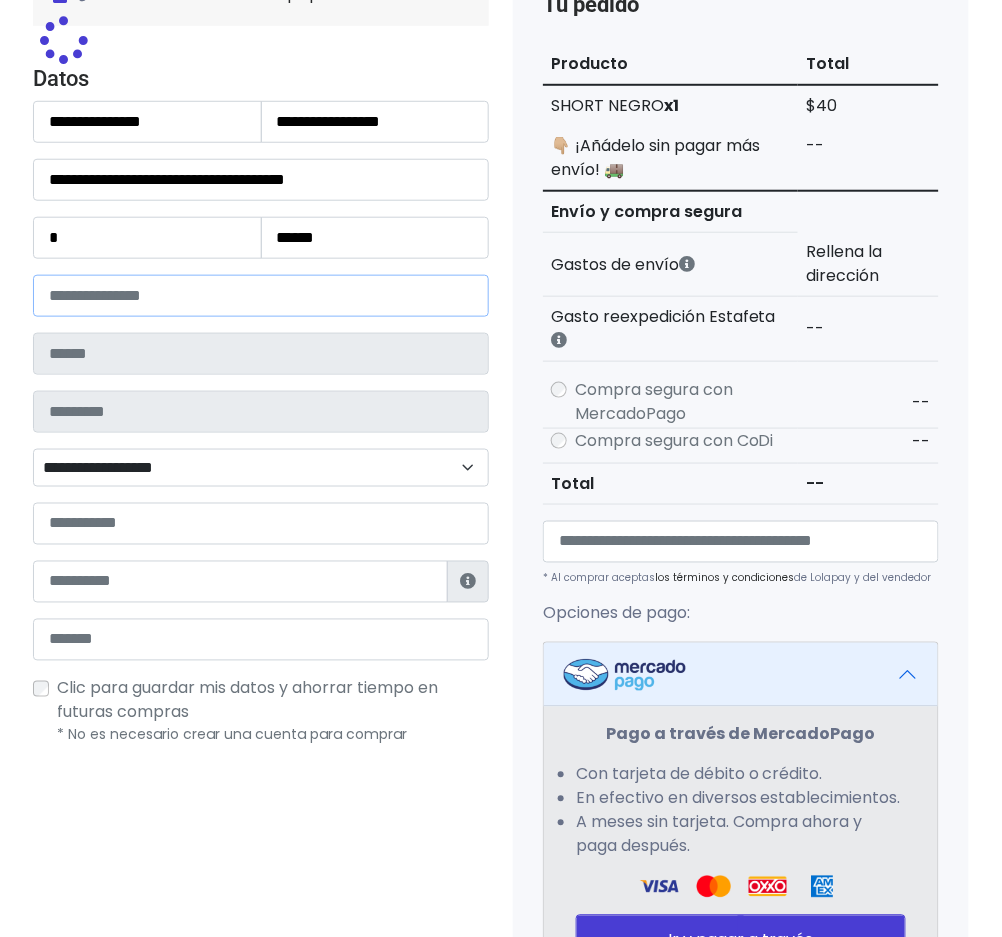 scroll, scrollTop: 266, scrollLeft: 0, axis: vertical 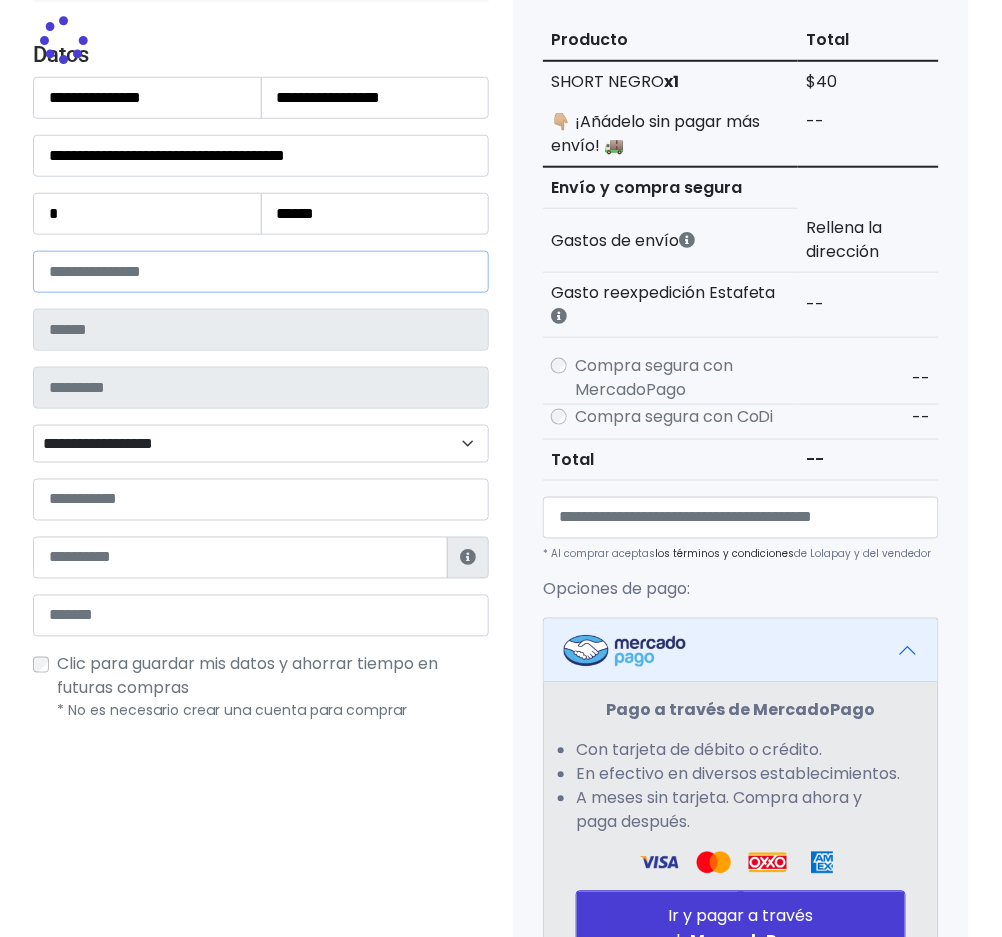 type on "*********" 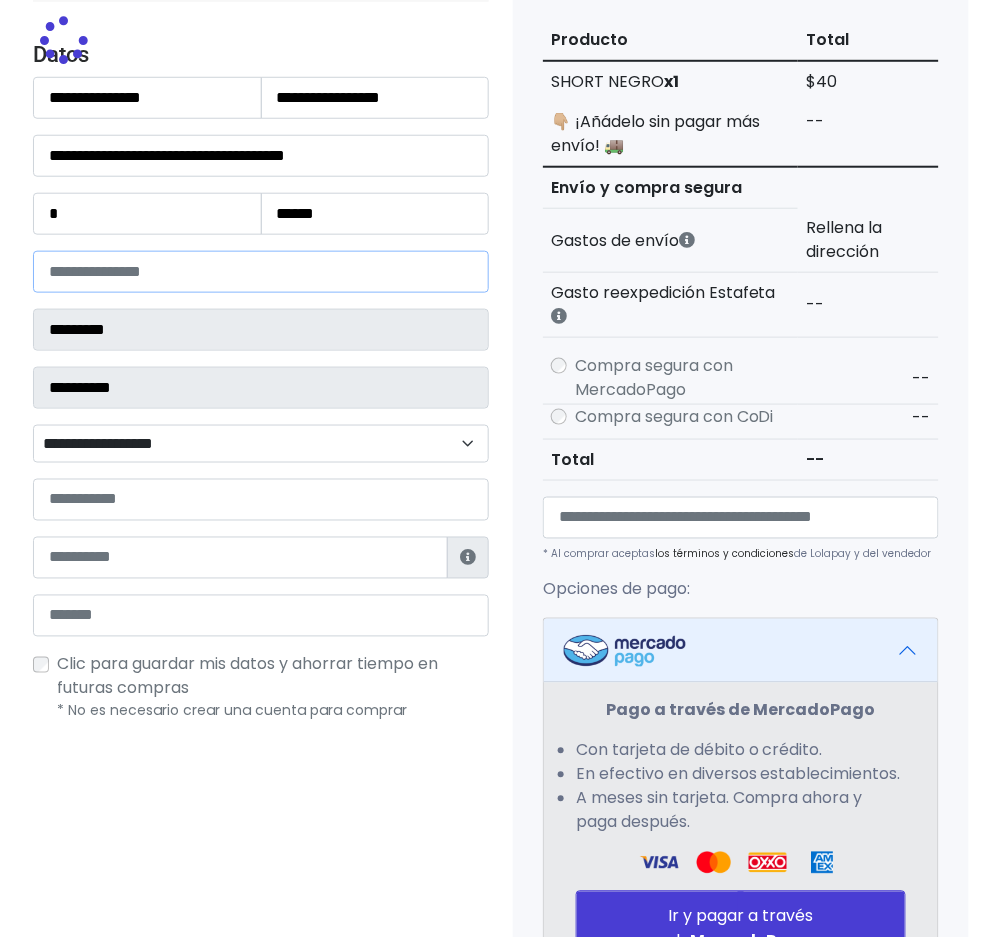 select 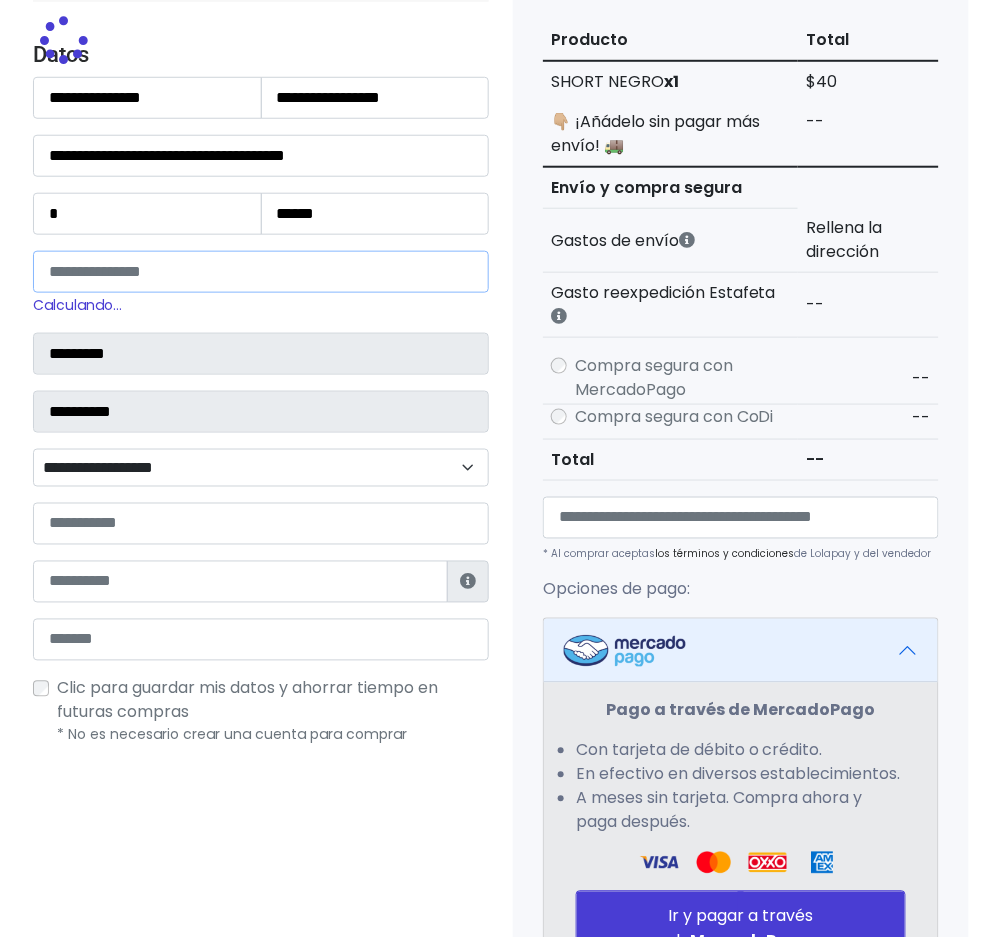 type on "*****" 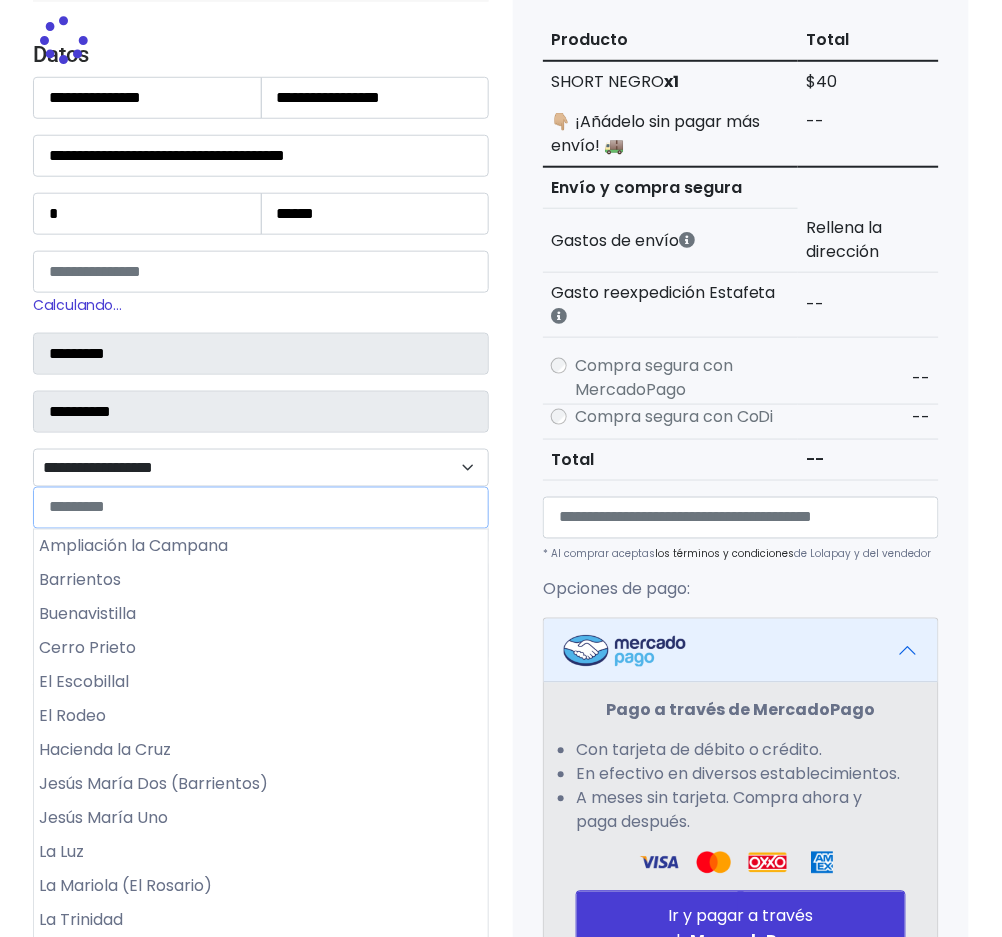 click on "**********" at bounding box center (261, 468) 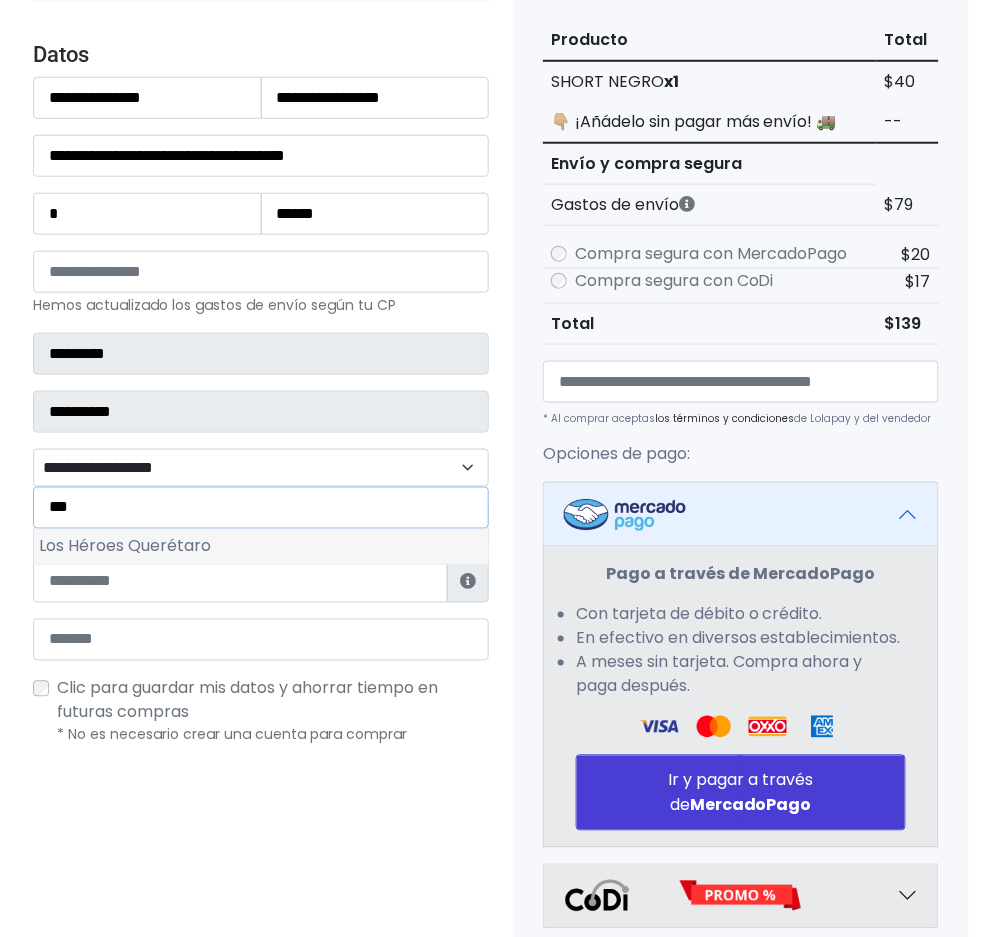 type on "***" 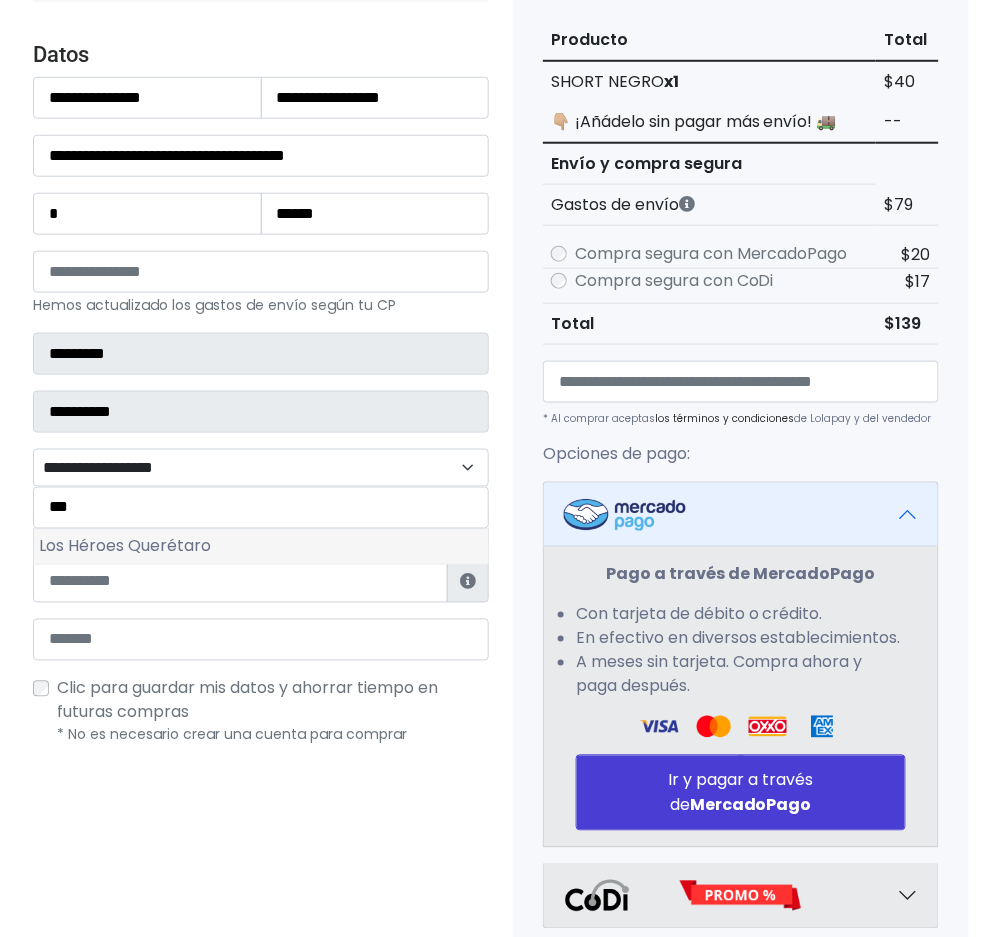 click on "Los Héroes Querétaro" at bounding box center (261, 547) 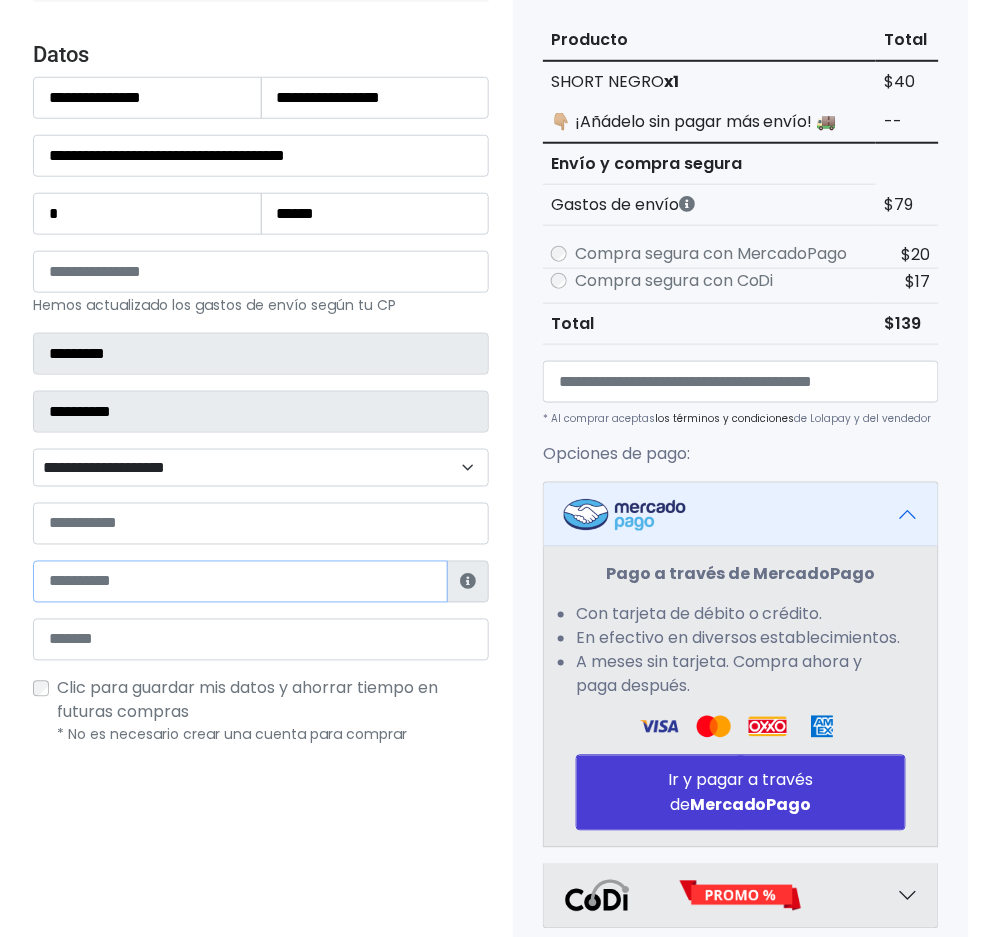 click at bounding box center [240, 582] 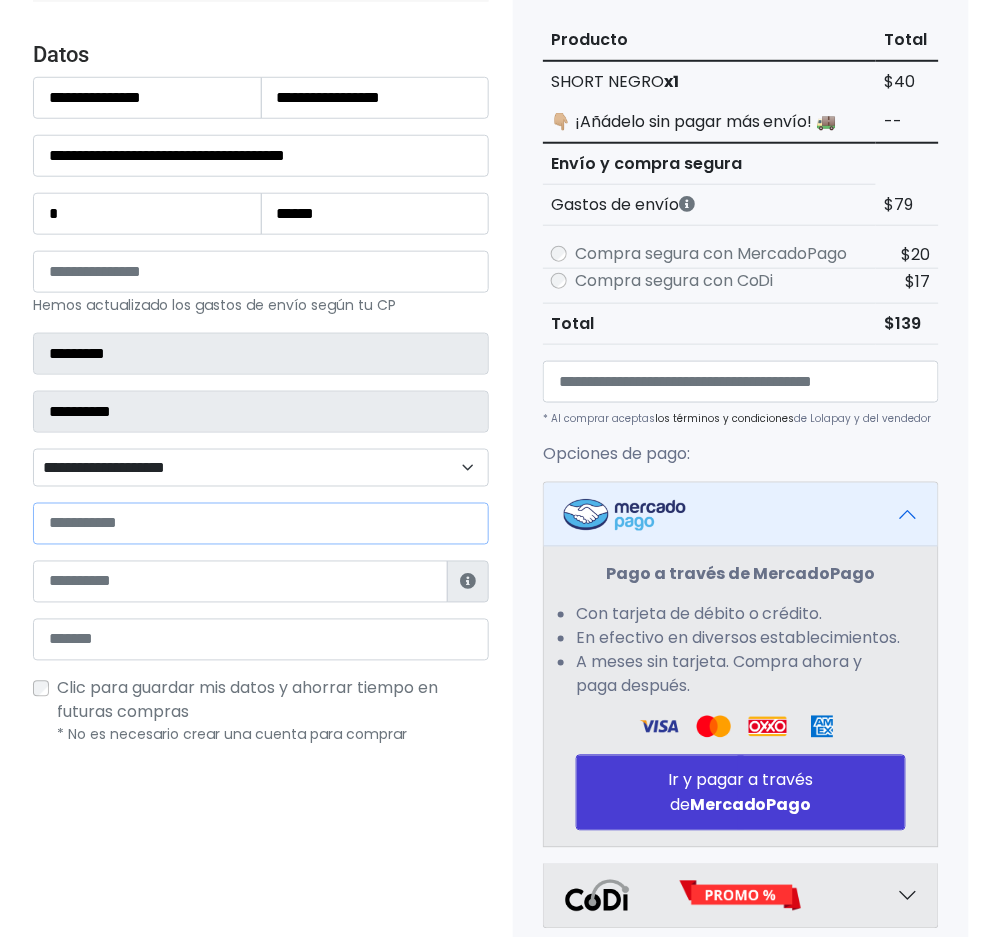 click at bounding box center (261, 524) 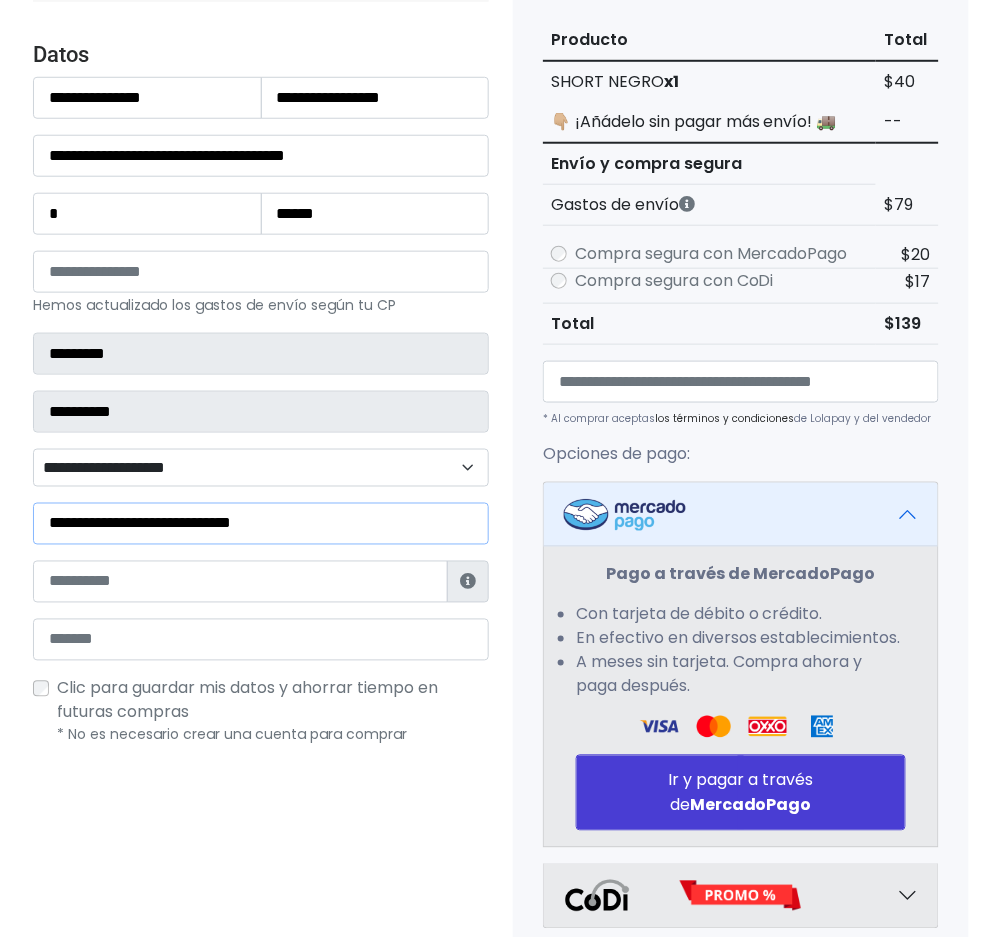 type on "**********" 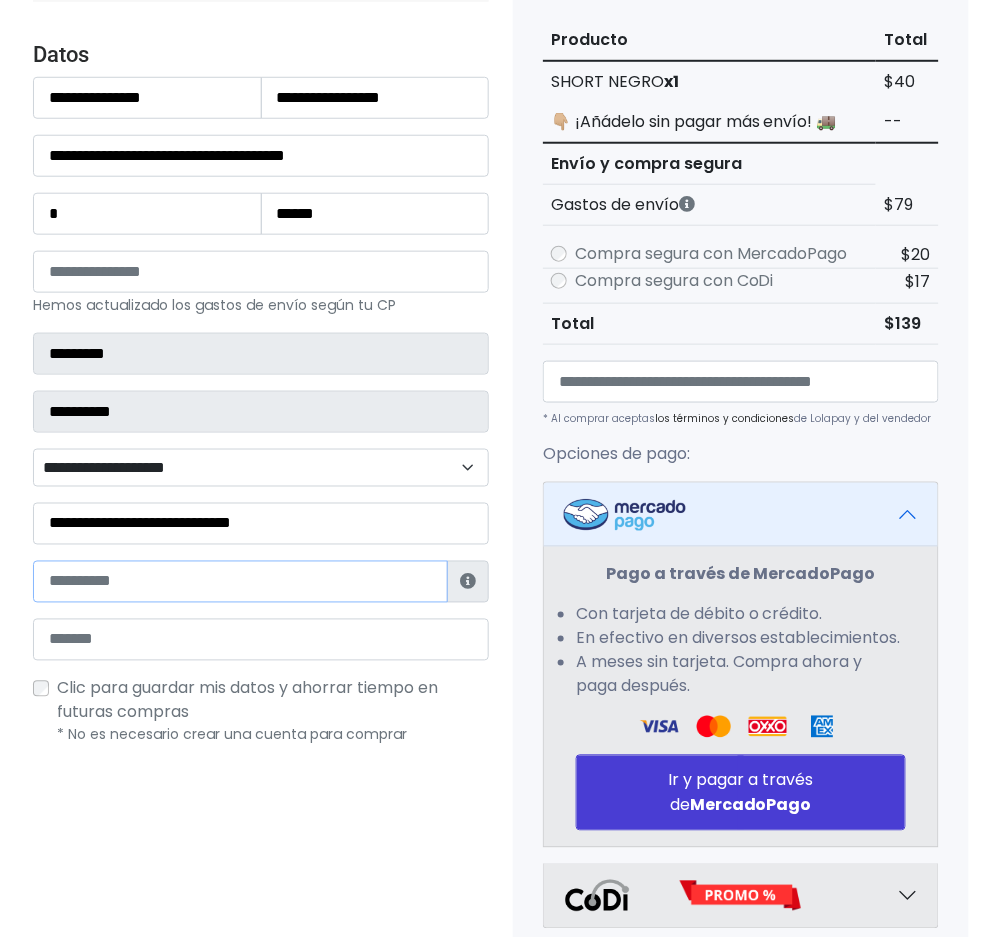 click at bounding box center [240, 582] 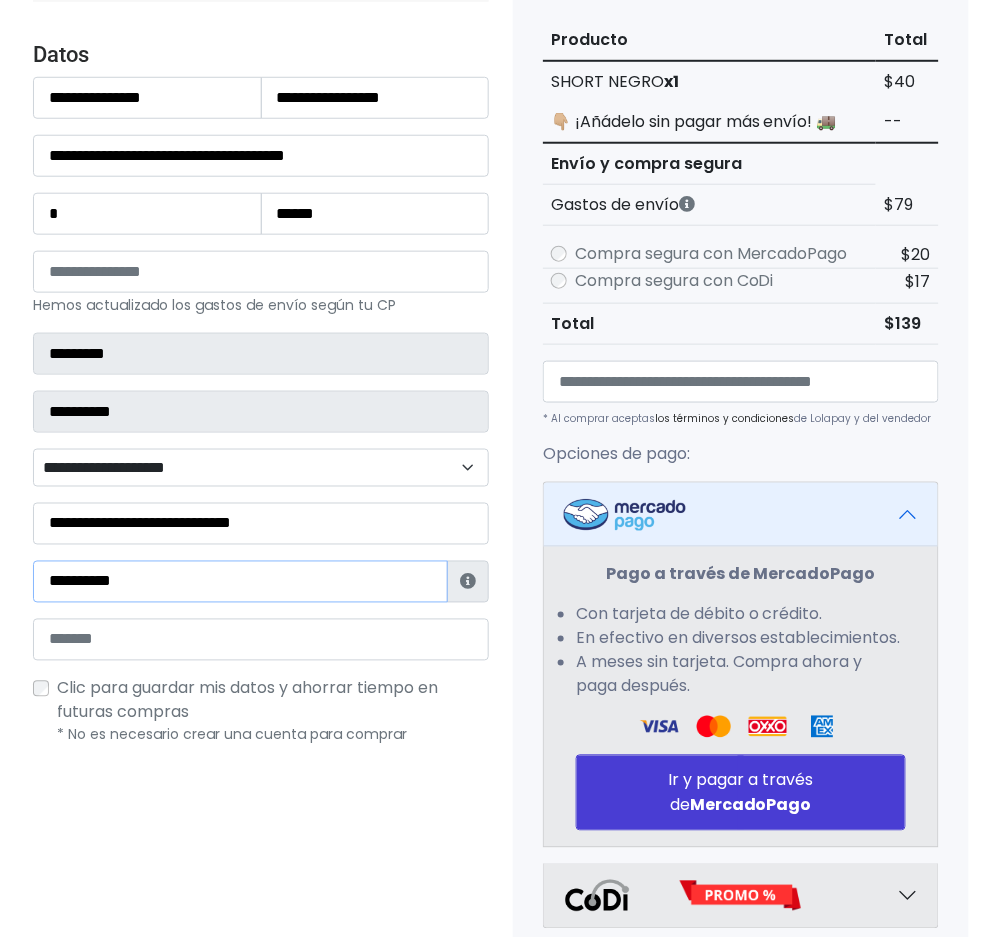 type on "**********" 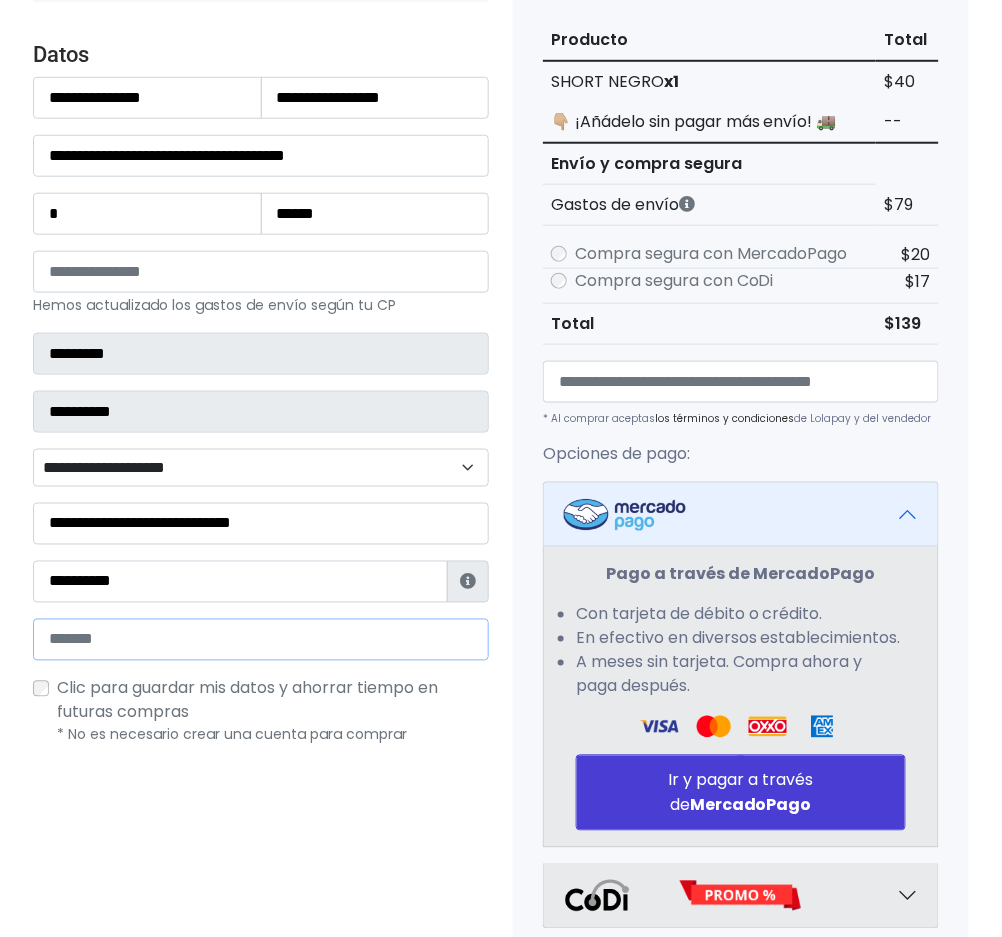 click at bounding box center (261, 640) 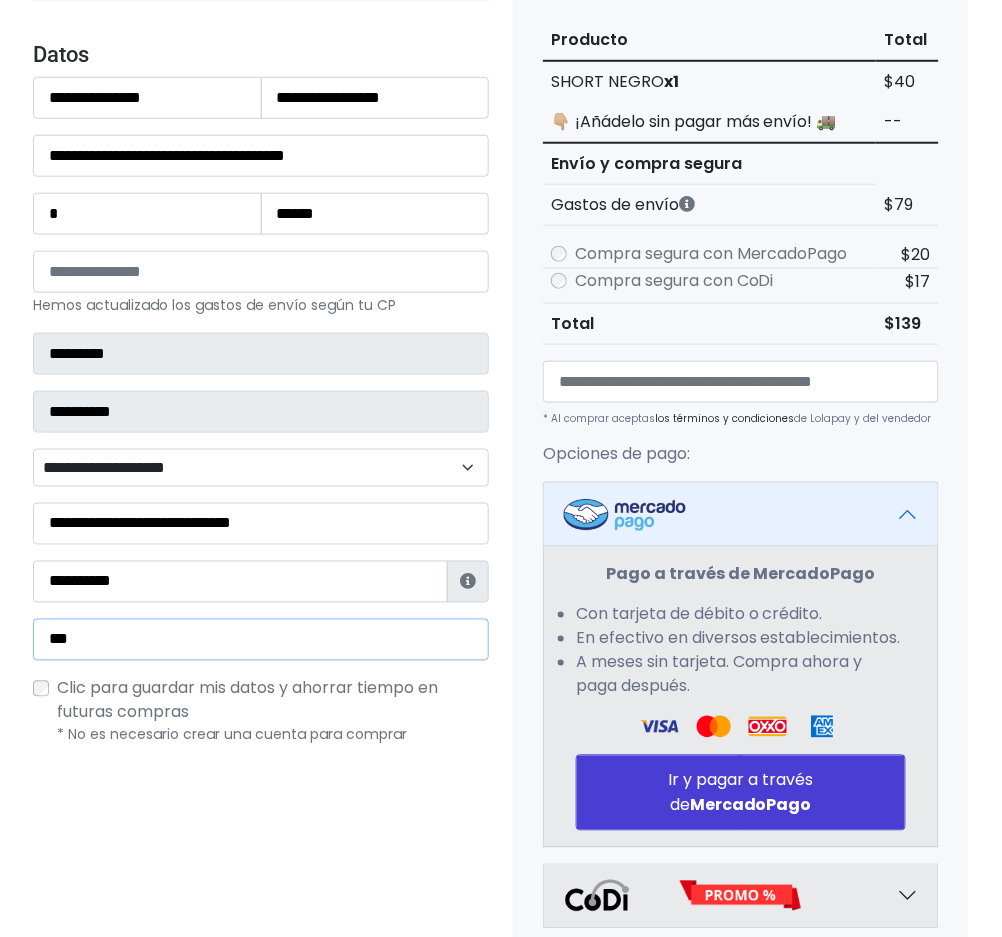 type on "**********" 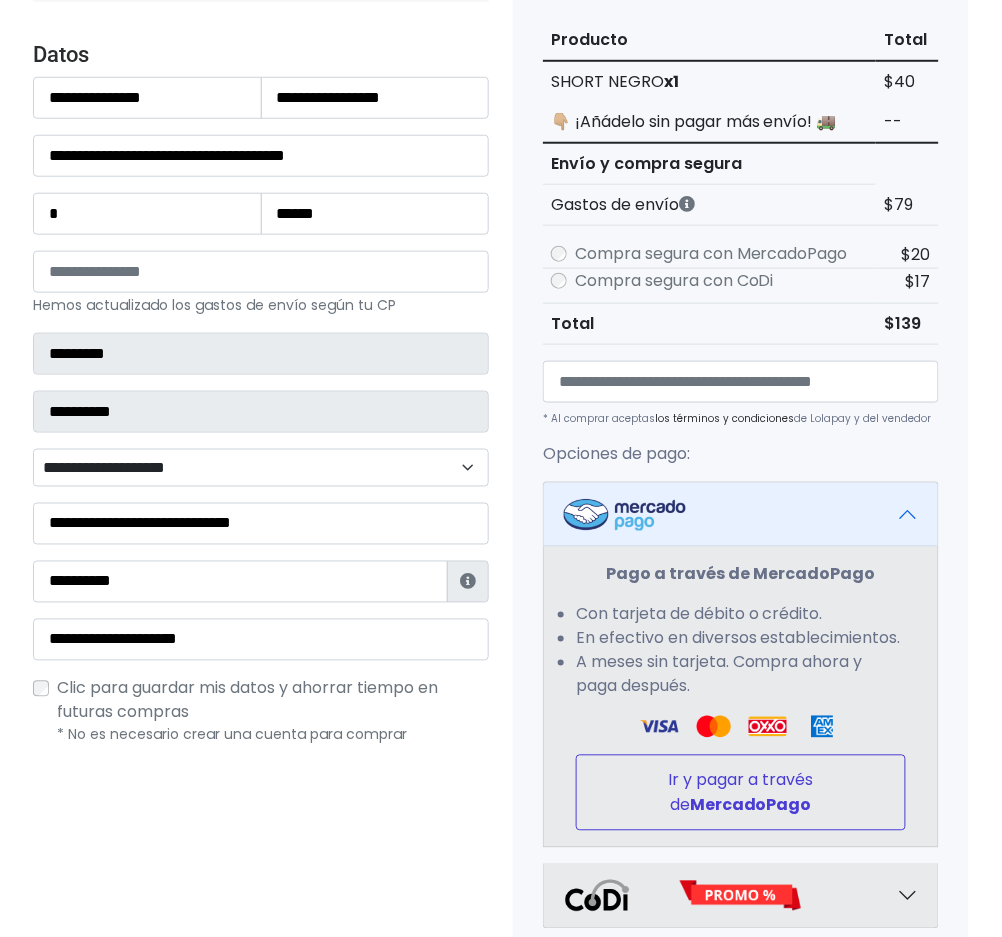 click on "MercadoPago" at bounding box center [751, 805] 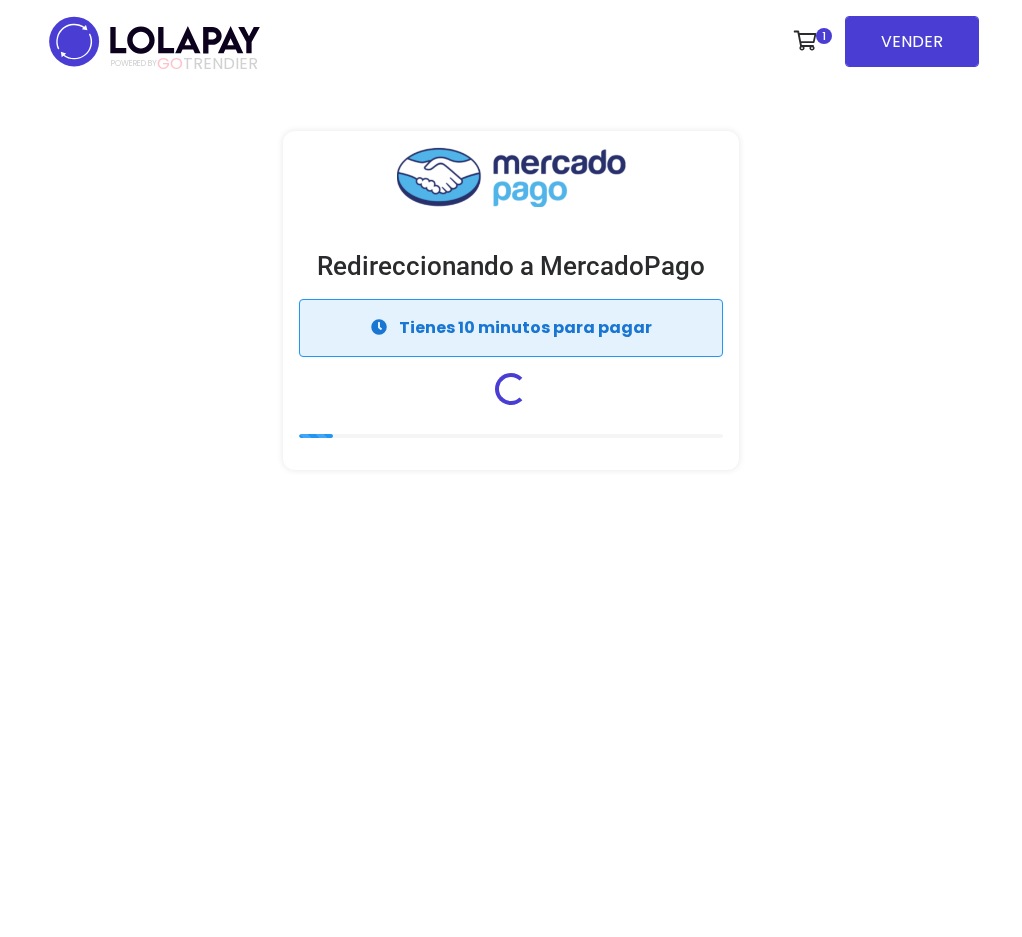 scroll, scrollTop: 0, scrollLeft: 0, axis: both 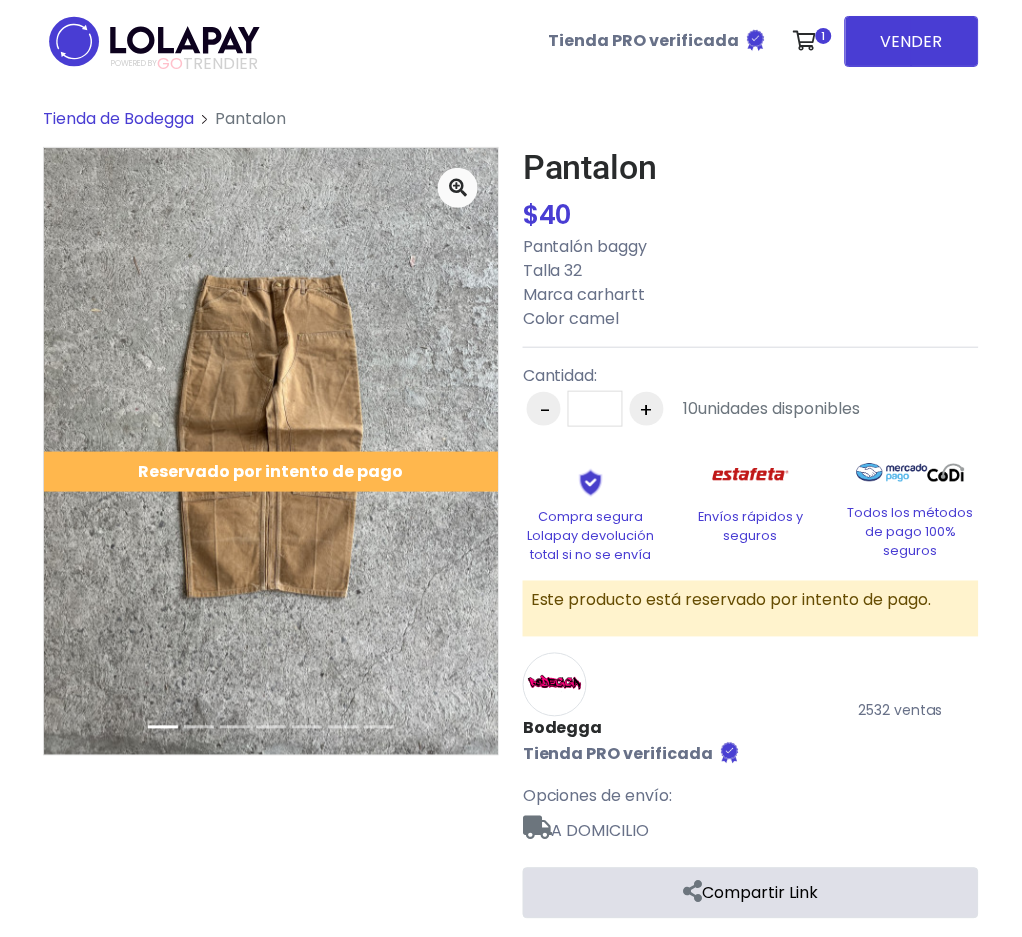 click on "Tienda de Bodegga" at bounding box center [118, 118] 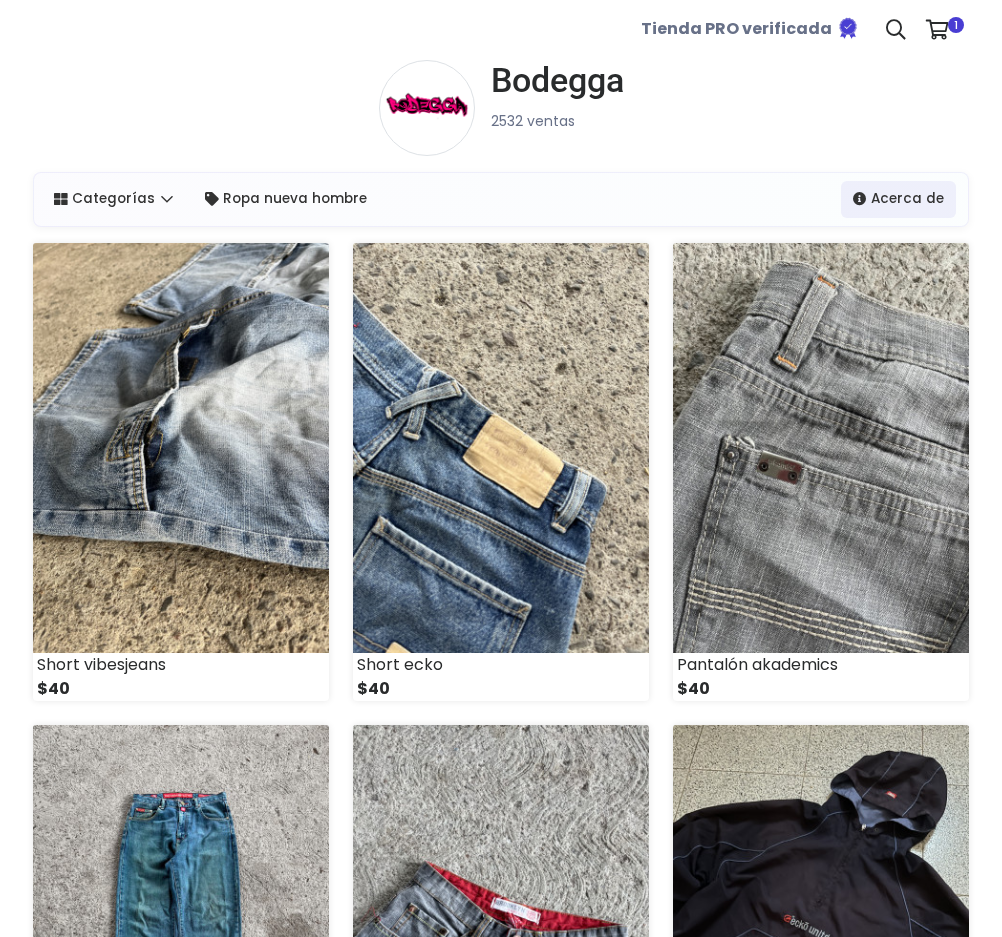 scroll, scrollTop: 0, scrollLeft: 0, axis: both 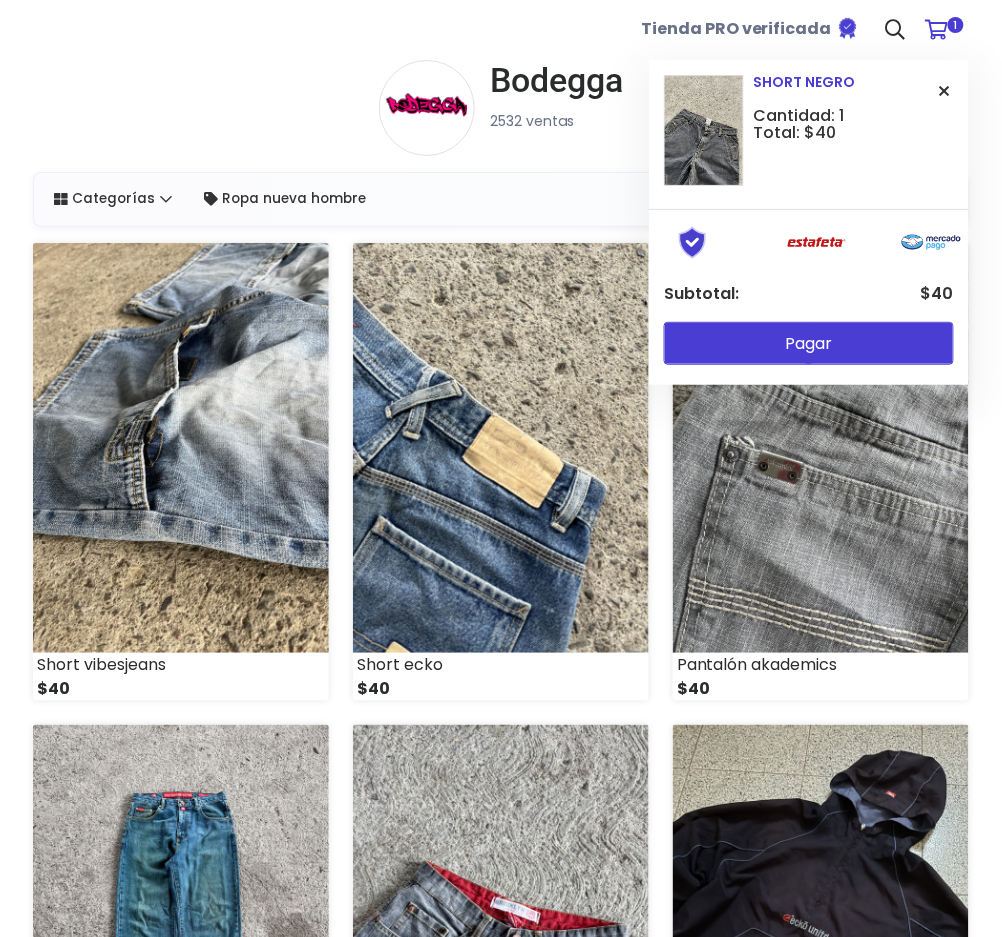 click at bounding box center [945, 91] 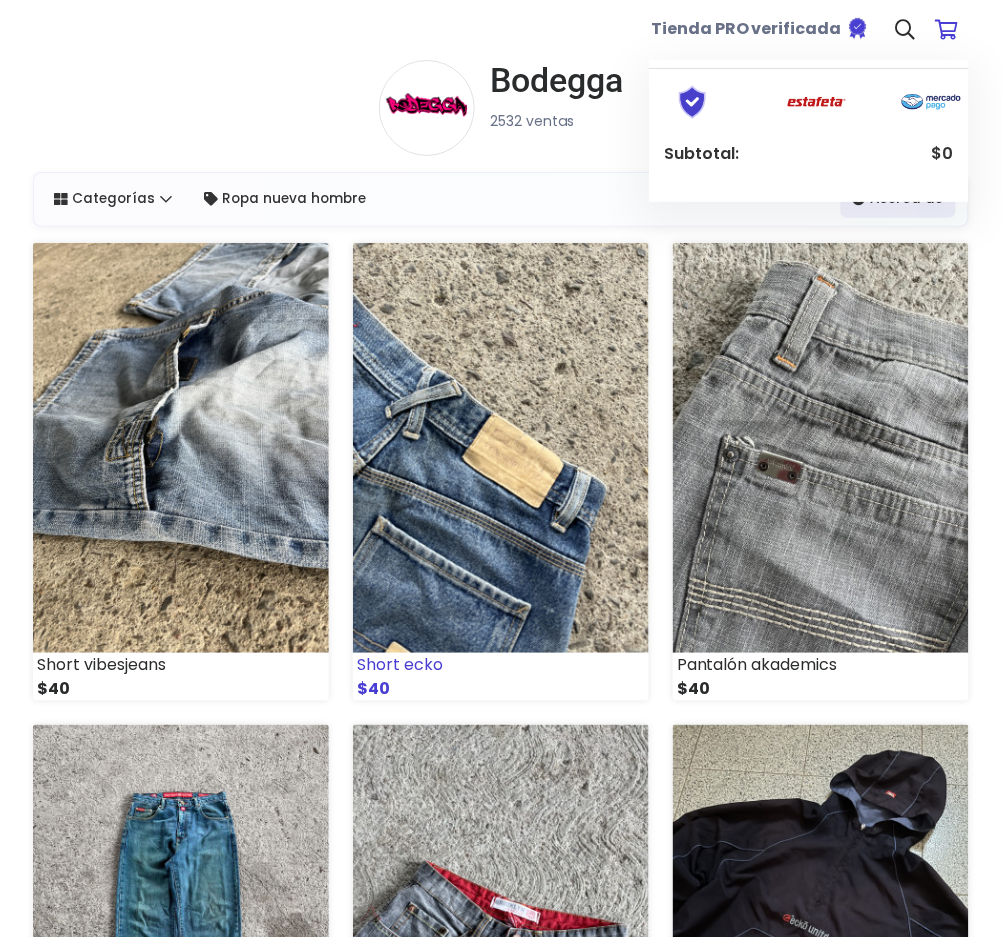 click at bounding box center (501, 448) 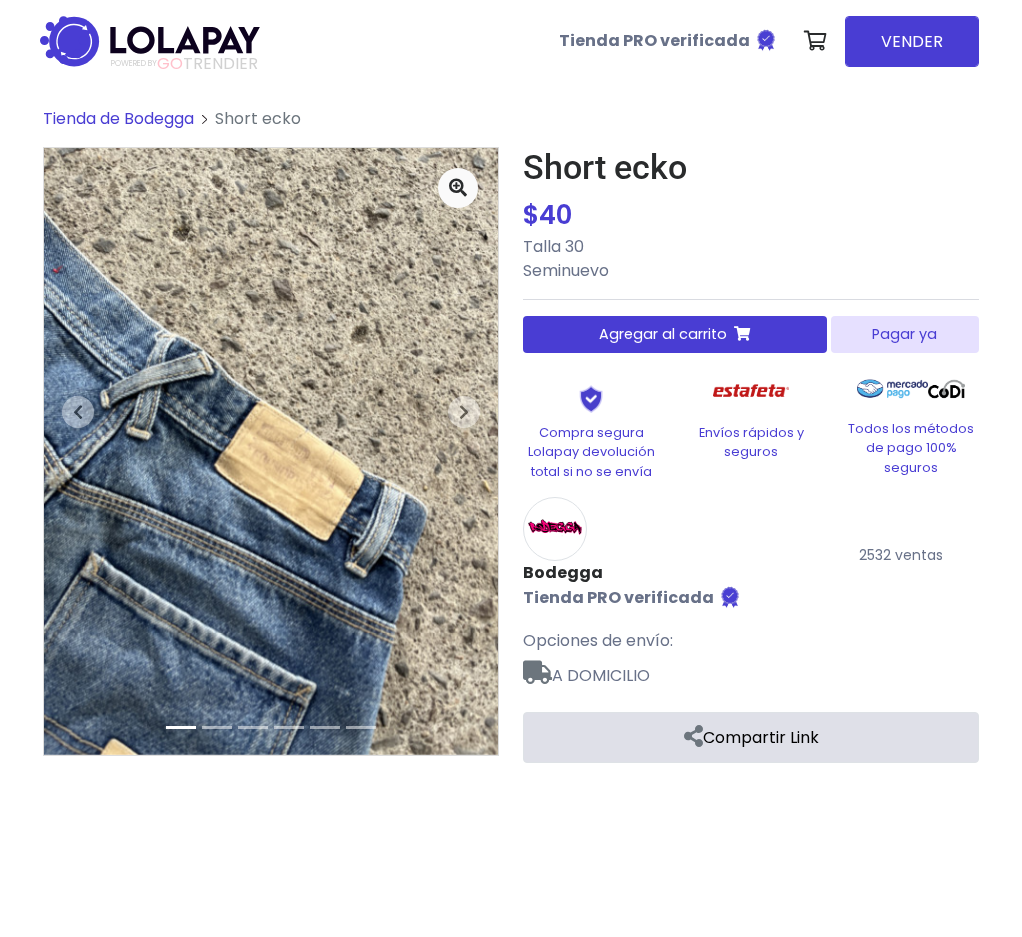 scroll, scrollTop: 0, scrollLeft: 0, axis: both 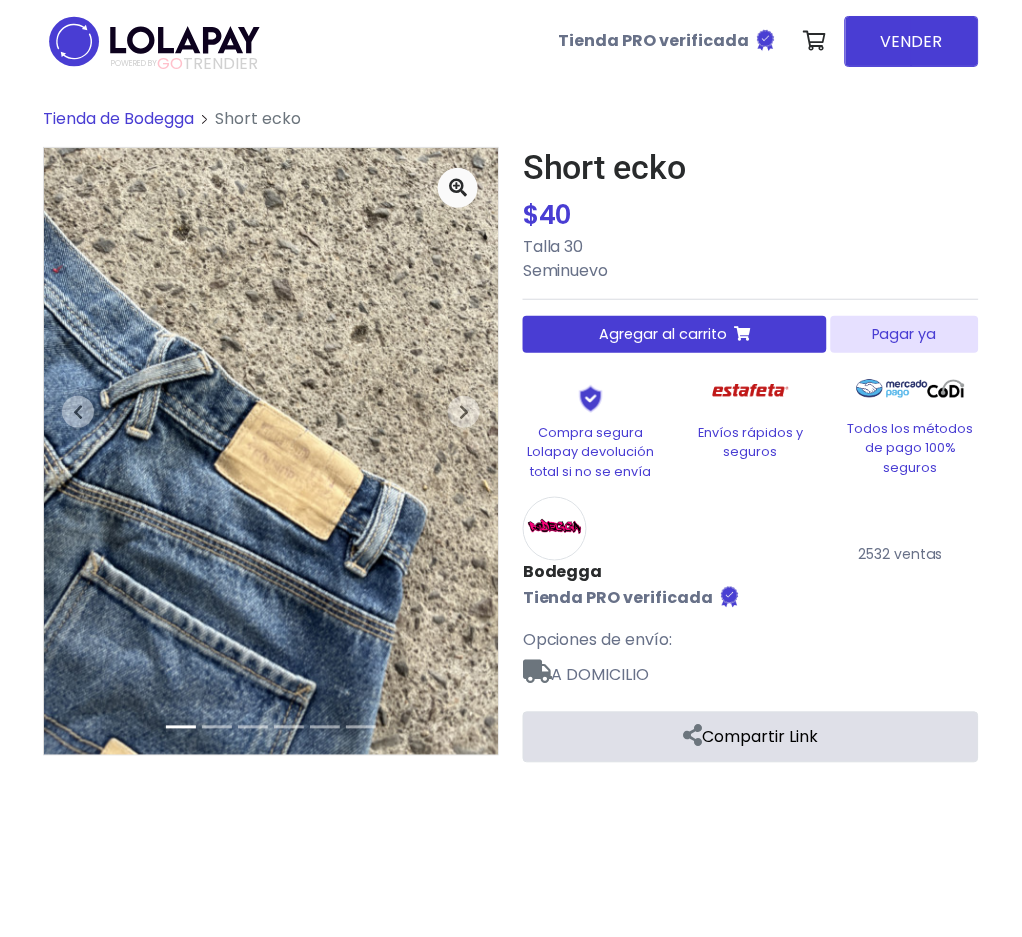 click on "Pagar ya" at bounding box center [905, 334] 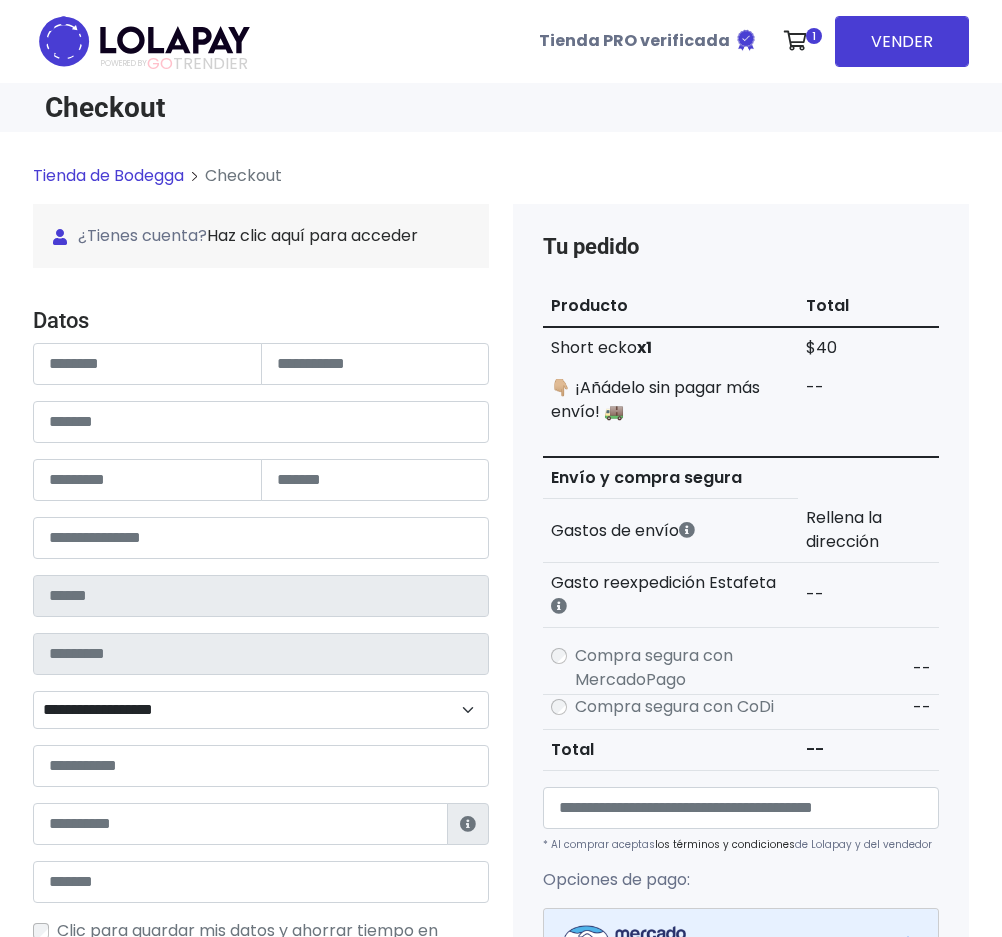 scroll, scrollTop: 0, scrollLeft: 0, axis: both 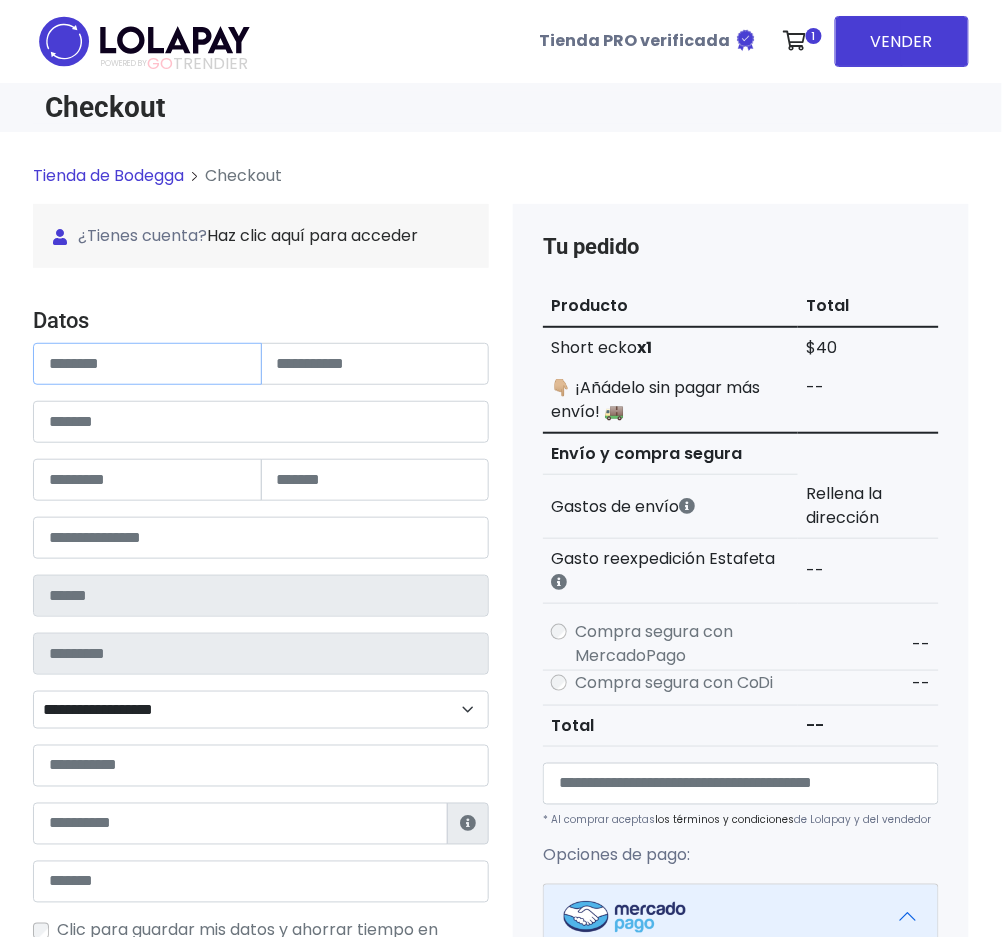 click at bounding box center (147, 364) 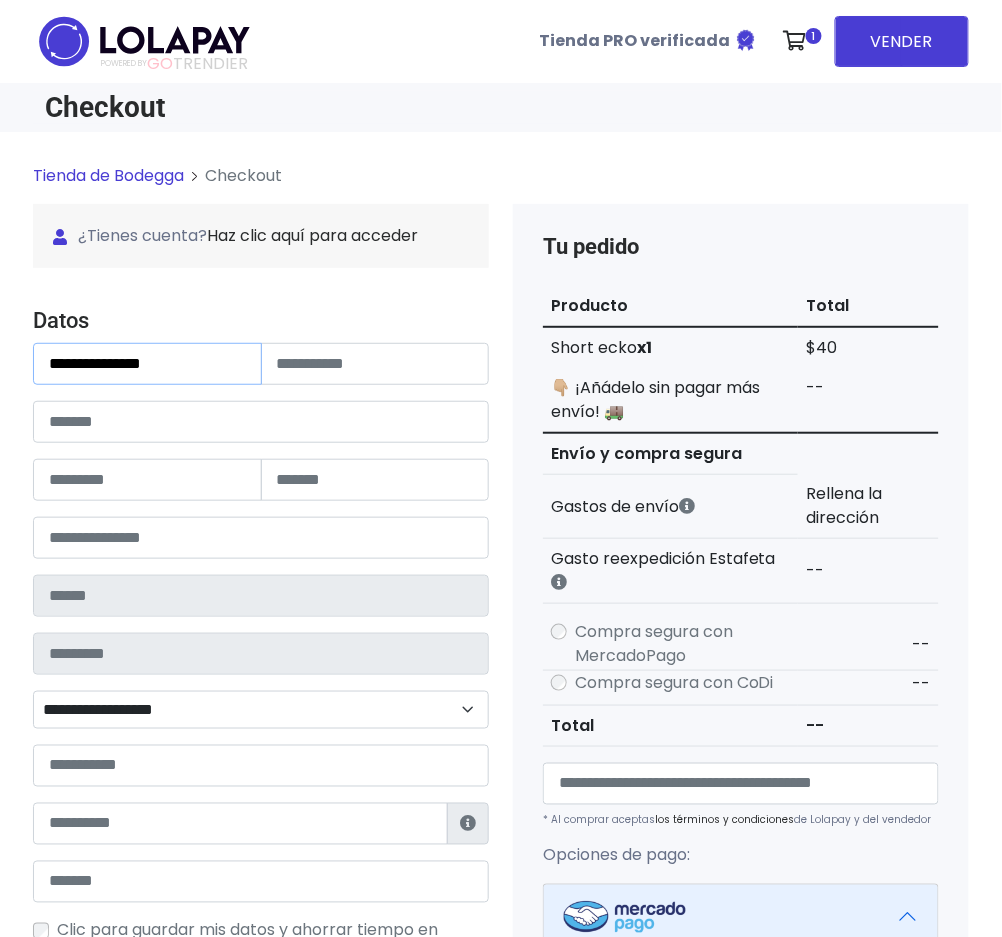 type on "**********" 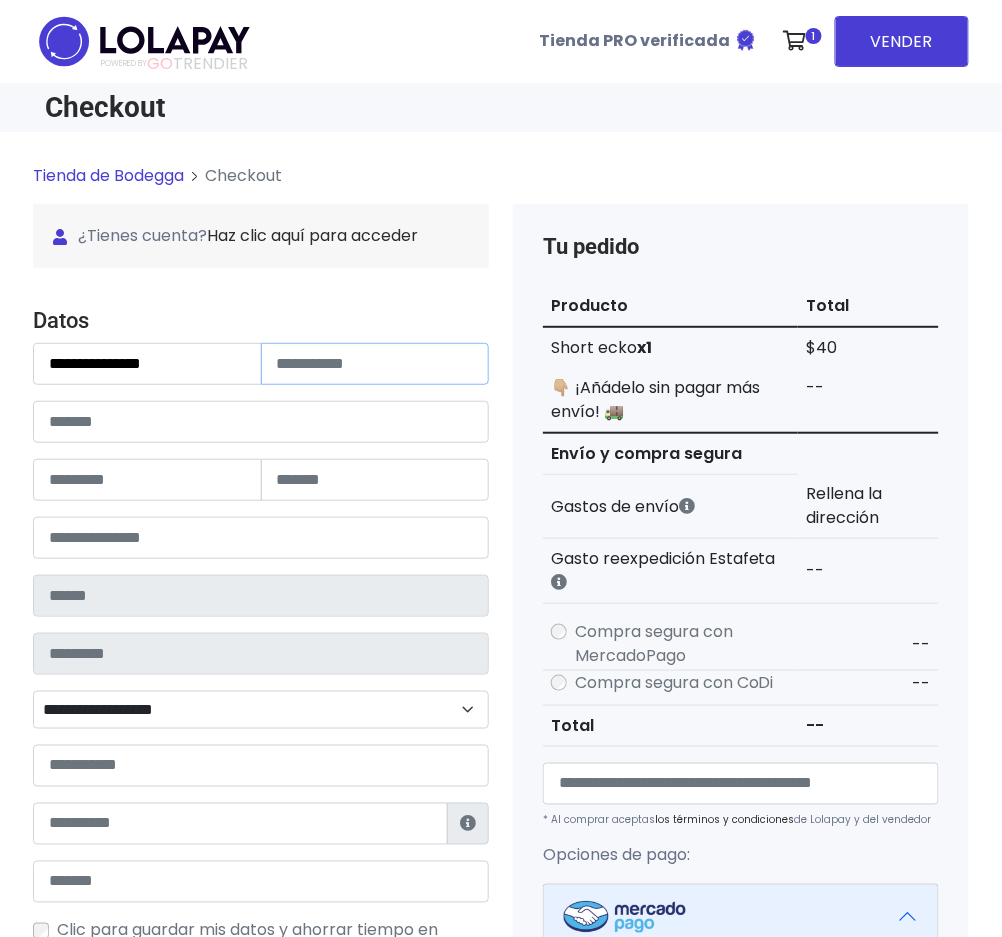 click at bounding box center [375, 364] 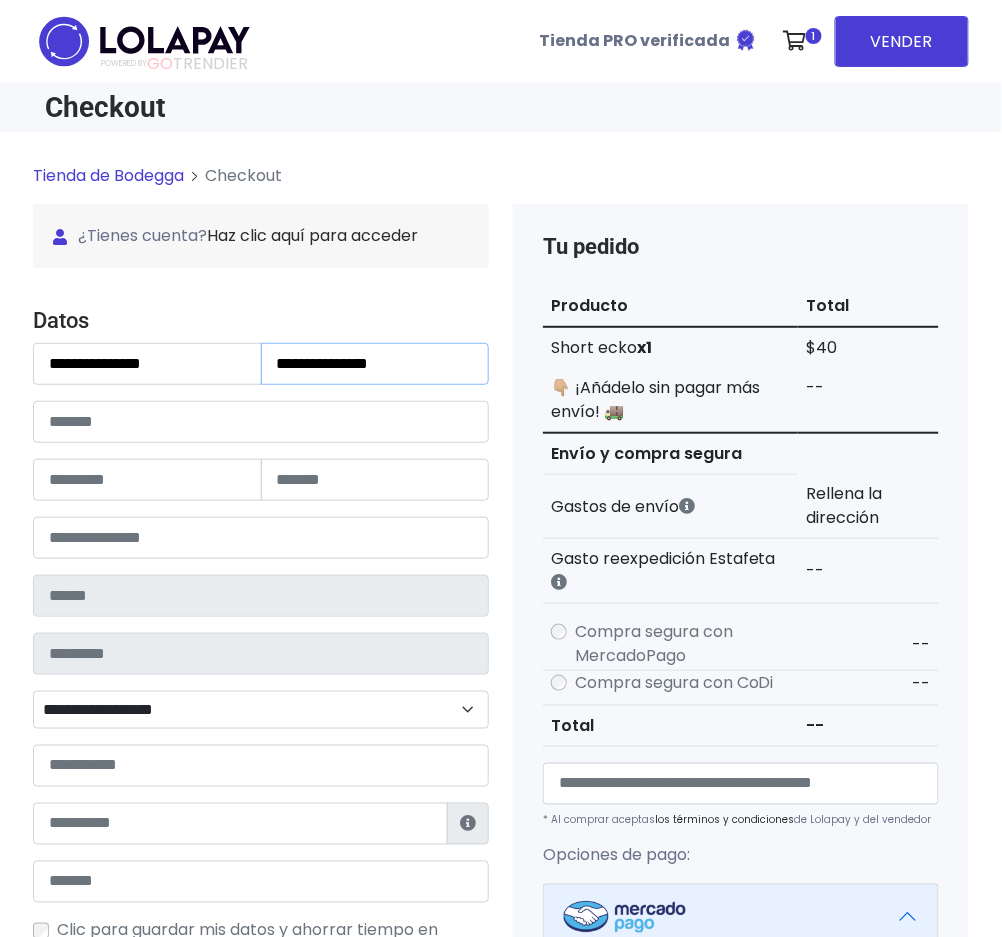 click on "**********" at bounding box center [375, 364] 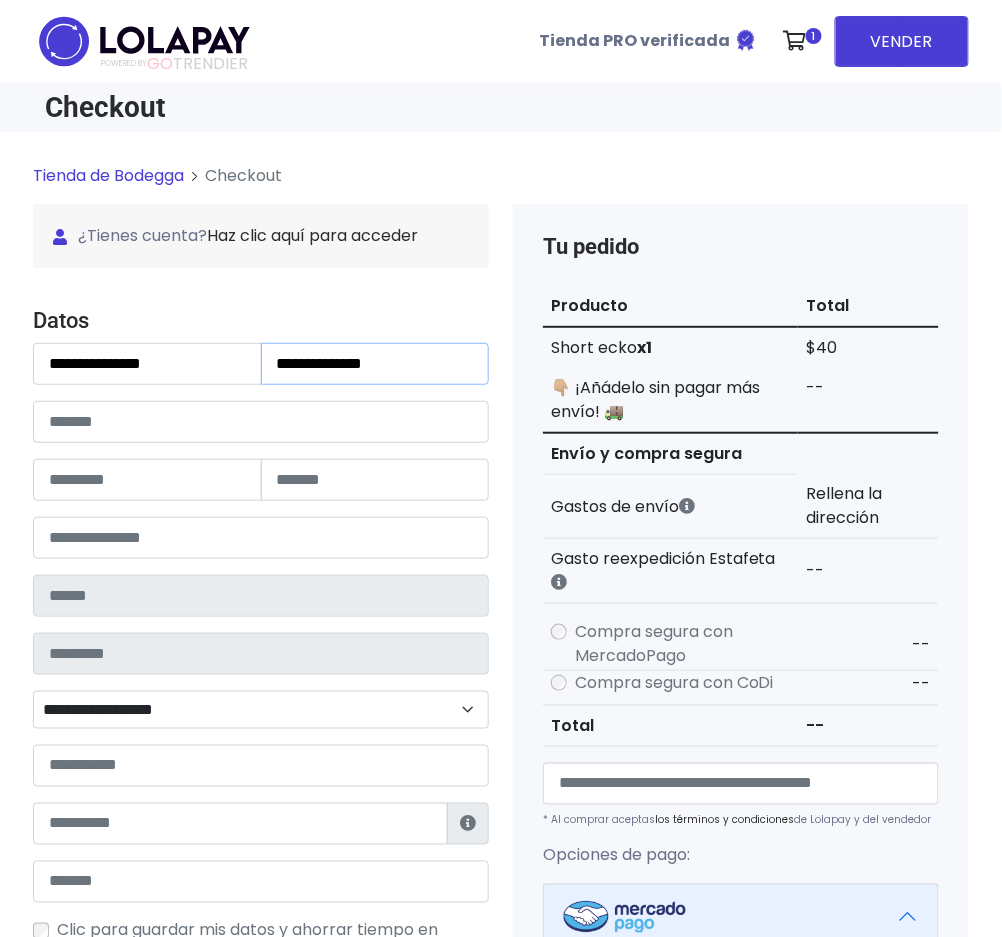 type on "**********" 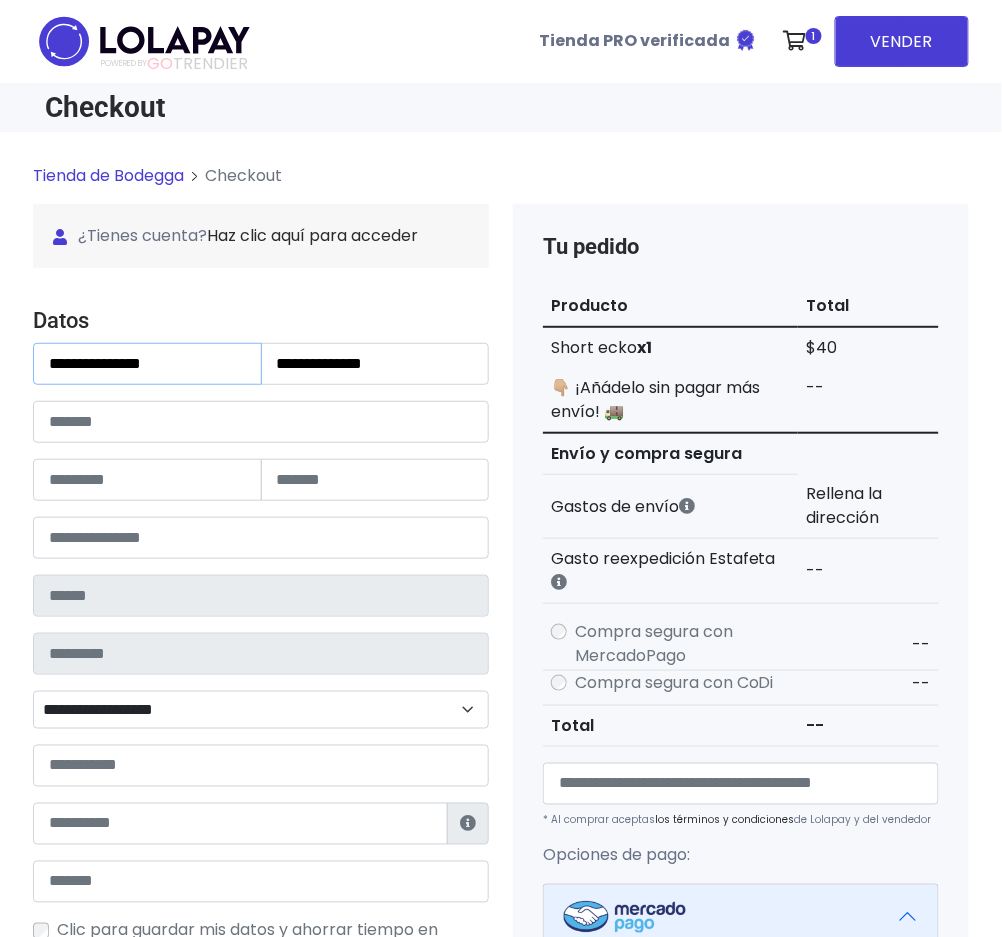 click on "**********" at bounding box center (147, 364) 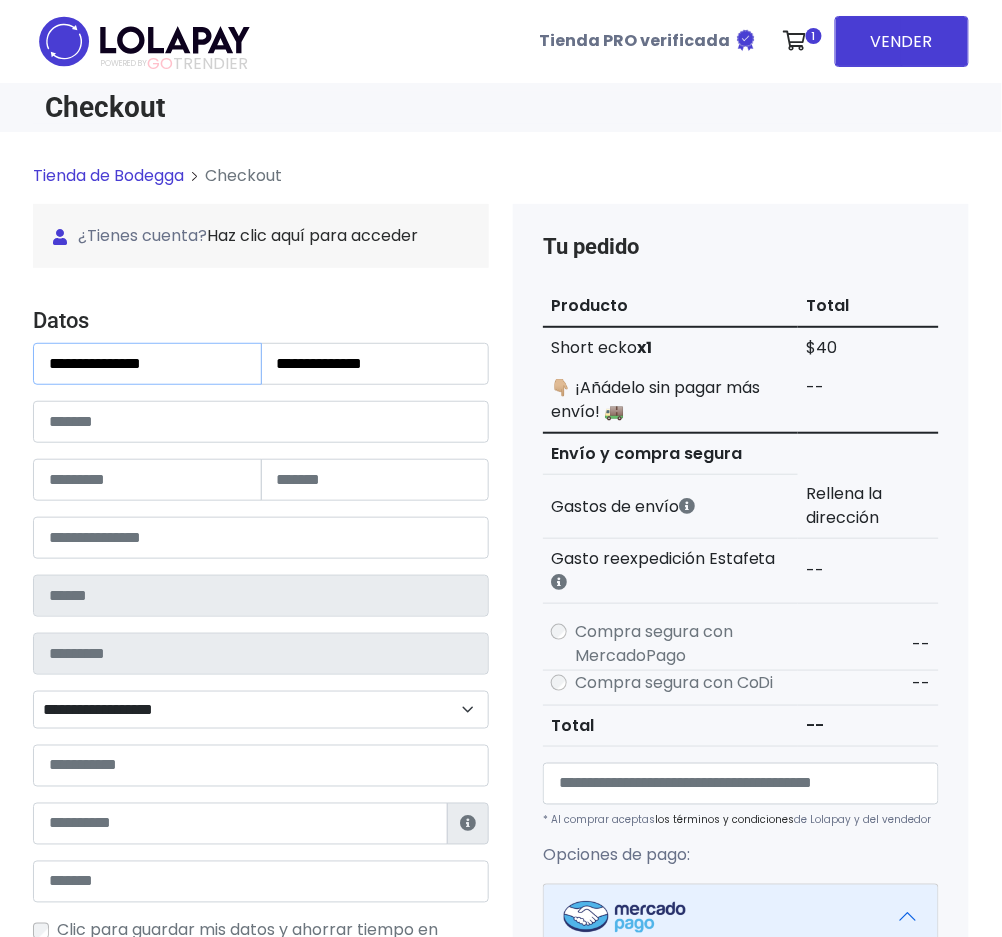 type on "**********" 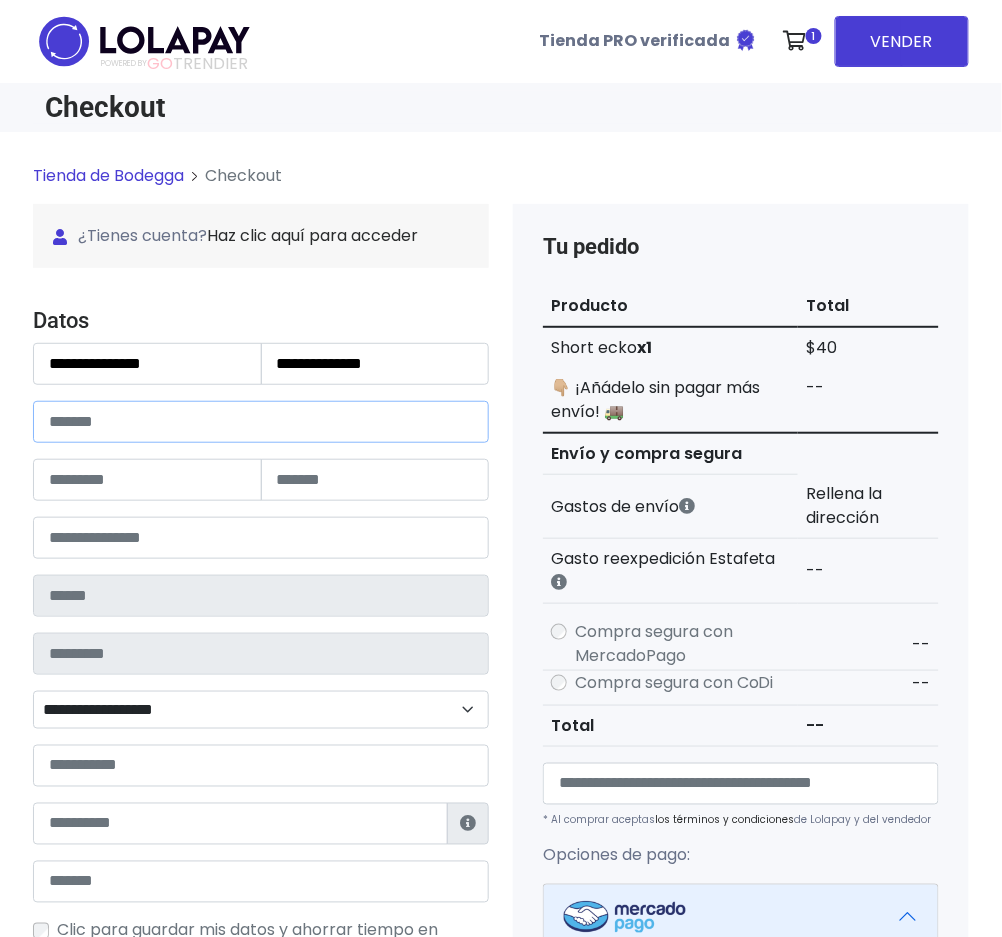 click at bounding box center (261, 422) 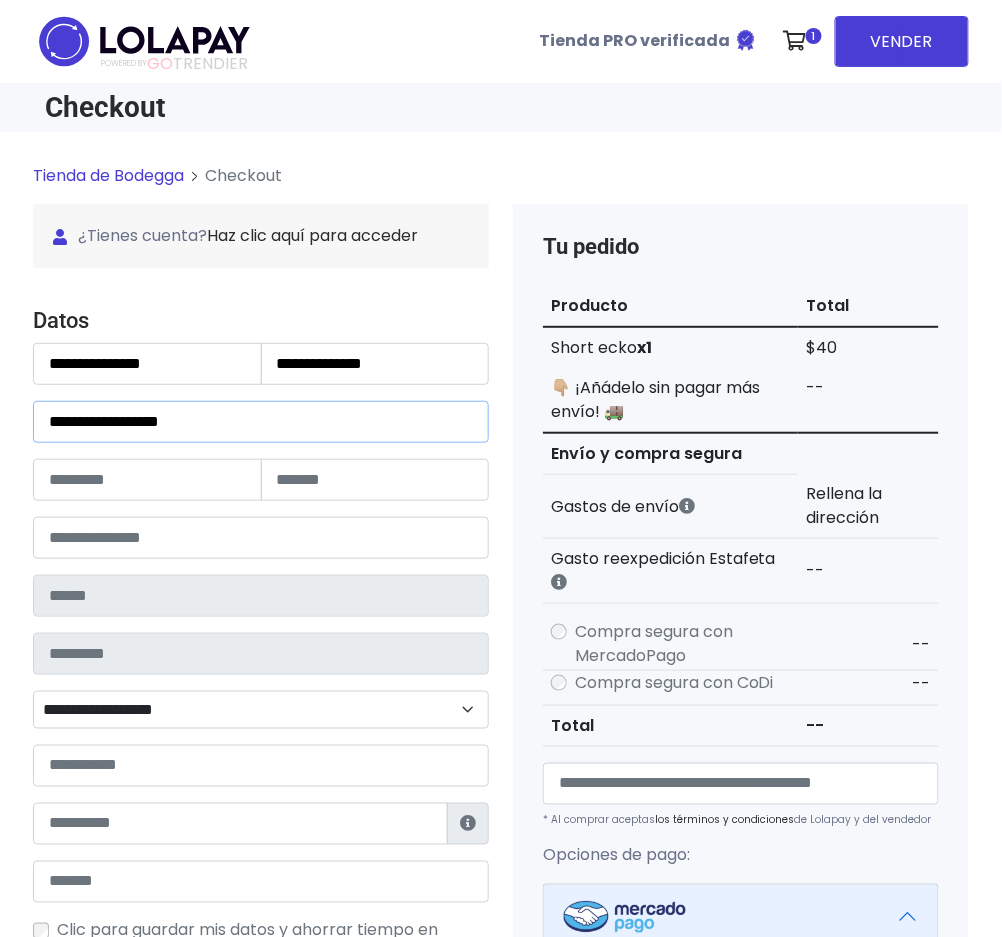 type on "**********" 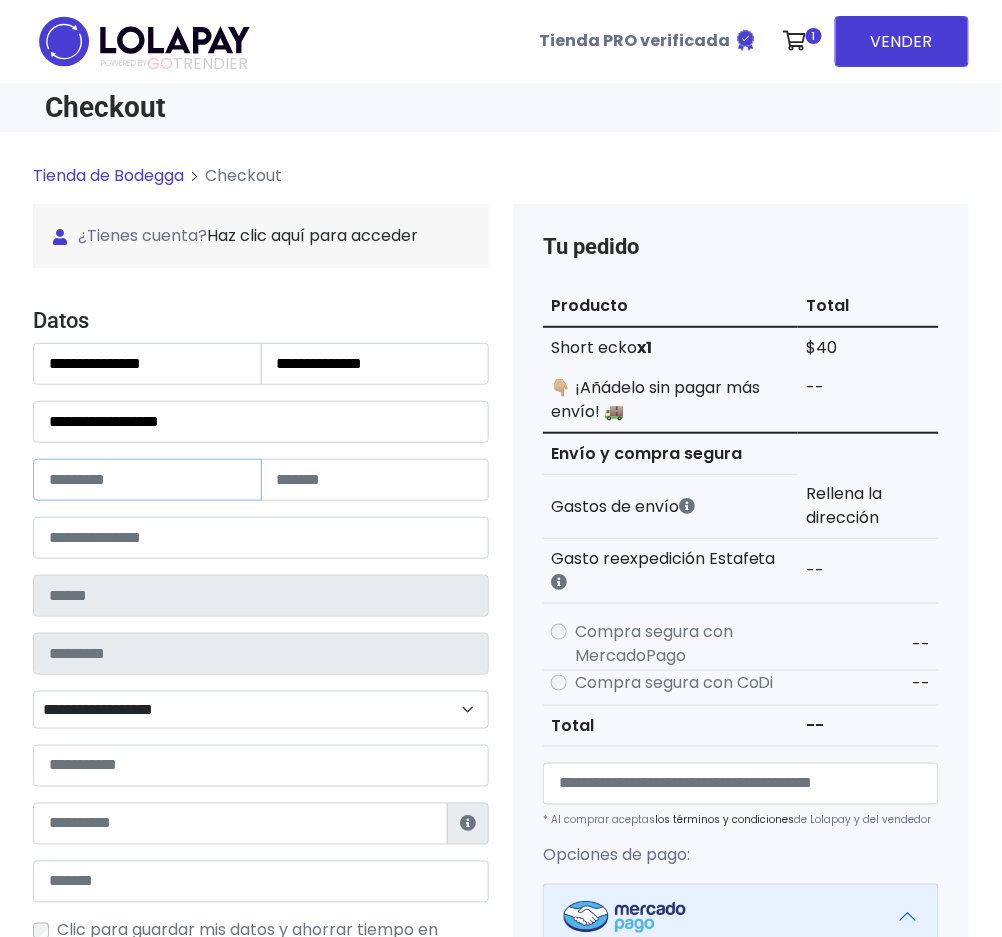 click at bounding box center (147, 480) 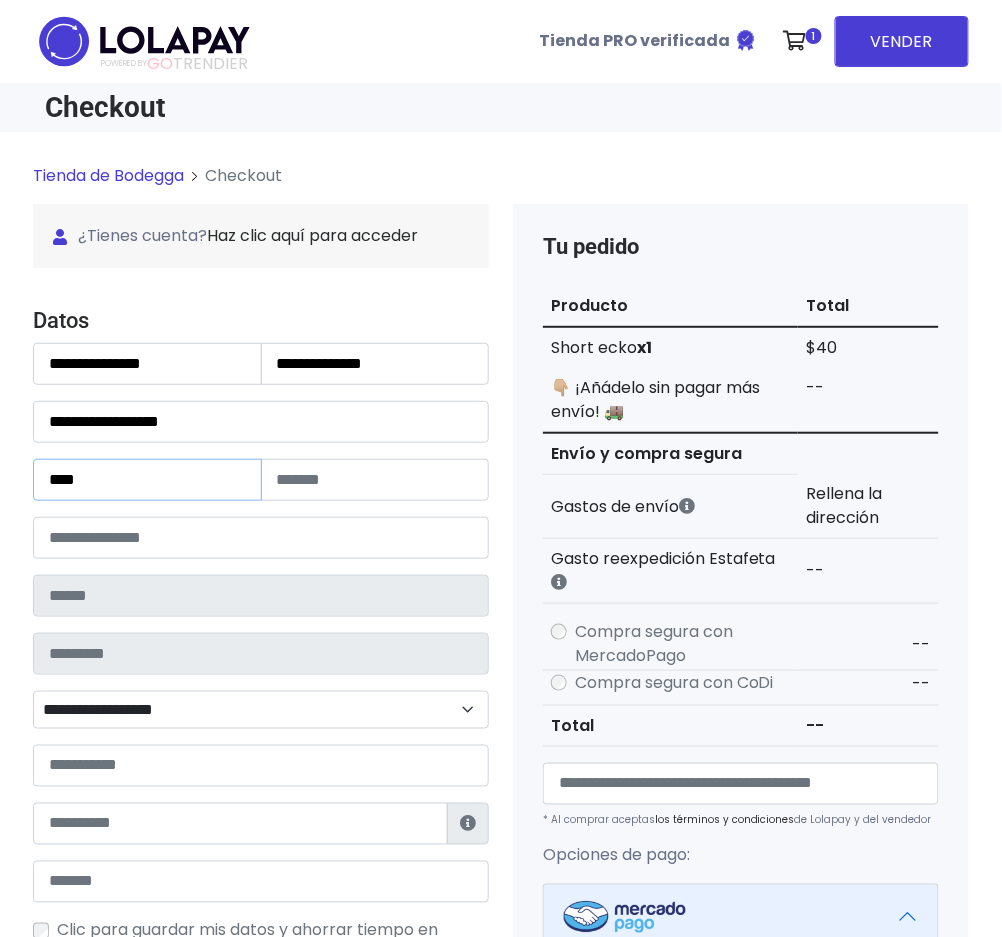 type on "****" 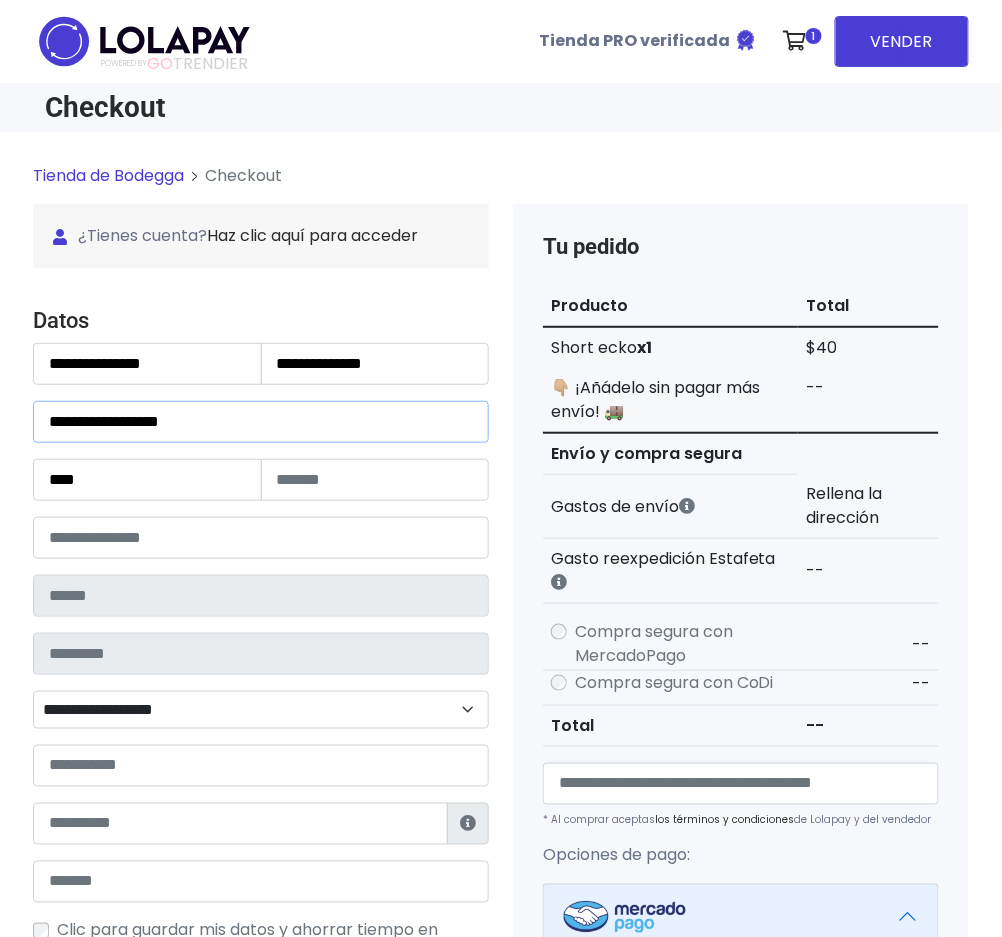 click on "**********" at bounding box center [261, 422] 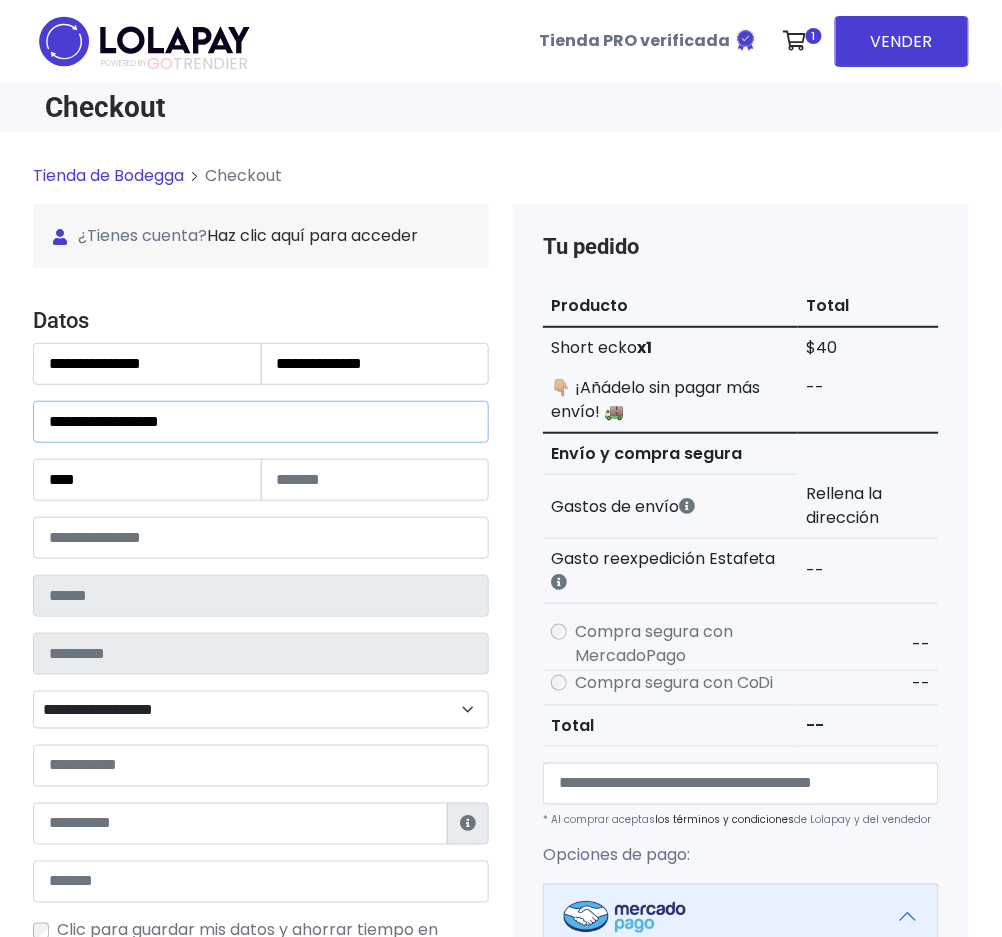 type on "**********" 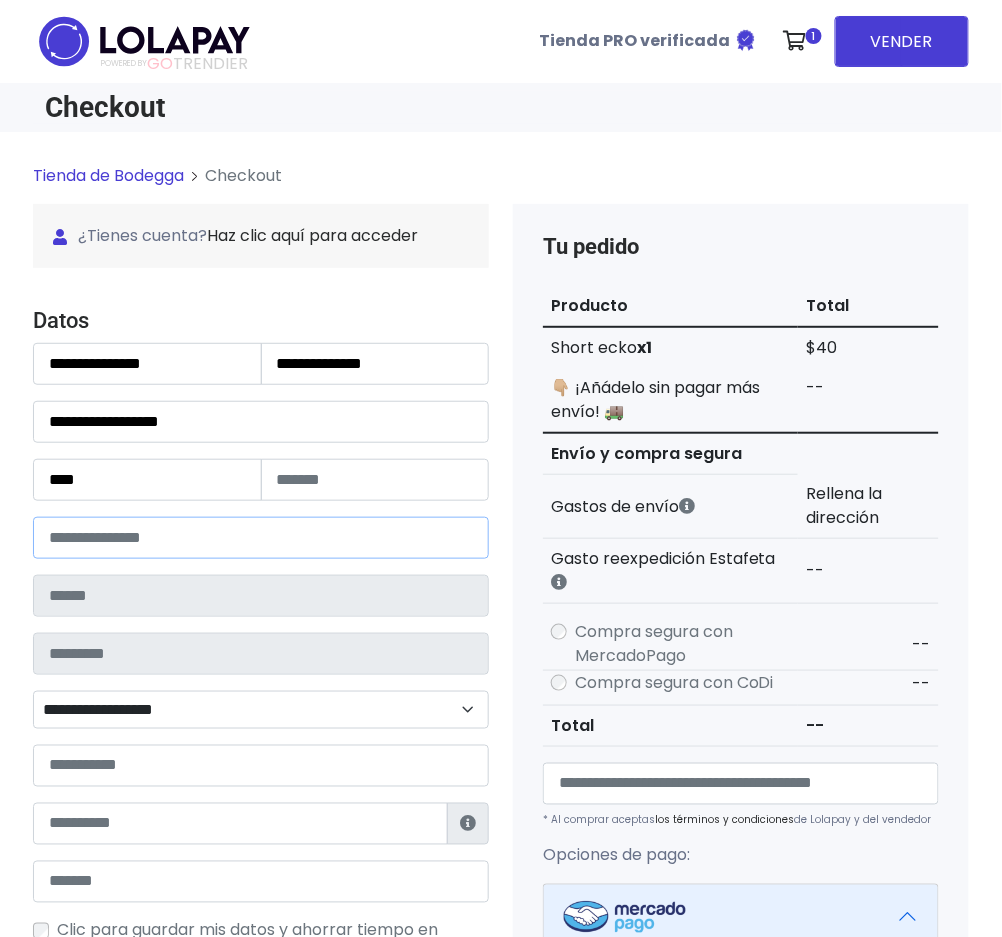 click at bounding box center [261, 538] 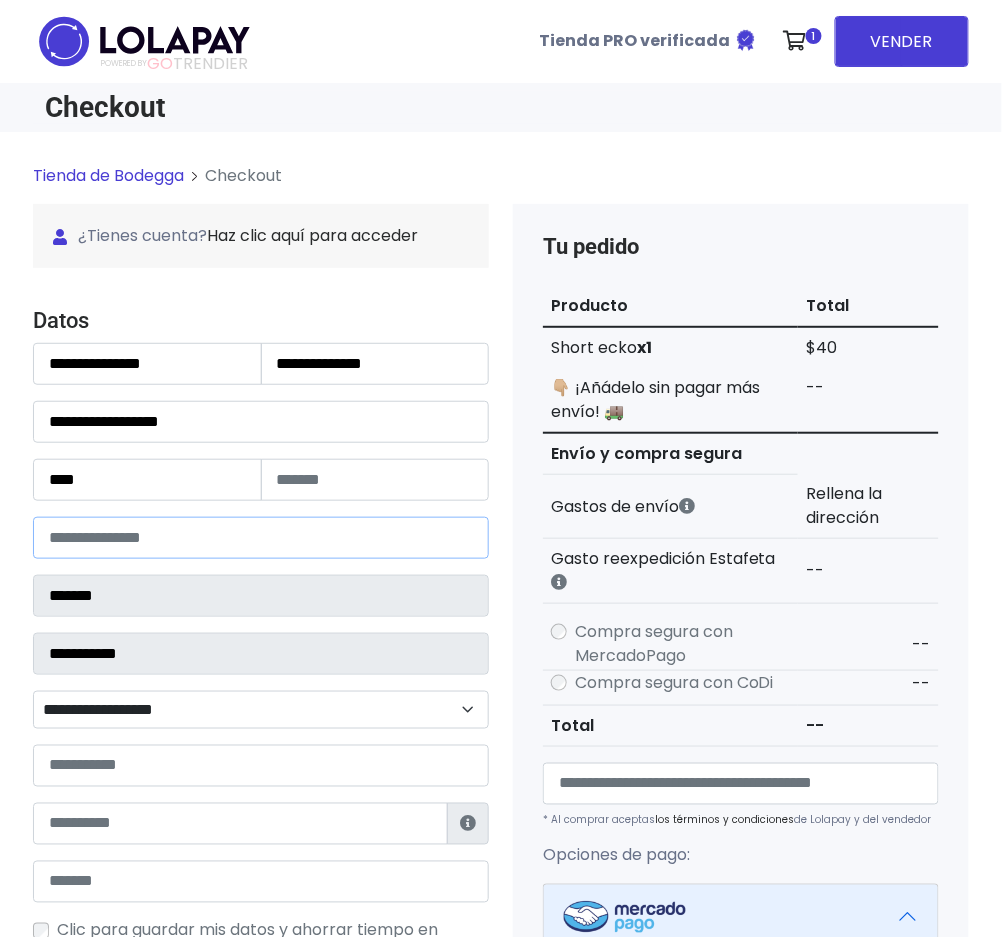 select 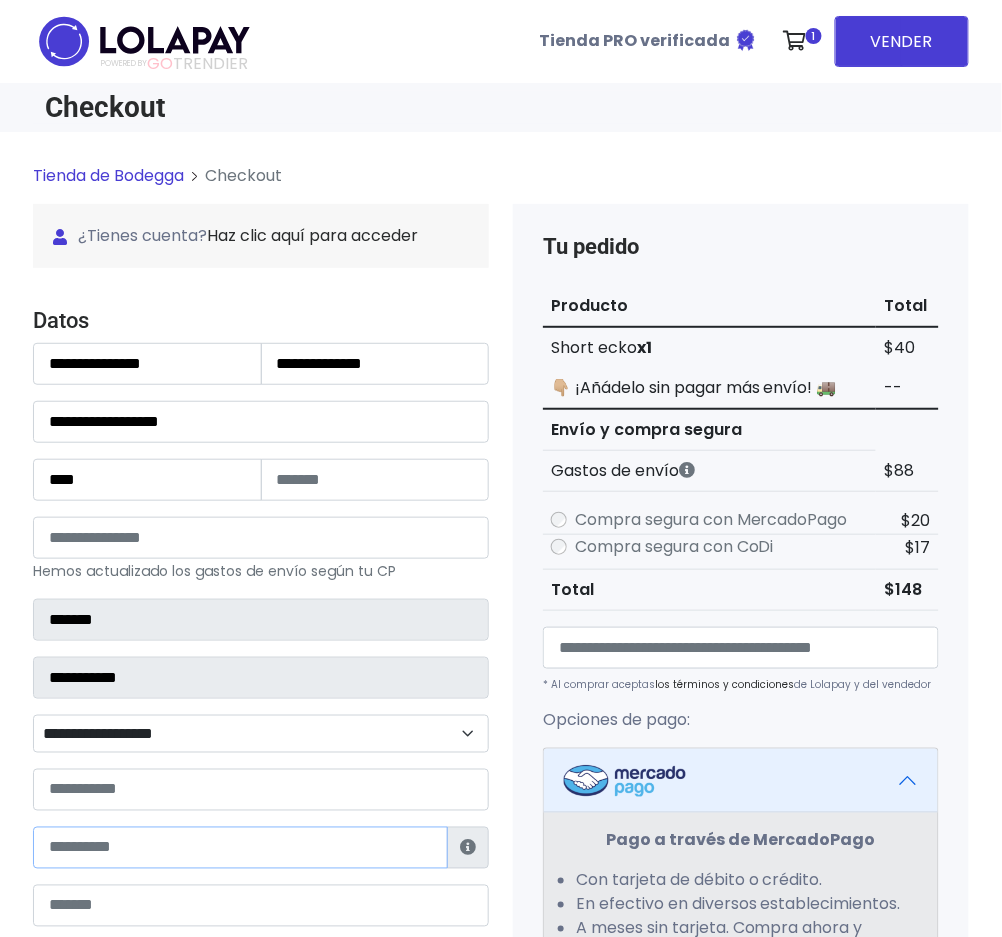click at bounding box center (240, 848) 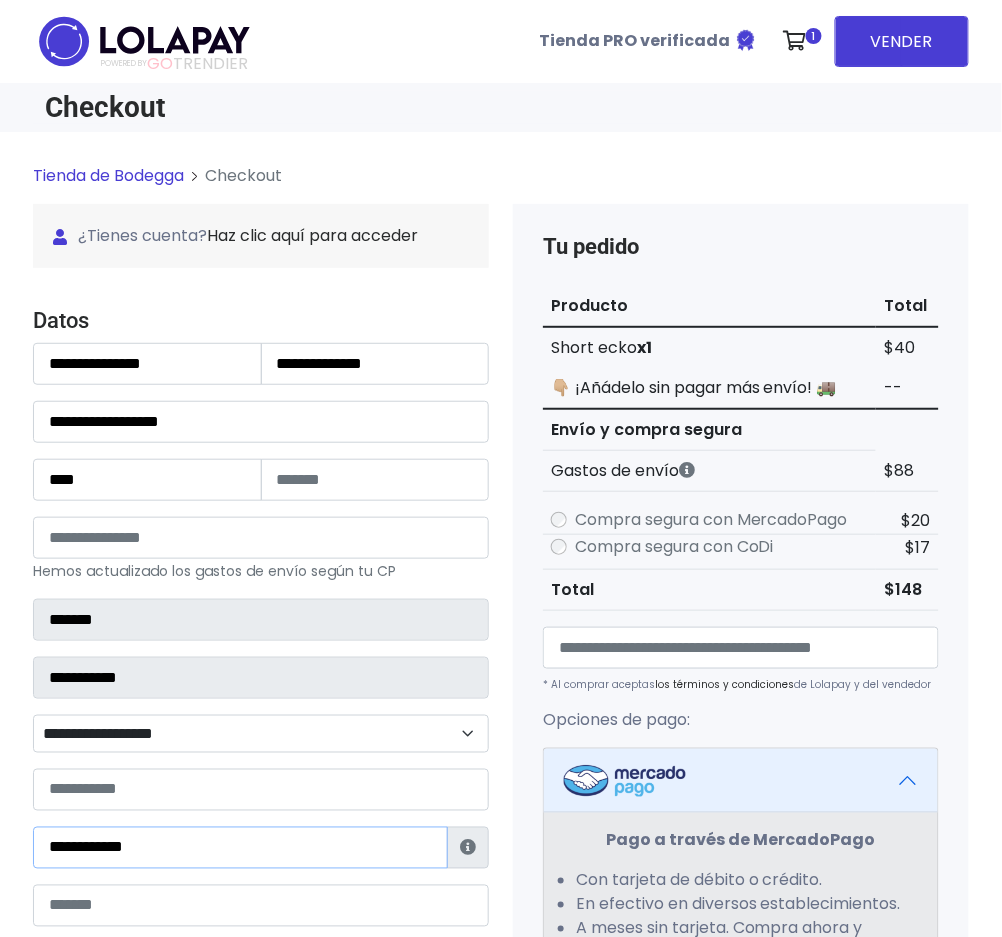 click on "**********" at bounding box center (240, 848) 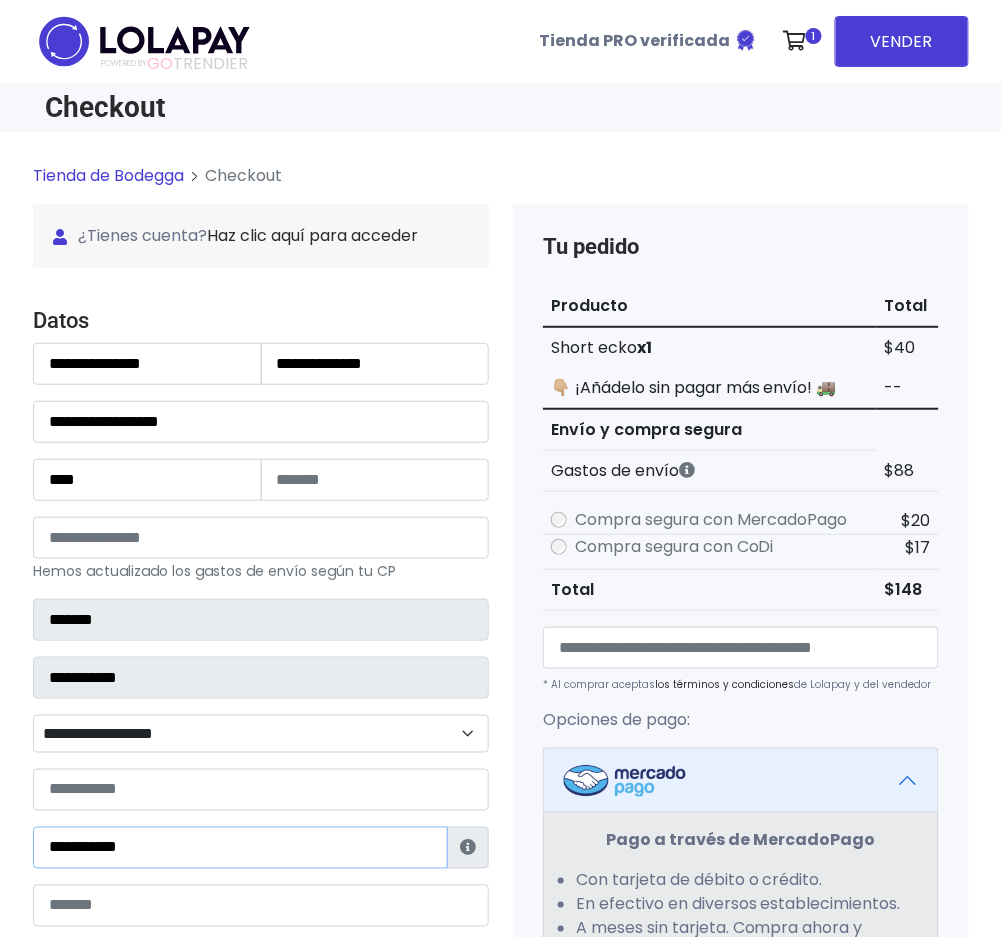 click on "**********" at bounding box center (240, 848) 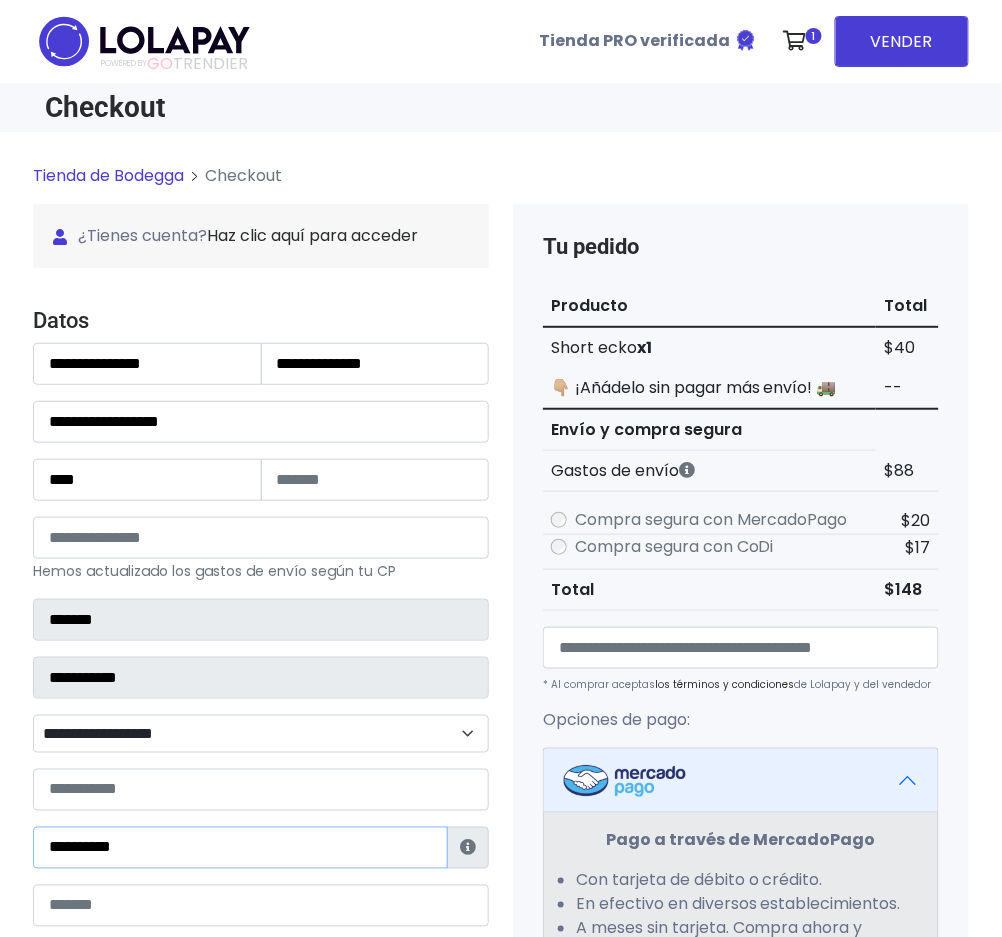 type on "**********" 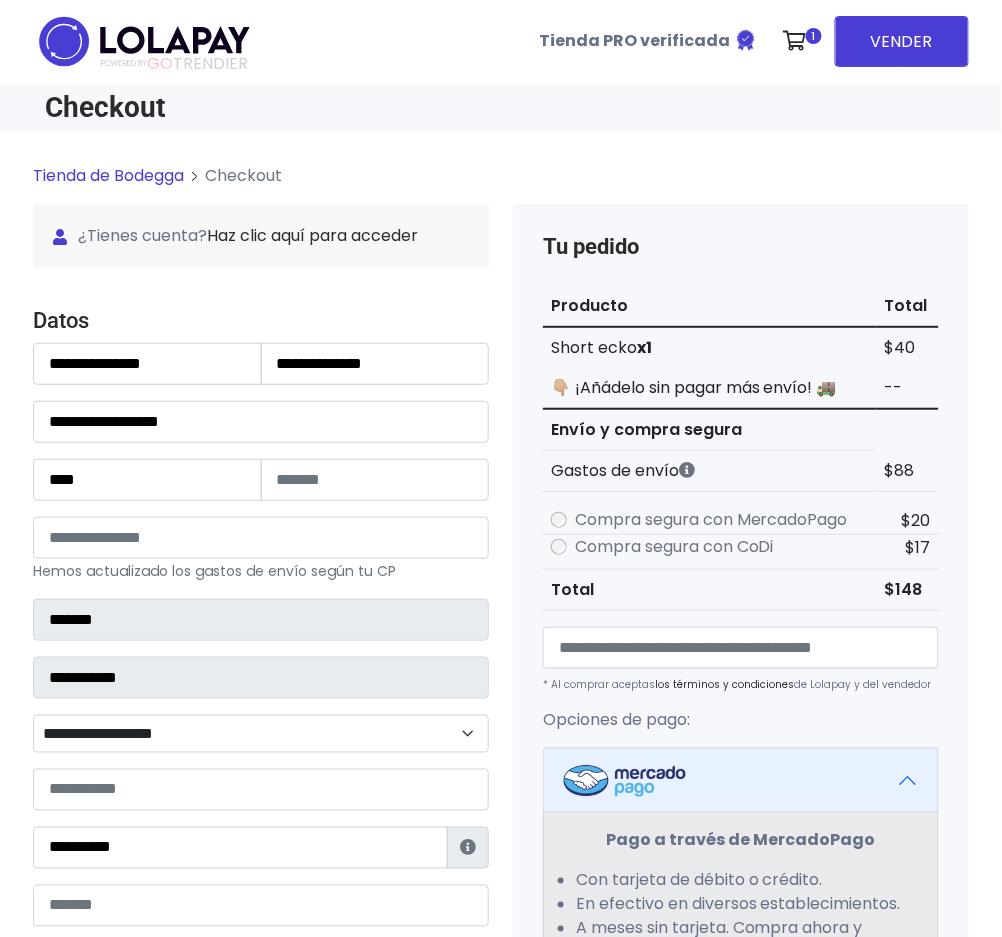 click on "**********" at bounding box center [261, 734] 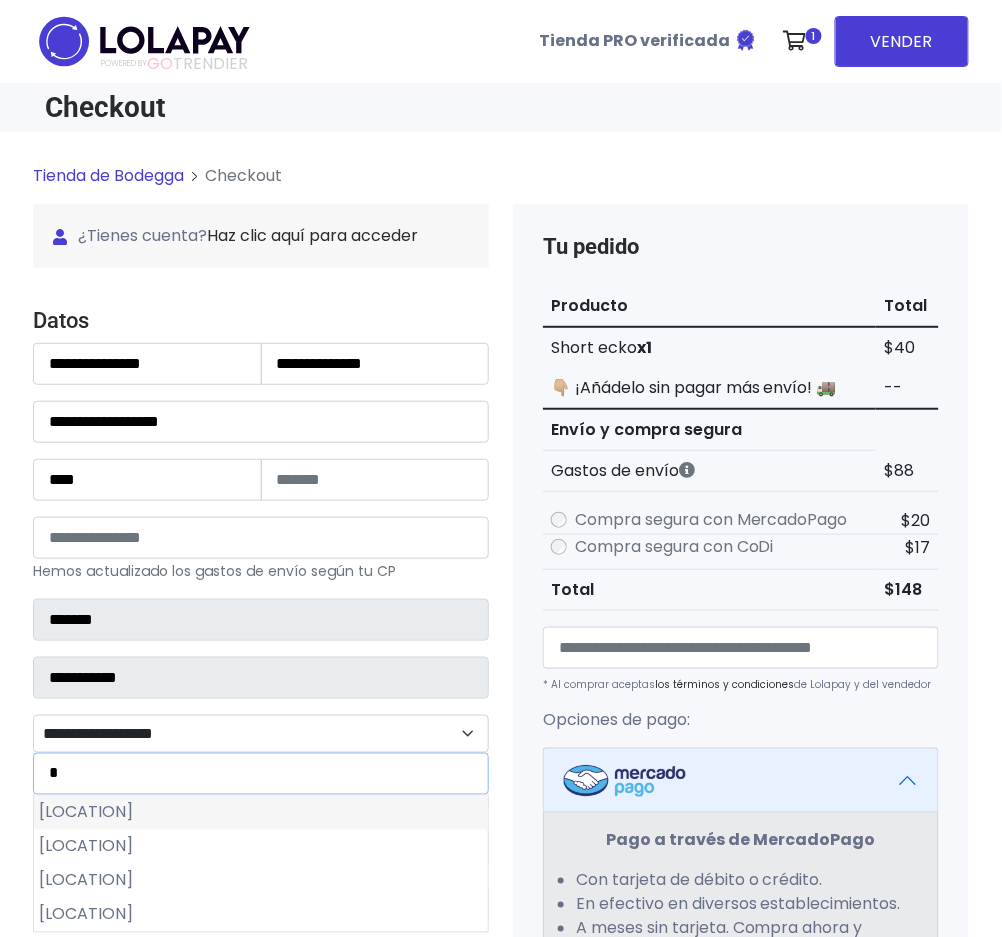 type on "*" 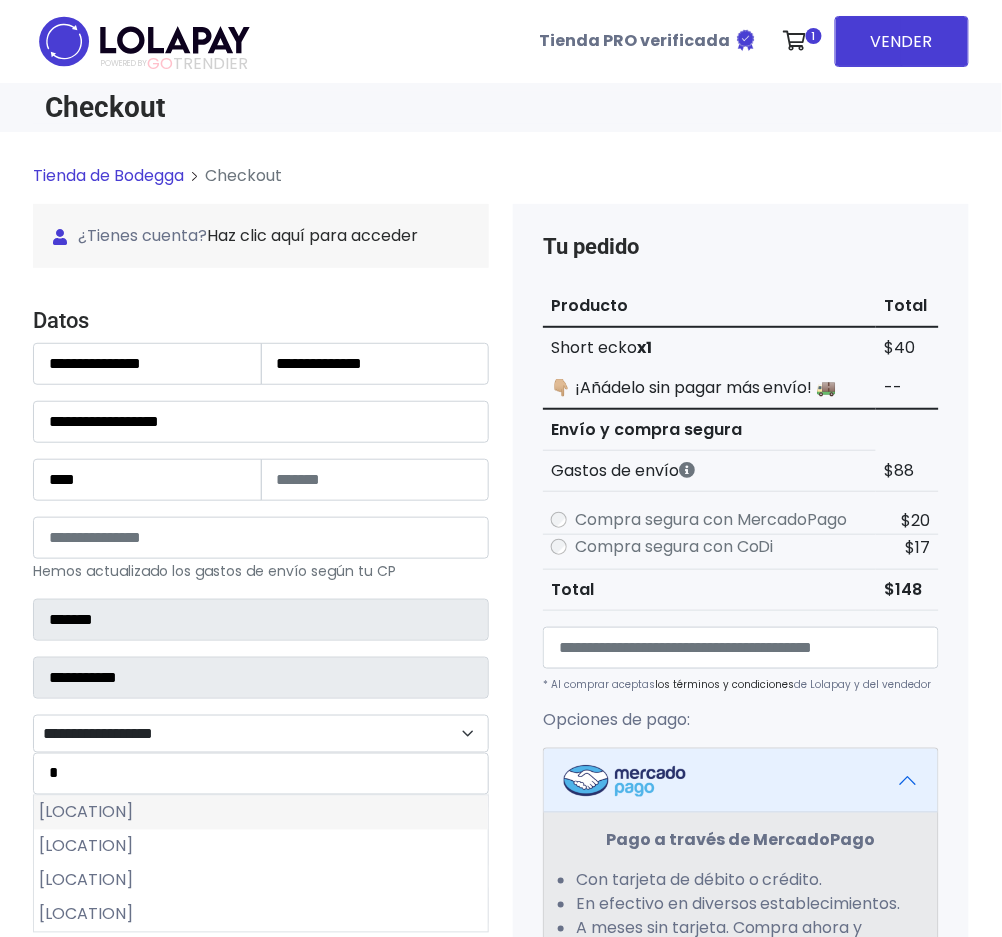 click on "Huentitán El Alto" at bounding box center [261, 813] 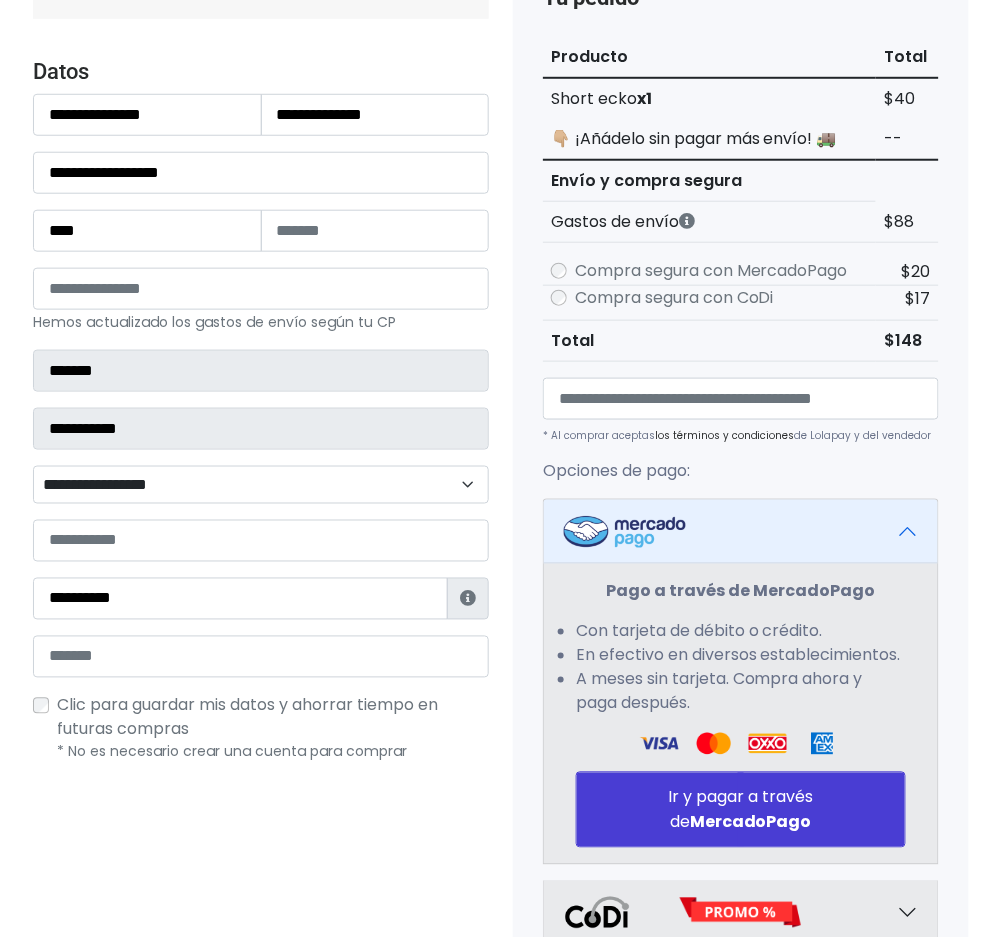 scroll, scrollTop: 266, scrollLeft: 0, axis: vertical 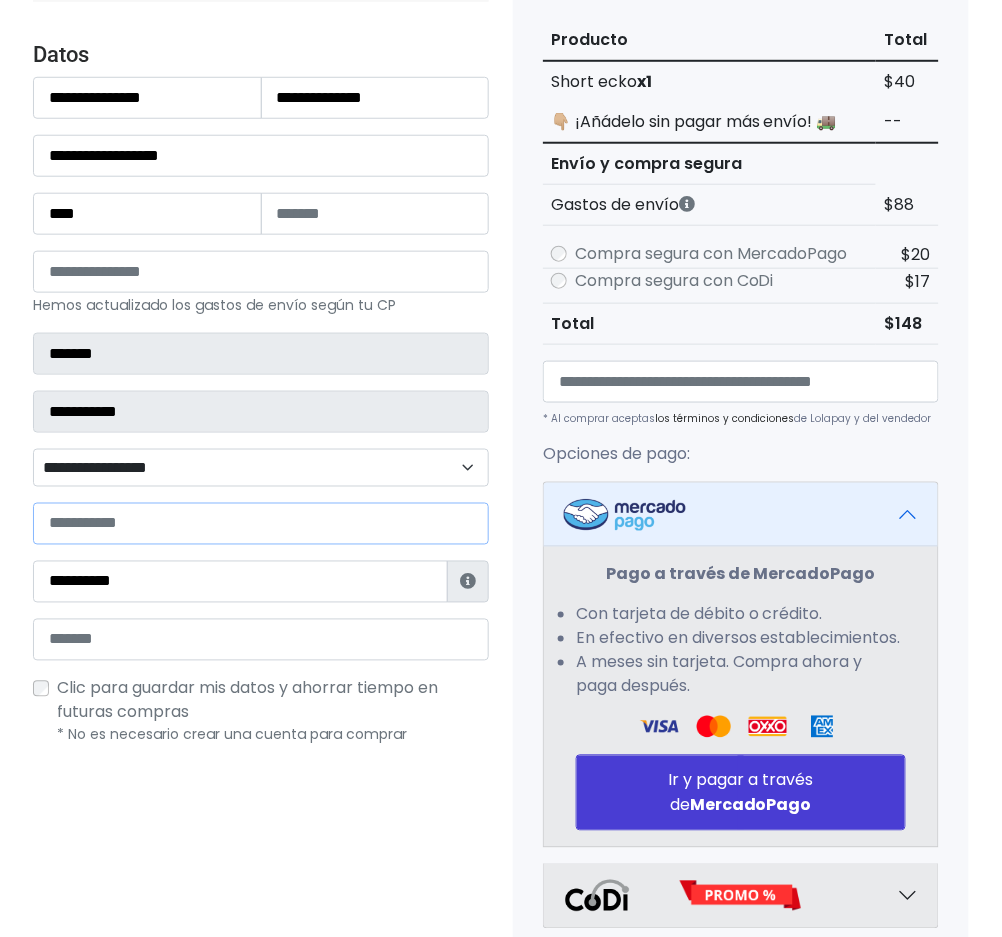 click at bounding box center (261, 524) 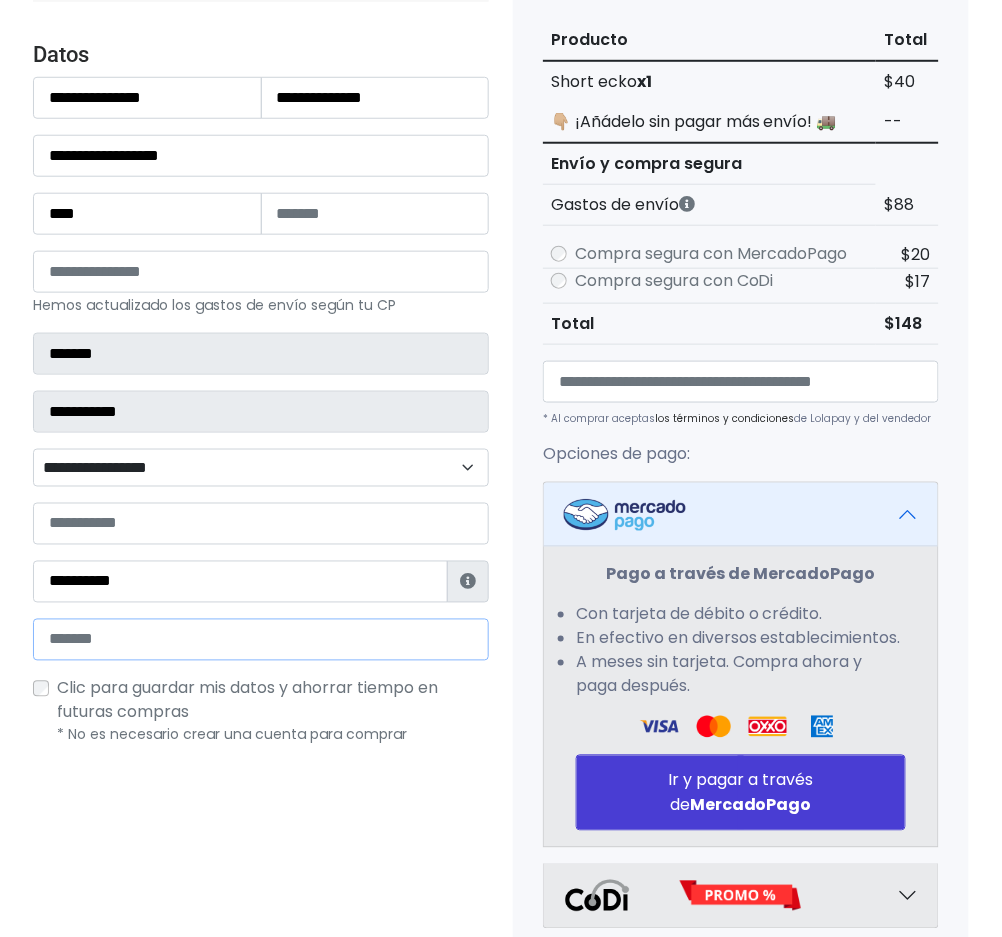 click at bounding box center (261, 640) 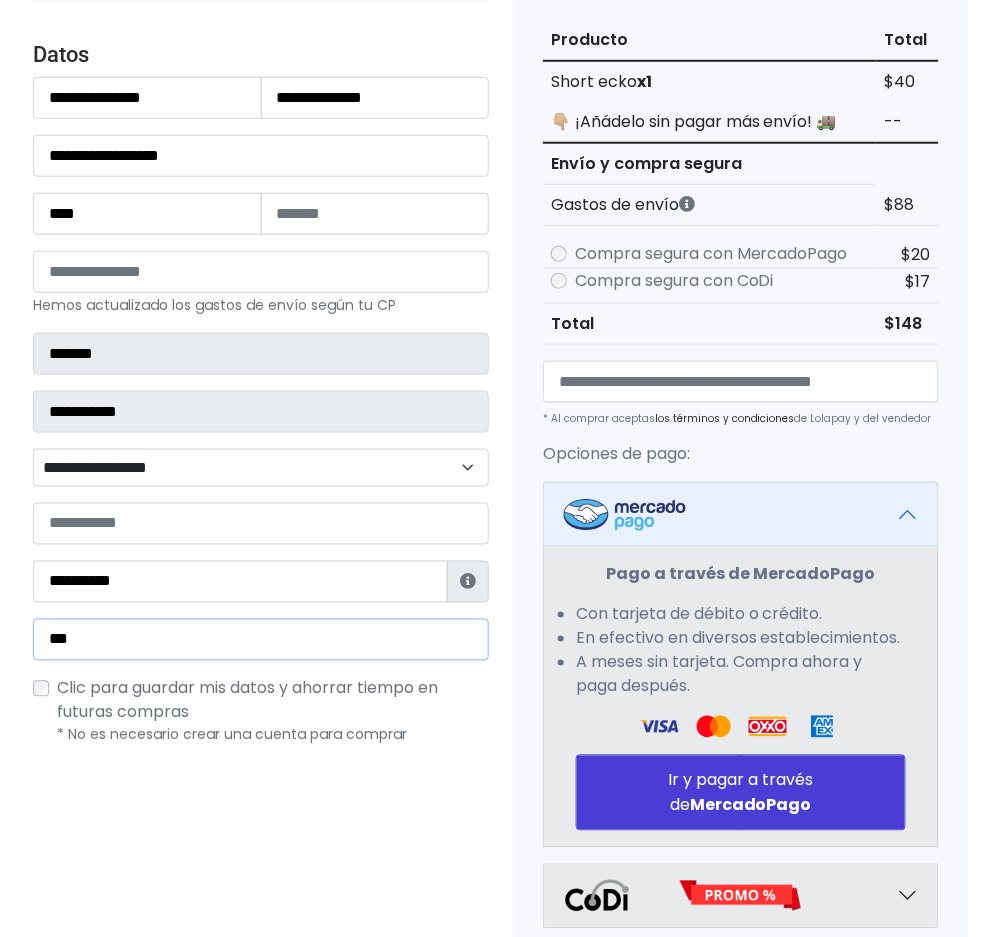 type on "**********" 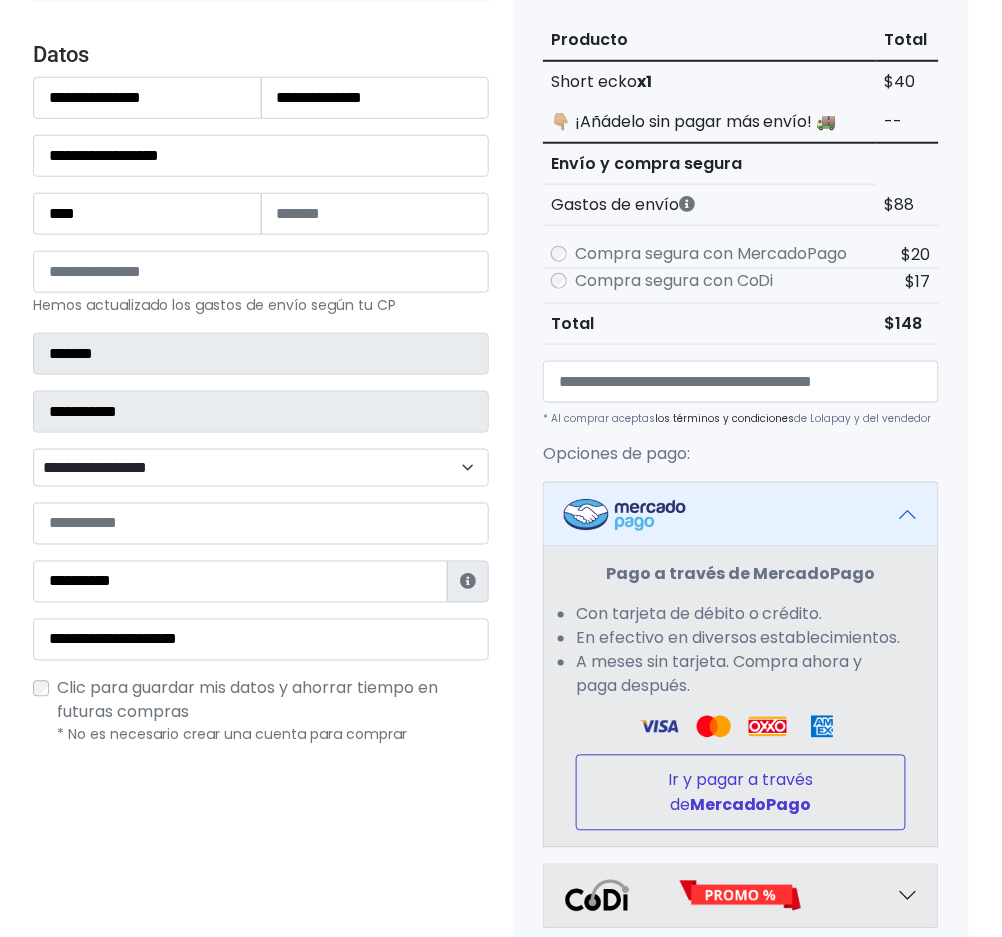 click on "Ir y pagar a través de  MercadoPago" at bounding box center [741, 793] 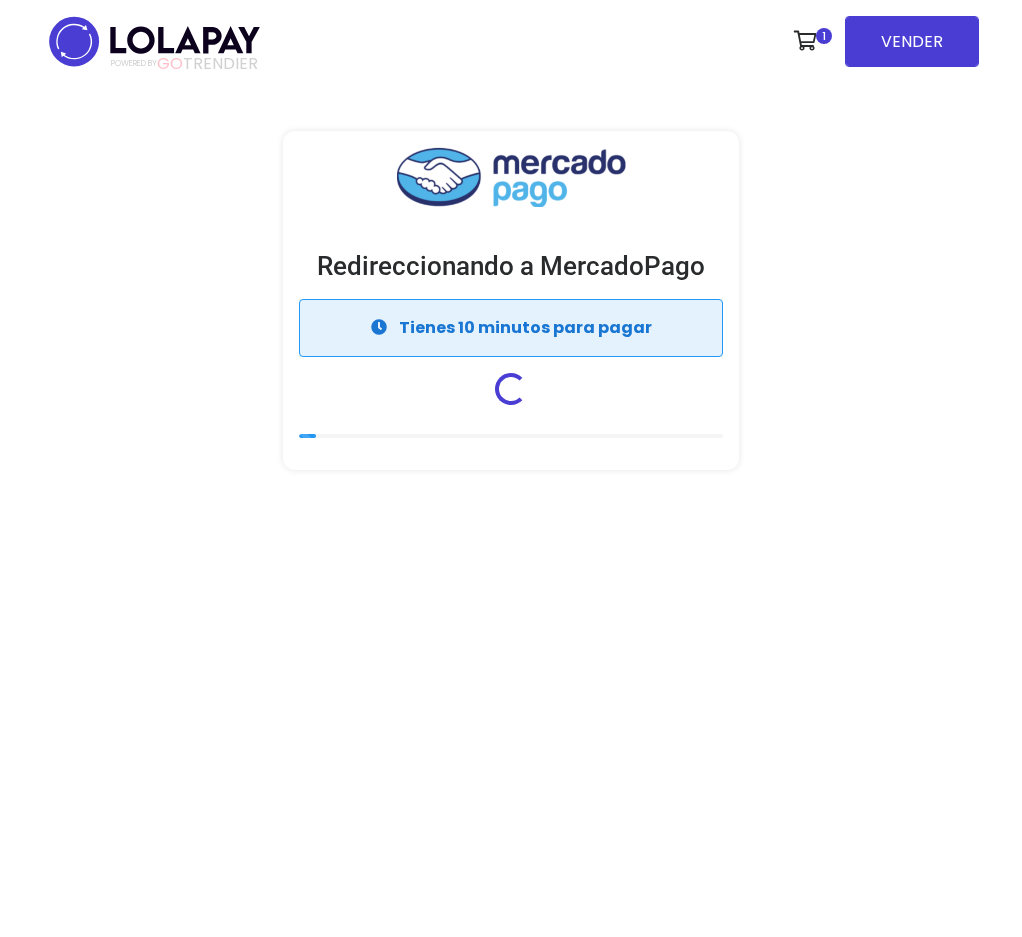 scroll, scrollTop: 0, scrollLeft: 0, axis: both 